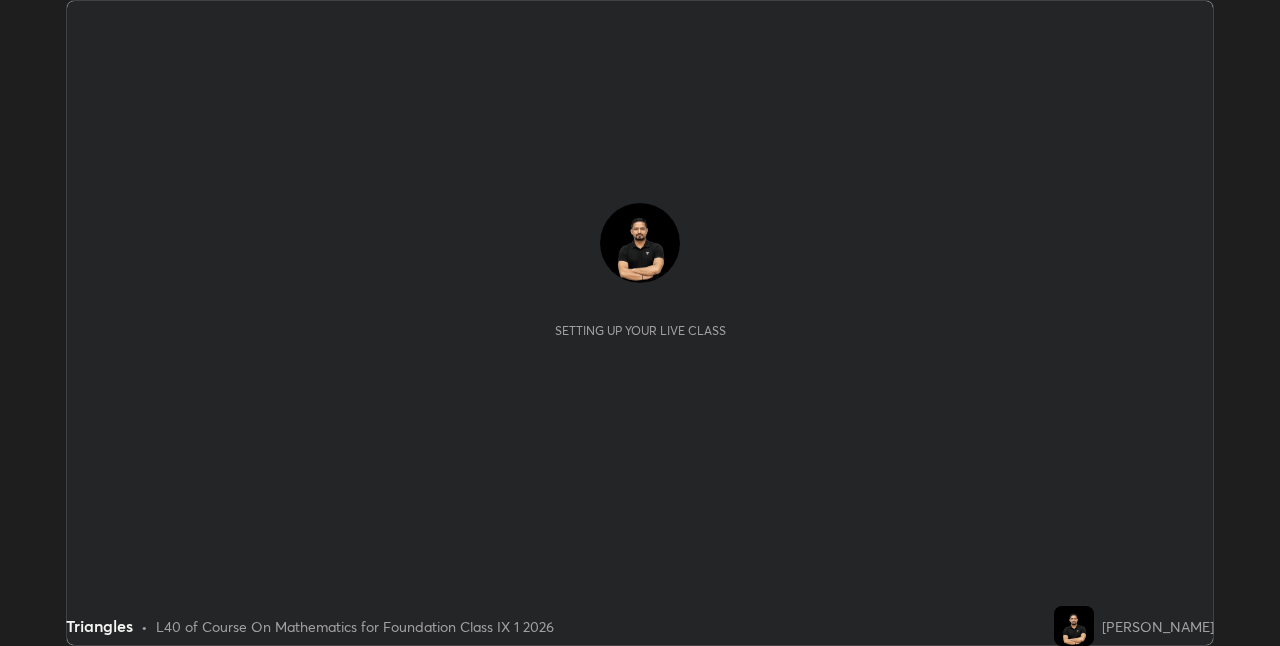 scroll, scrollTop: 0, scrollLeft: 0, axis: both 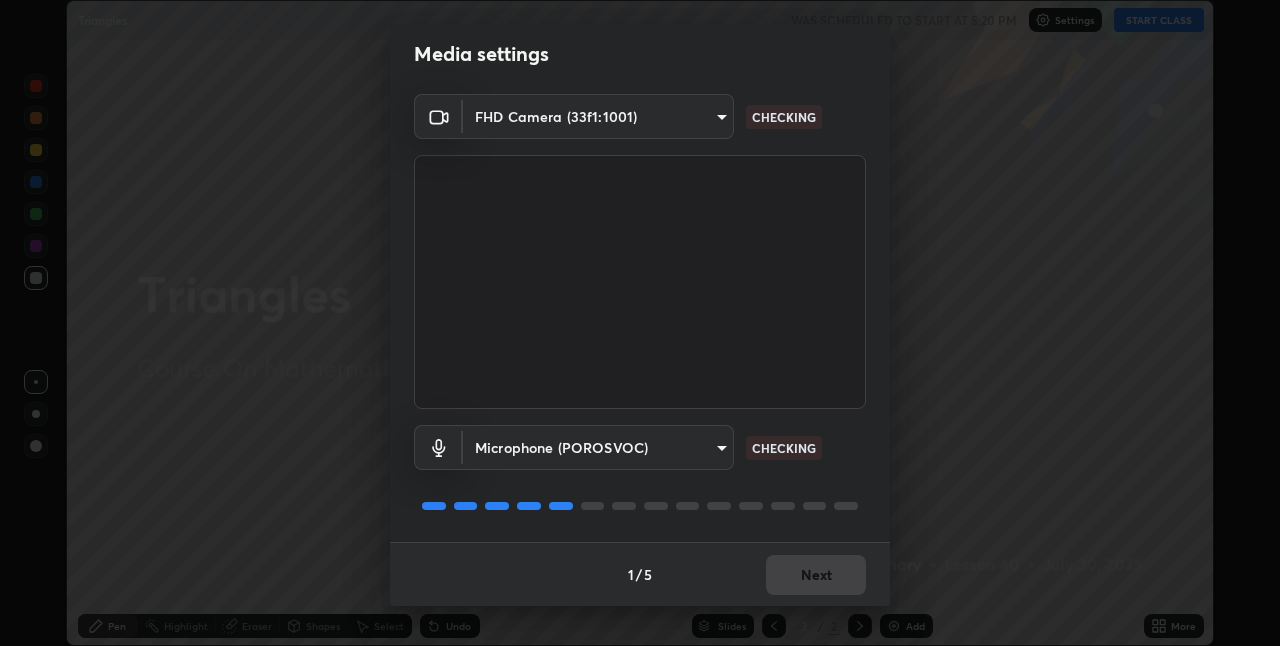 click on "Erase all Triangles WAS SCHEDULED TO START AT  5:20 PM Settings START CLASS Setting up your live class Triangles • L40 of Course On Mathematics for Foundation Class IX 1 2026 [PERSON_NAME] Pen Highlight Eraser Shapes Select Undo Slides 2 / 2 Add More Enable hand raising Enable raise hand to speak to learners. Once enabled, chat will be turned off temporarily. Enable x   No doubts shared Encourage your learners to ask a doubt for better clarity Report an issue Reason for reporting Buffering Chat not working Audio - Video sync issue Educator video quality low ​ Attach an image Report Media settings FHD Camera (33f1:1001) ddf3b4b9105fdc81afbc44368f91a24737767c4c68b93bb528deb36e4364d8a6 CHECKING Microphone (POROSVOC) 3a42fd7fe269e10b96e2798996d81aaeda5a539628c08b284a298553a686c034 CHECKING 1 / 5 Next" at bounding box center [640, 323] 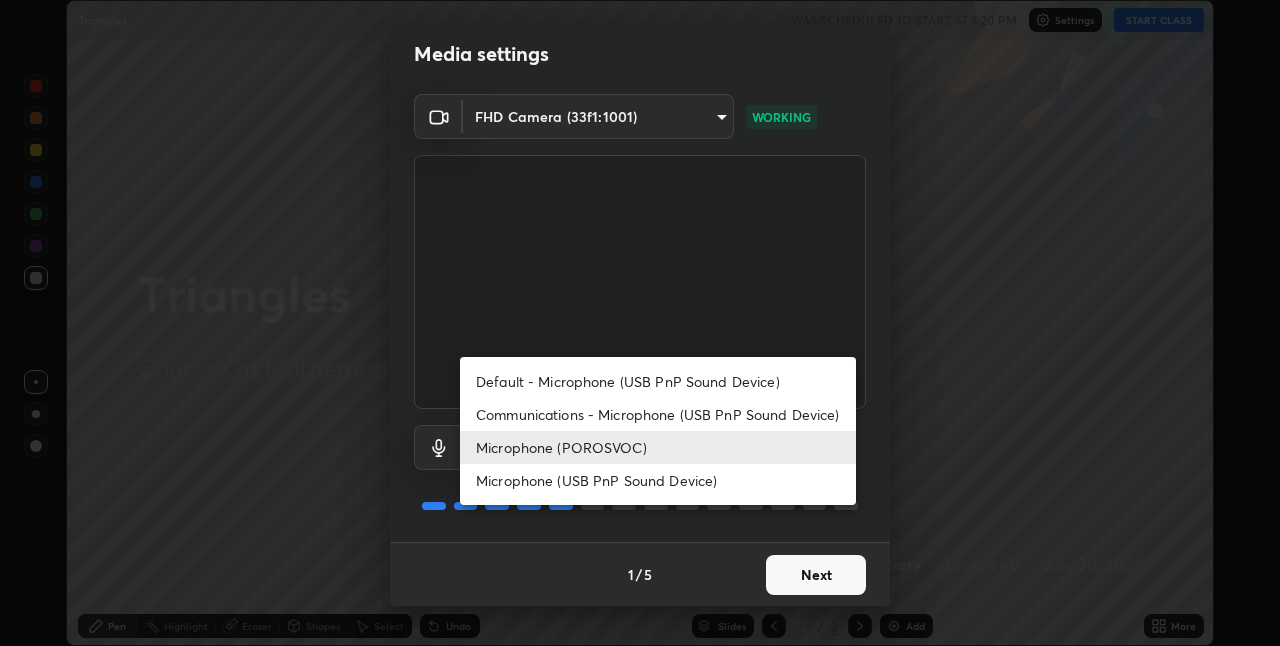 click on "Default - Microphone (USB PnP Sound Device)" at bounding box center (658, 381) 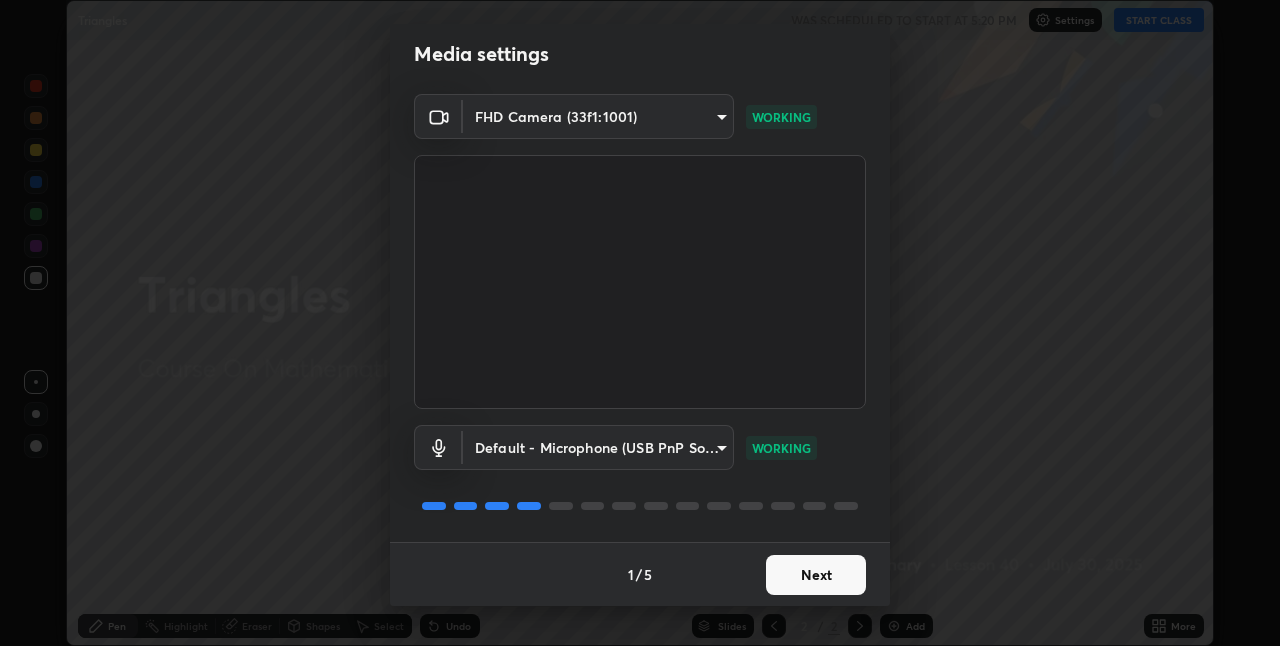 click on "1 / 5 Next" at bounding box center (640, 574) 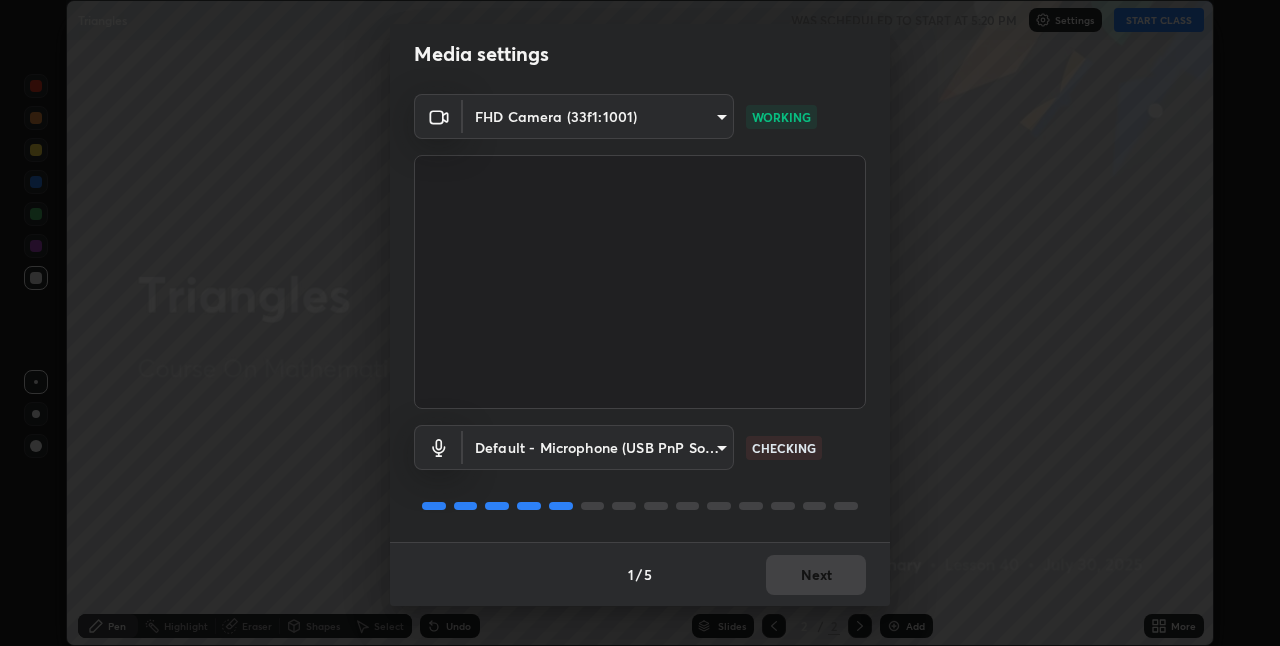 click on "1 / 5 Next" at bounding box center (640, 574) 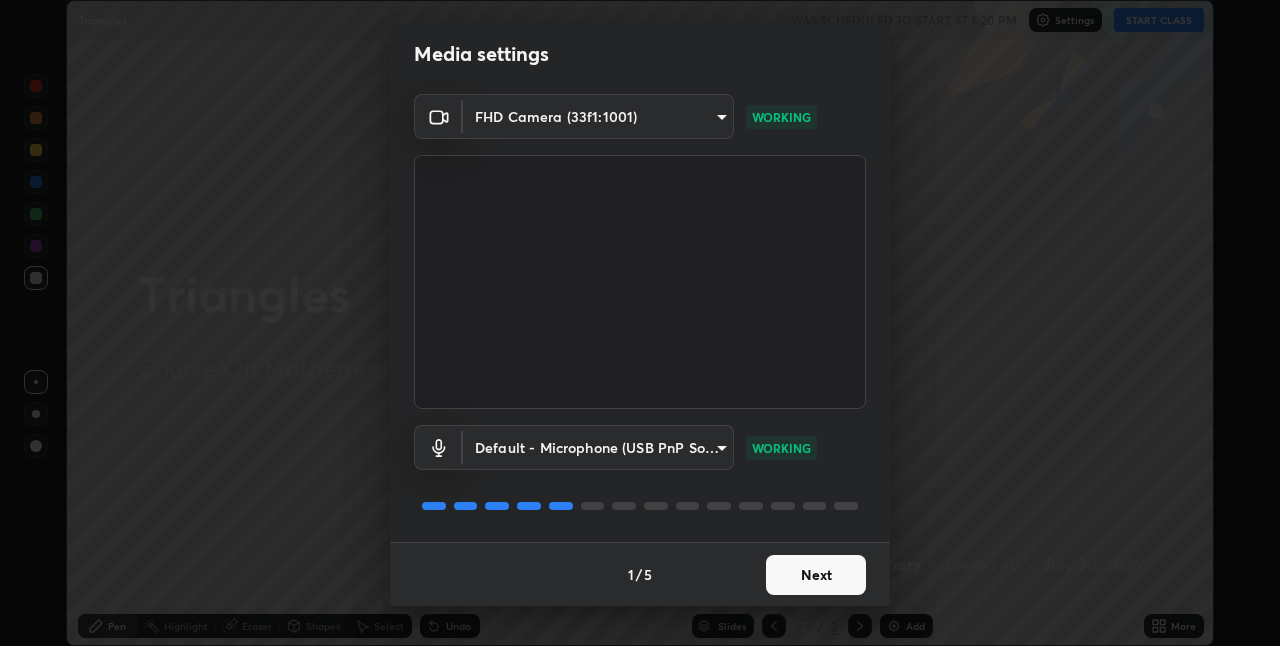click on "Next" at bounding box center (816, 575) 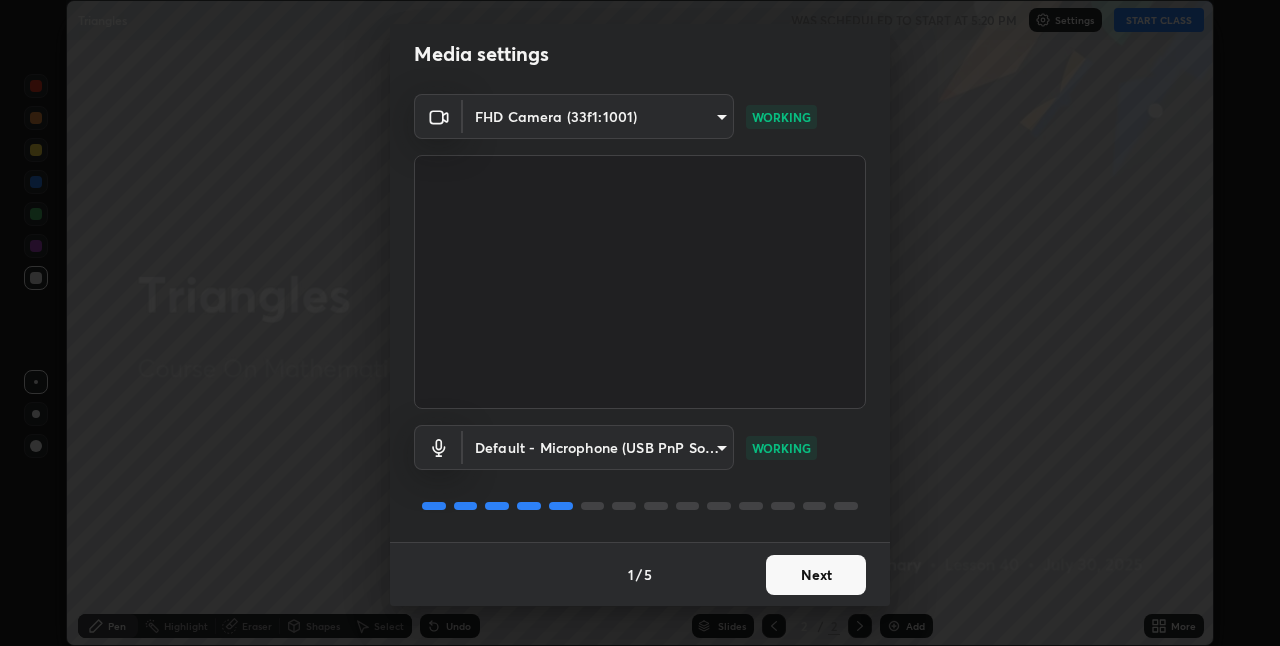 scroll, scrollTop: 0, scrollLeft: 0, axis: both 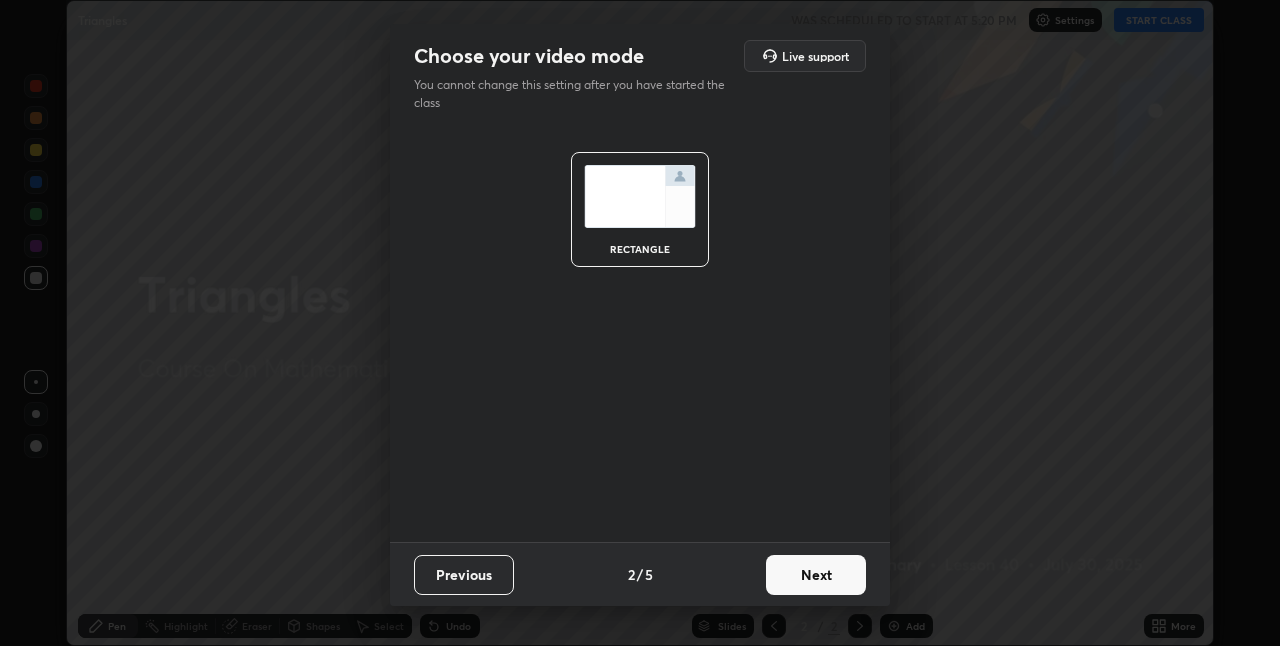 click on "Next" at bounding box center (816, 575) 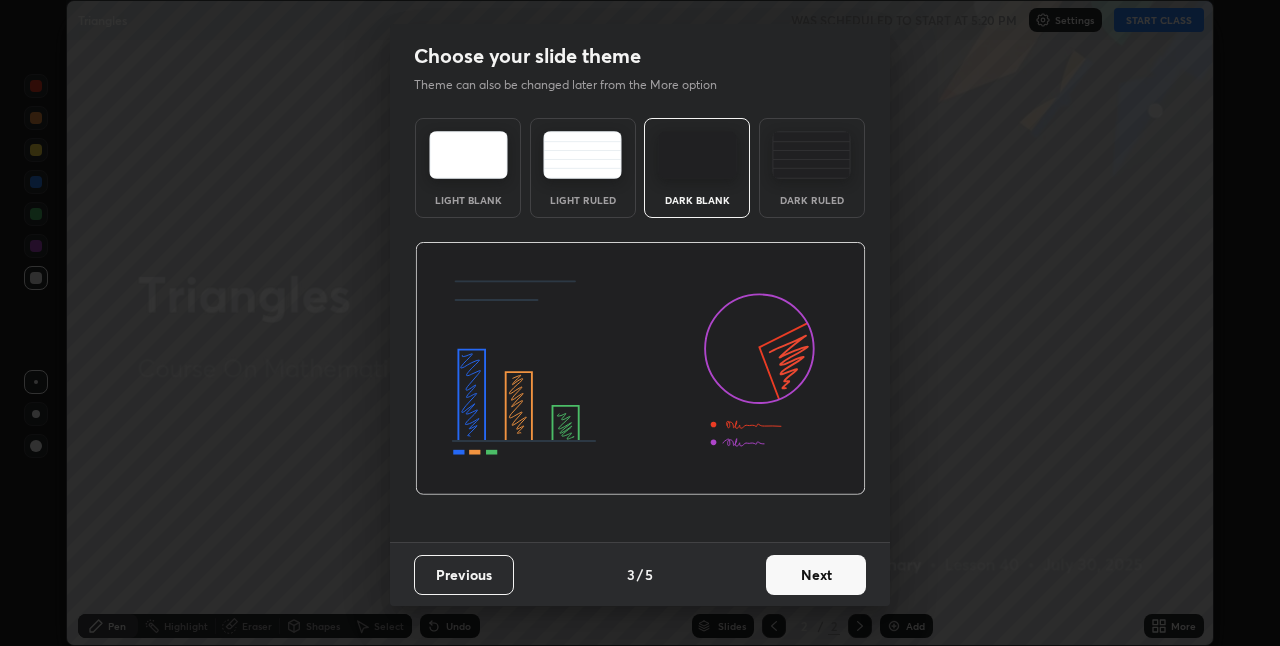 click on "Next" at bounding box center (816, 575) 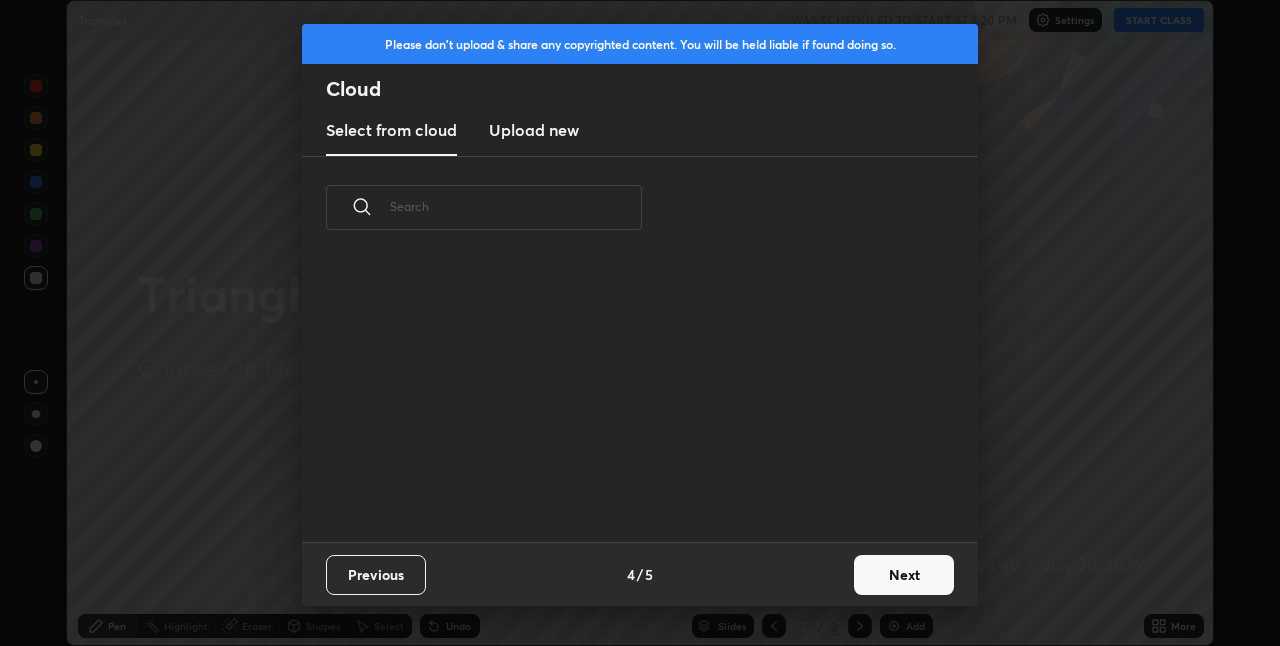 click on "Next" at bounding box center [904, 575] 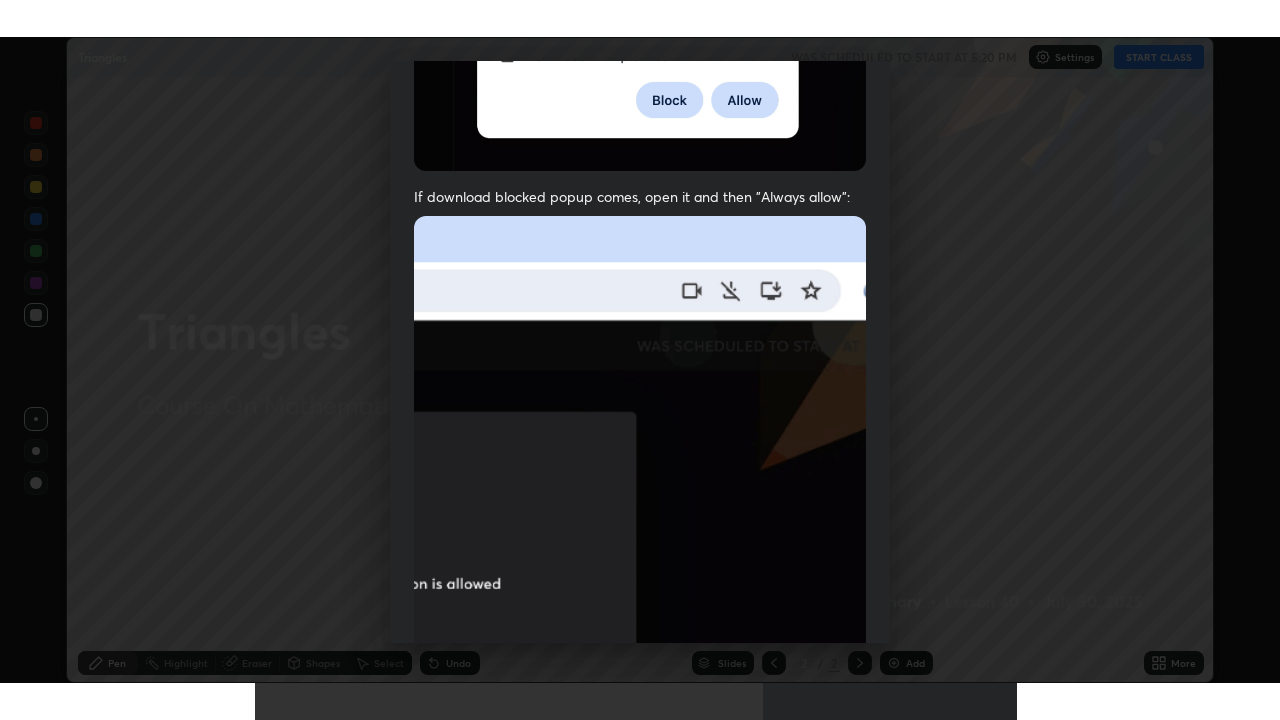 scroll, scrollTop: 418, scrollLeft: 0, axis: vertical 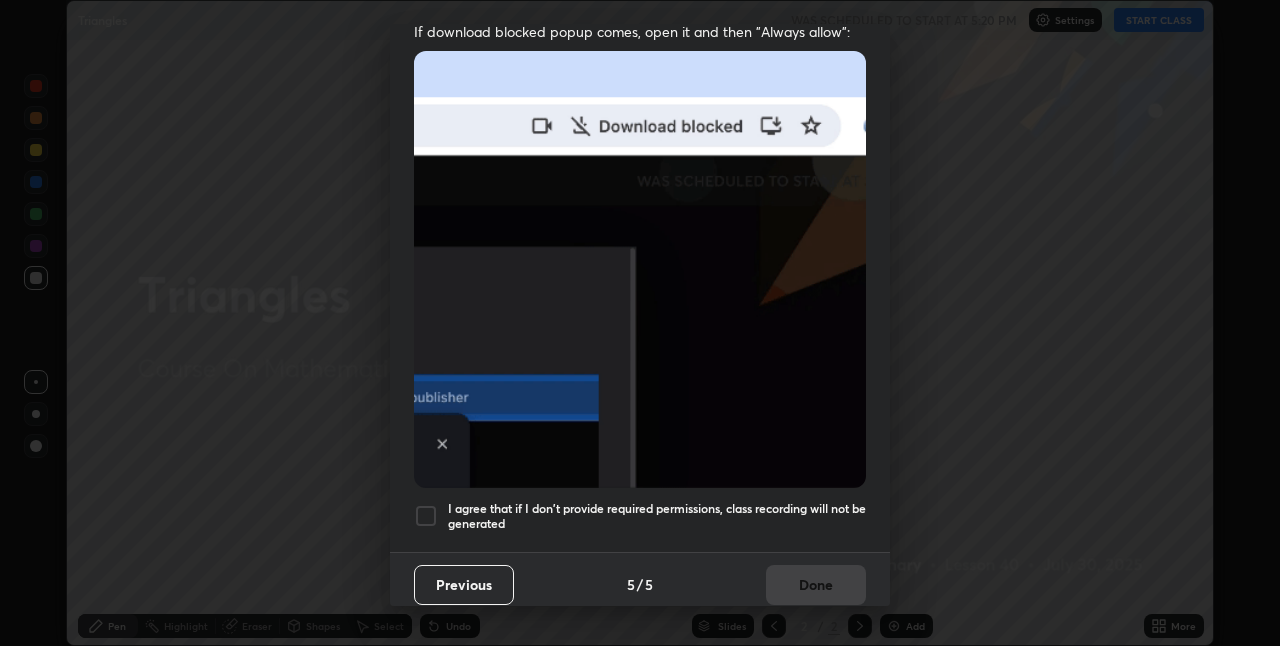 click at bounding box center (426, 516) 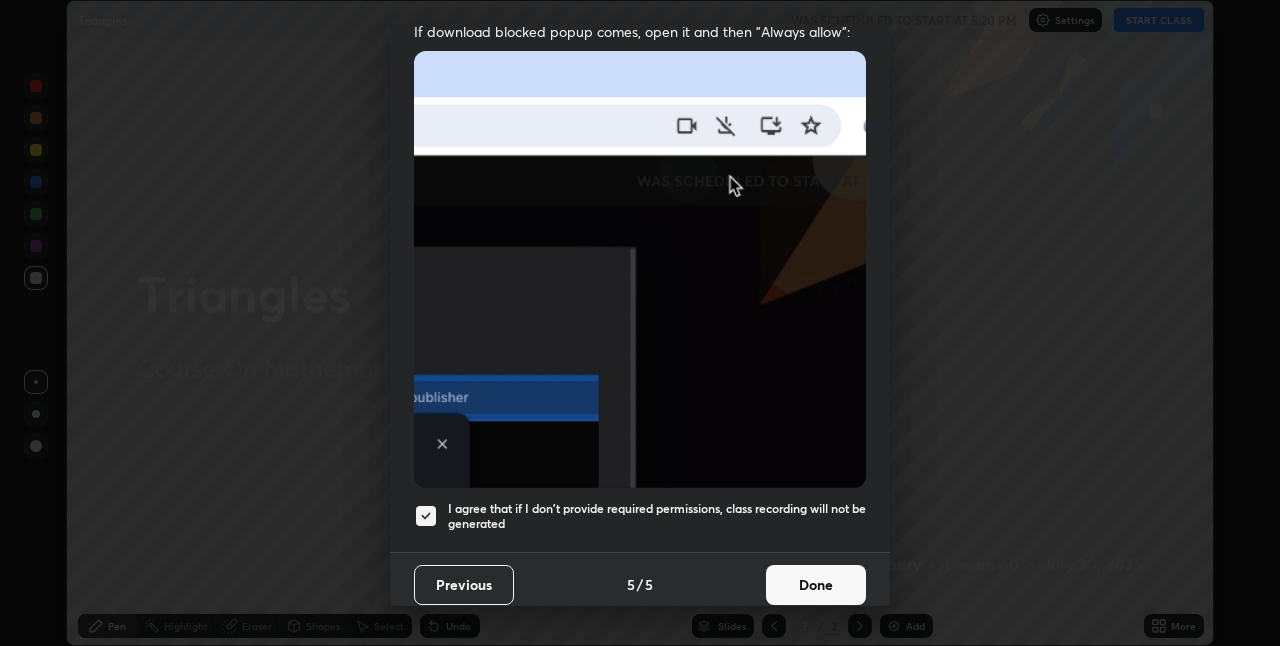 click on "Done" at bounding box center (816, 585) 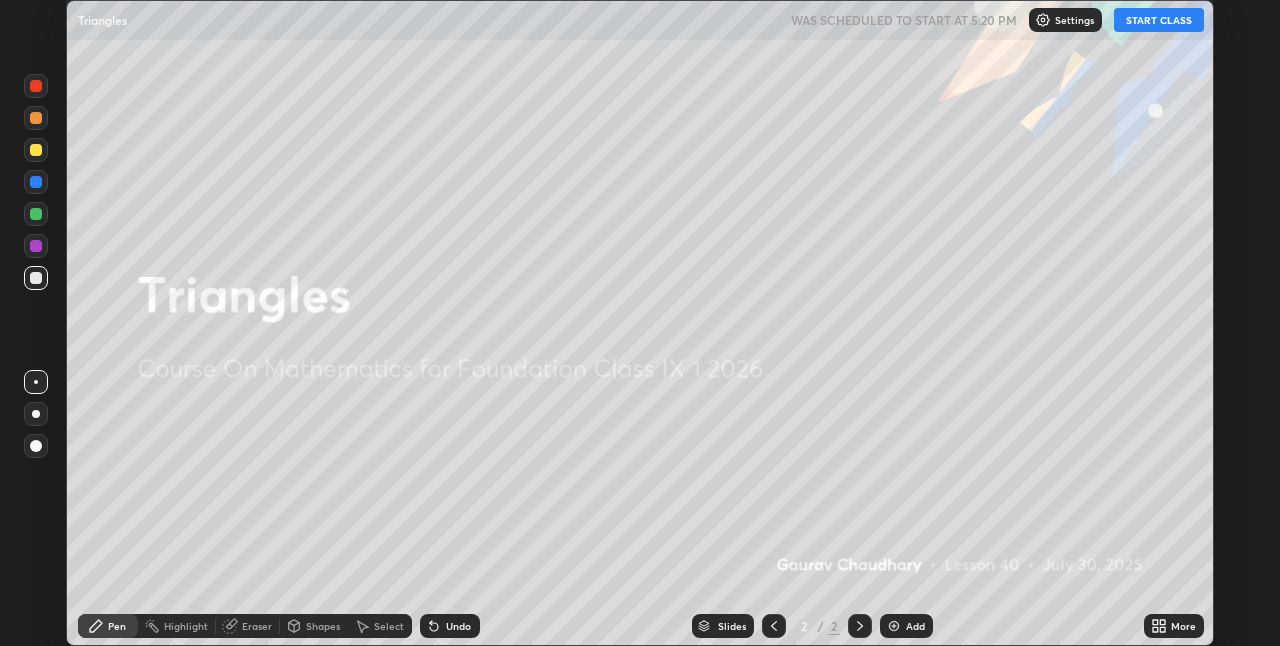 click on "START CLASS" at bounding box center (1159, 20) 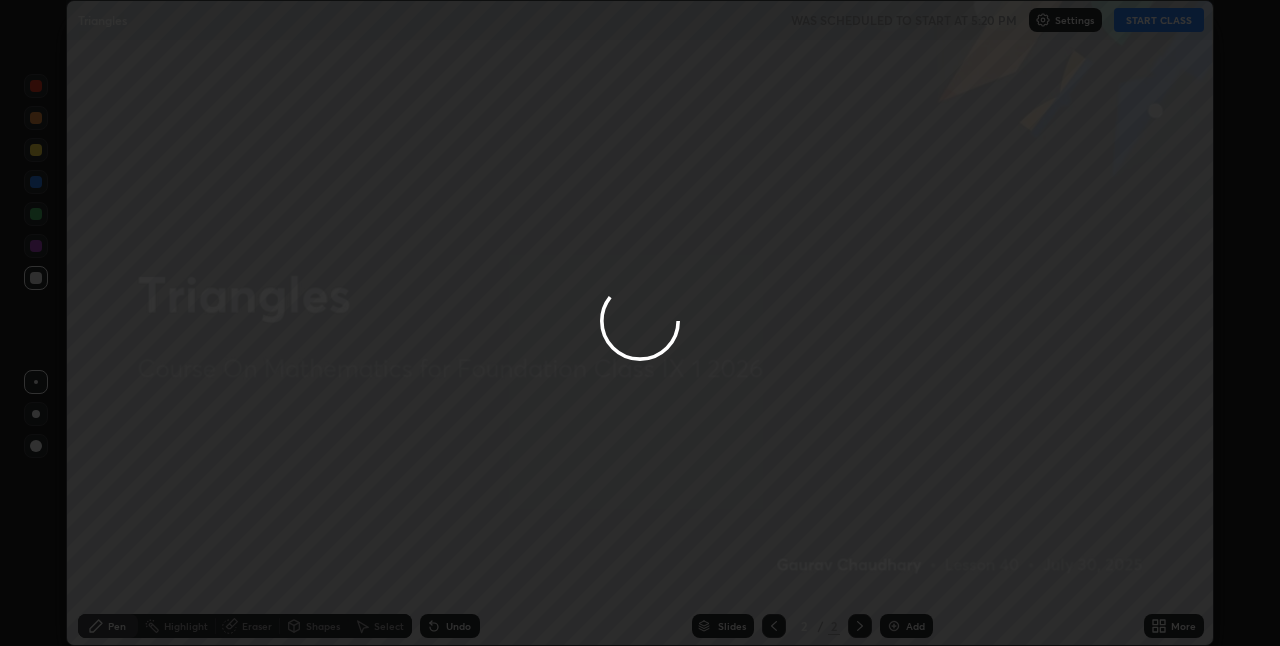 click at bounding box center [640, 323] 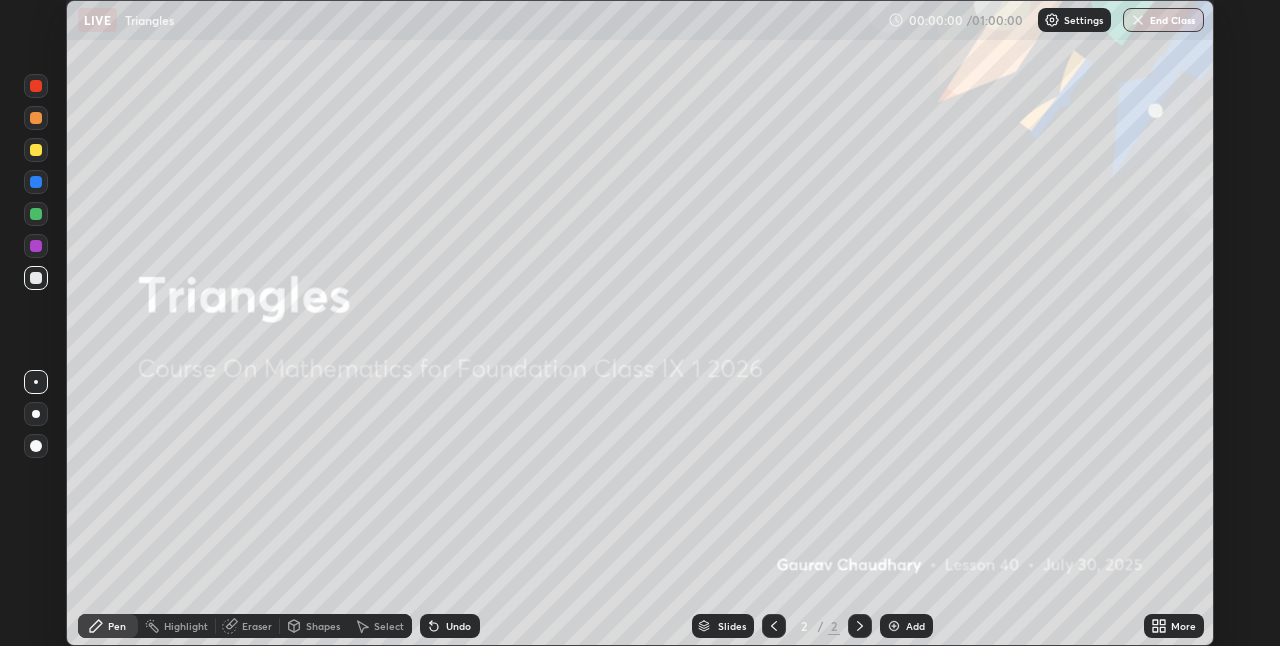 click 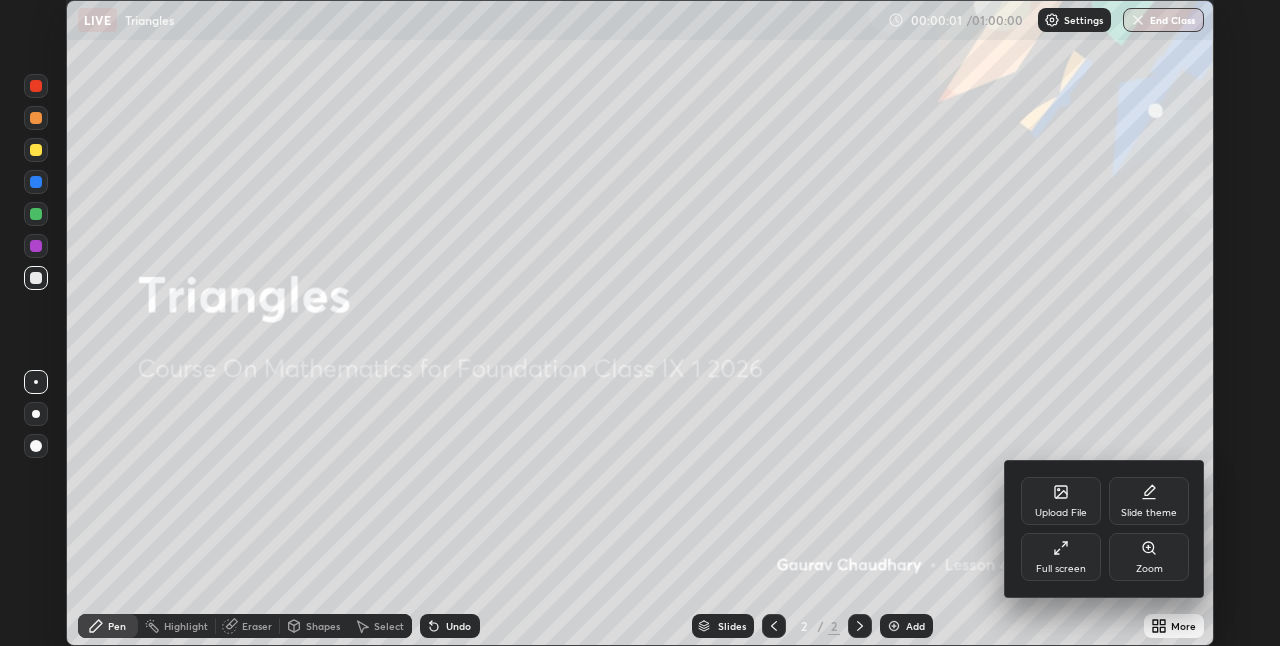 click on "Full screen" at bounding box center (1061, 557) 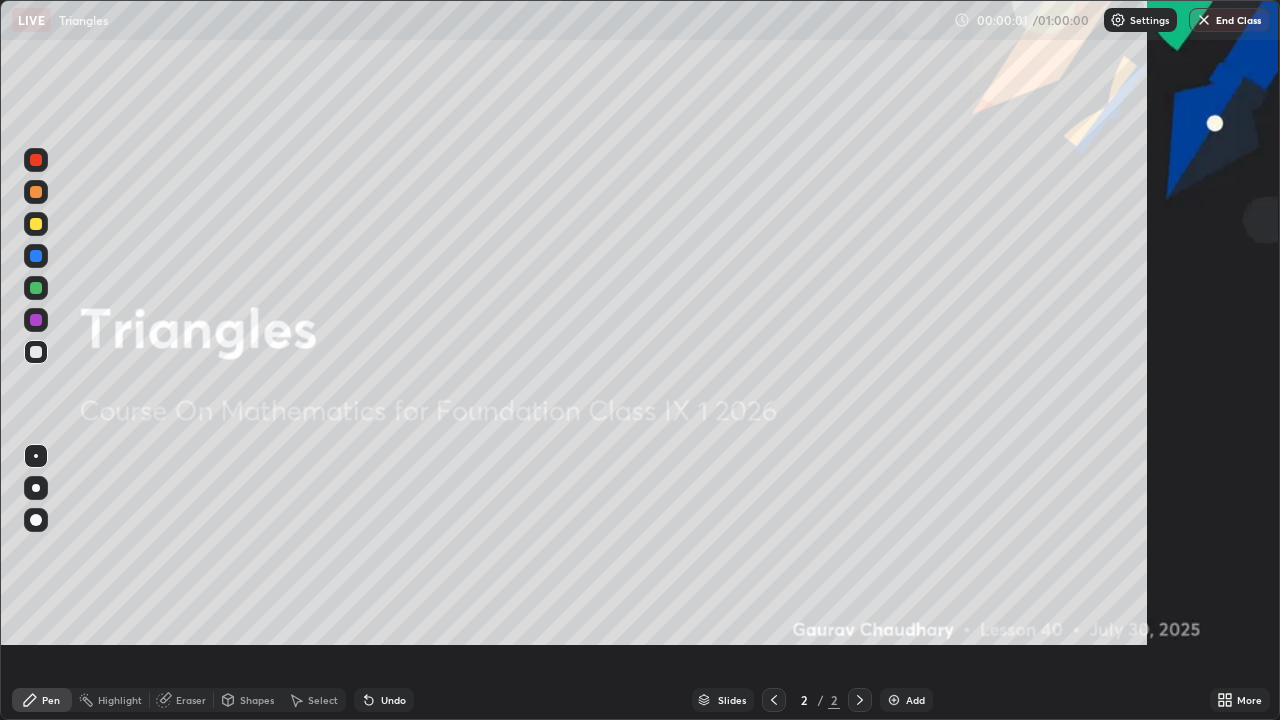 scroll, scrollTop: 99280, scrollLeft: 98720, axis: both 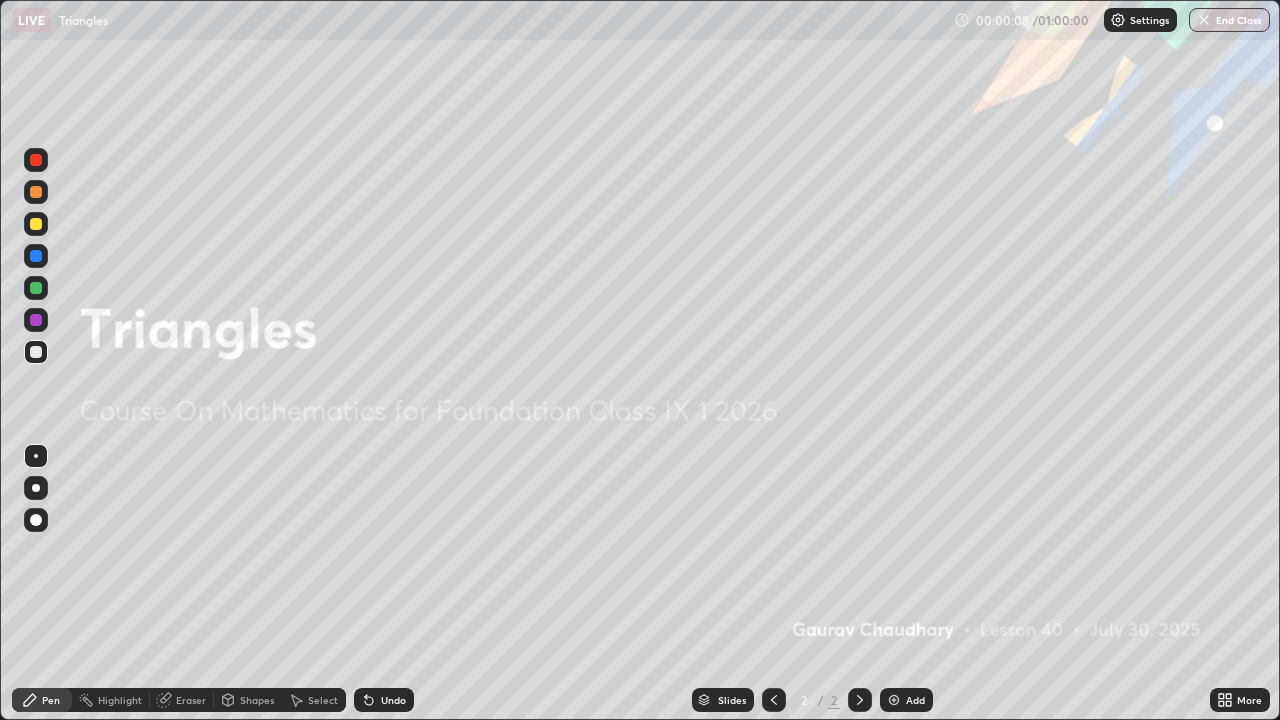 click on "Add" at bounding box center (906, 700) 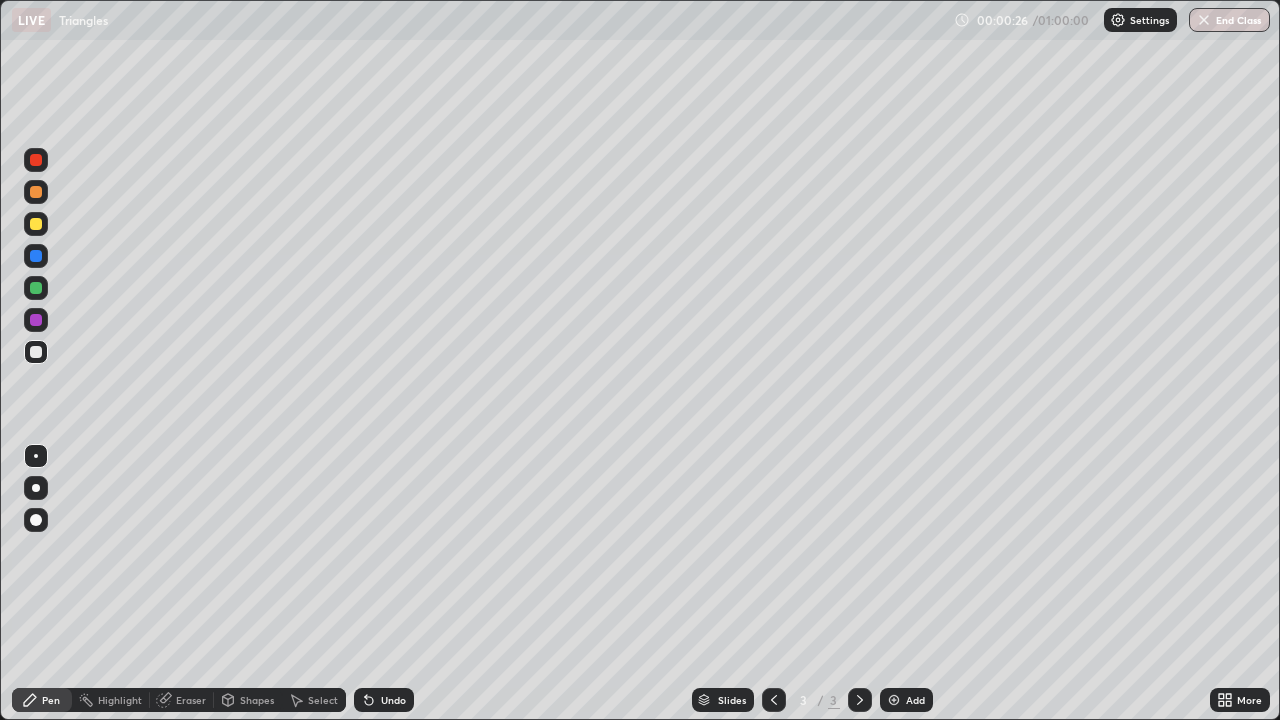 click on "Undo" at bounding box center (393, 700) 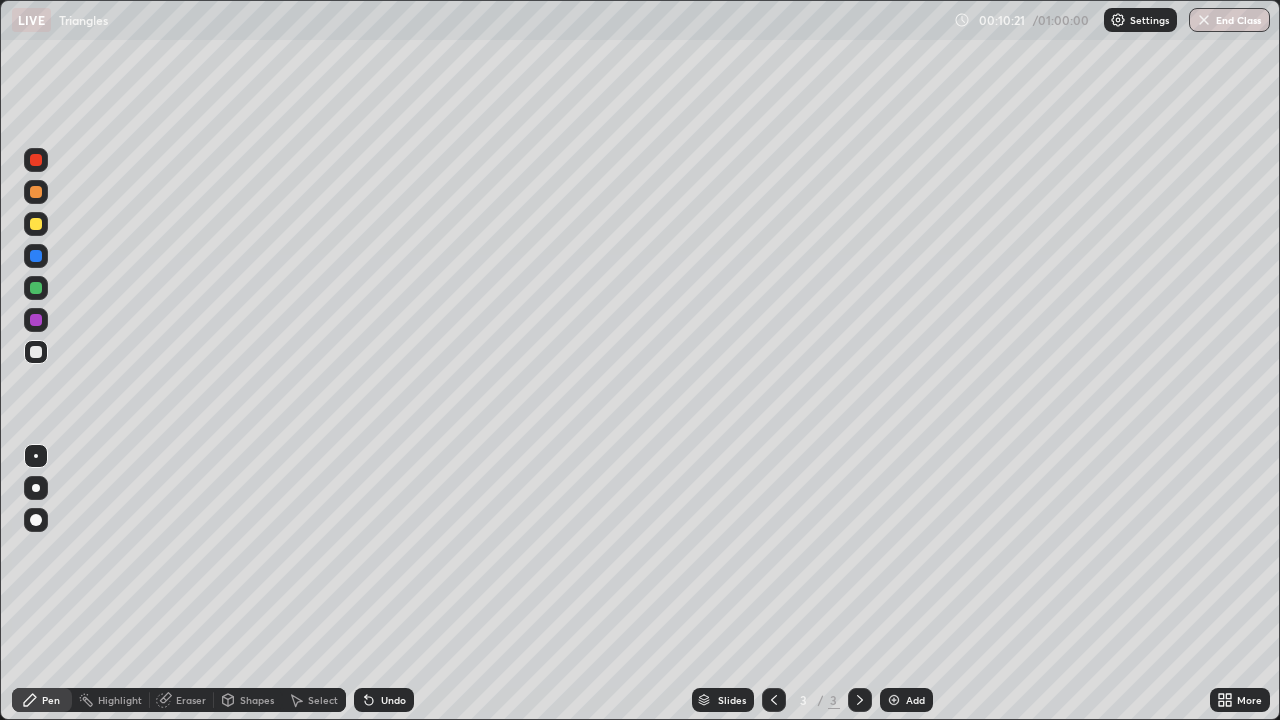 click on "Select" at bounding box center [314, 700] 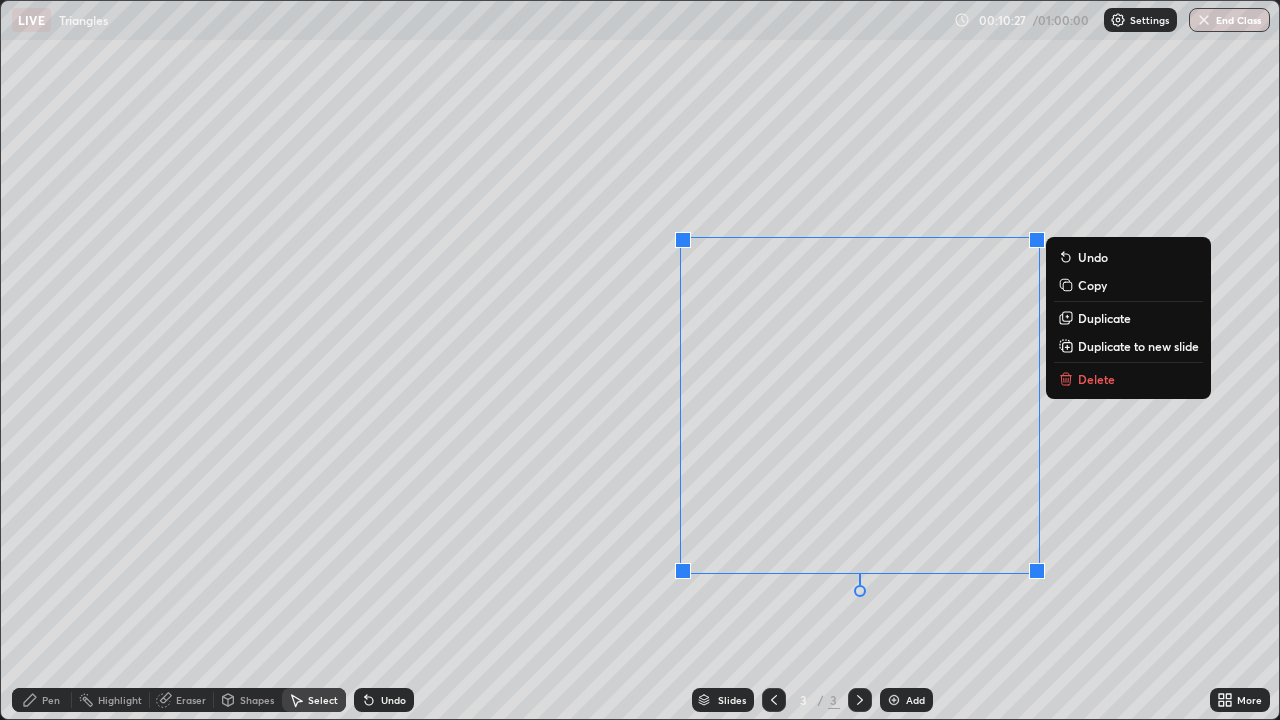 click on "0 ° Undo Copy Duplicate Duplicate to new slide Delete" at bounding box center [640, 360] 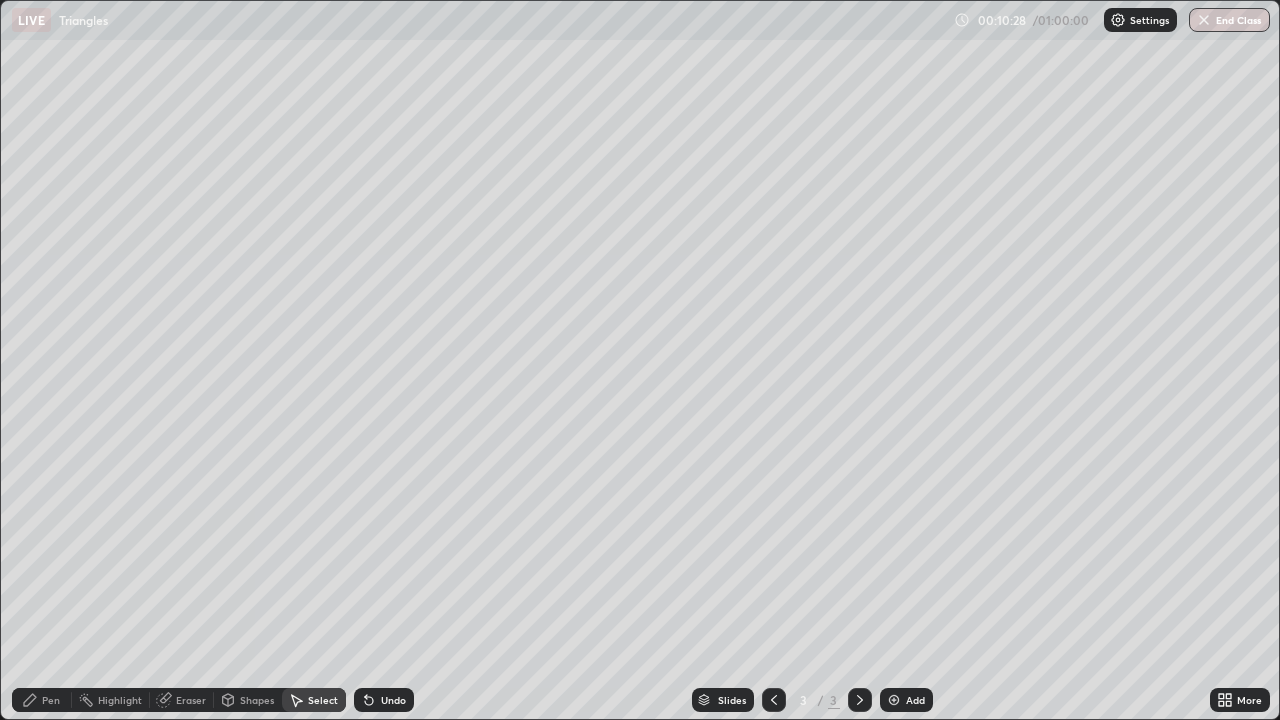 click on "Pen" at bounding box center (51, 700) 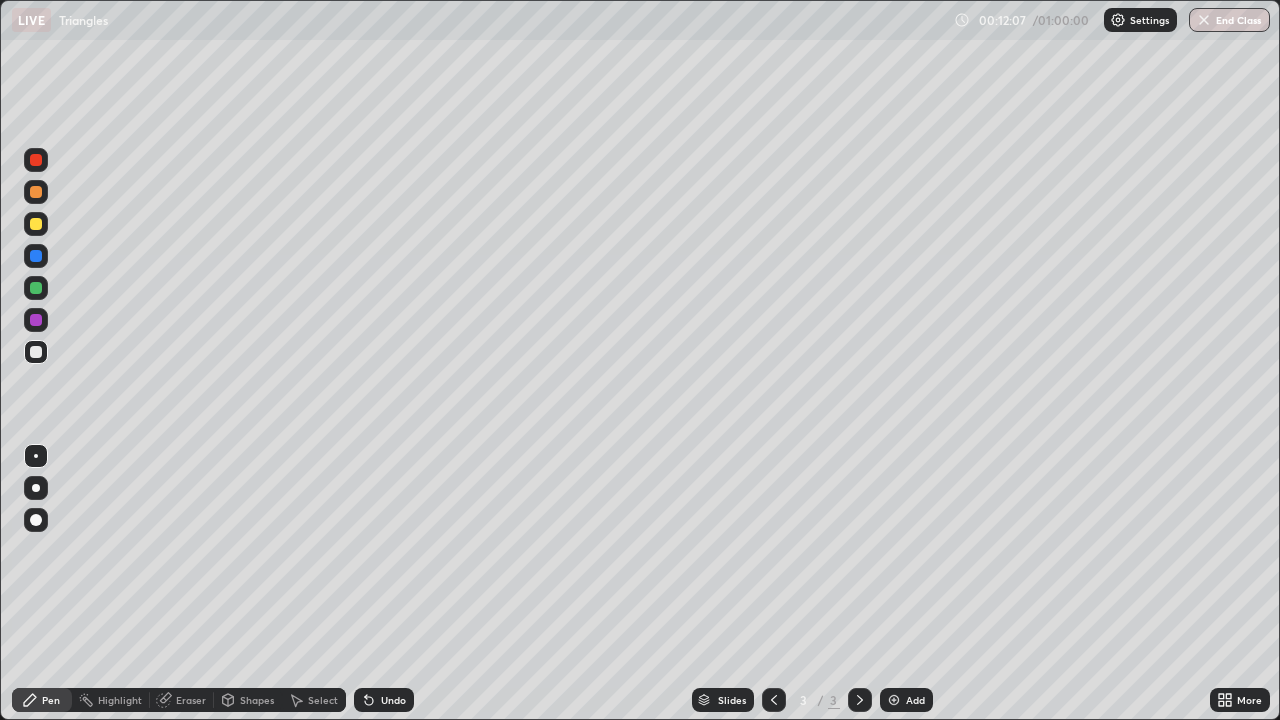 click on "Undo" at bounding box center [393, 700] 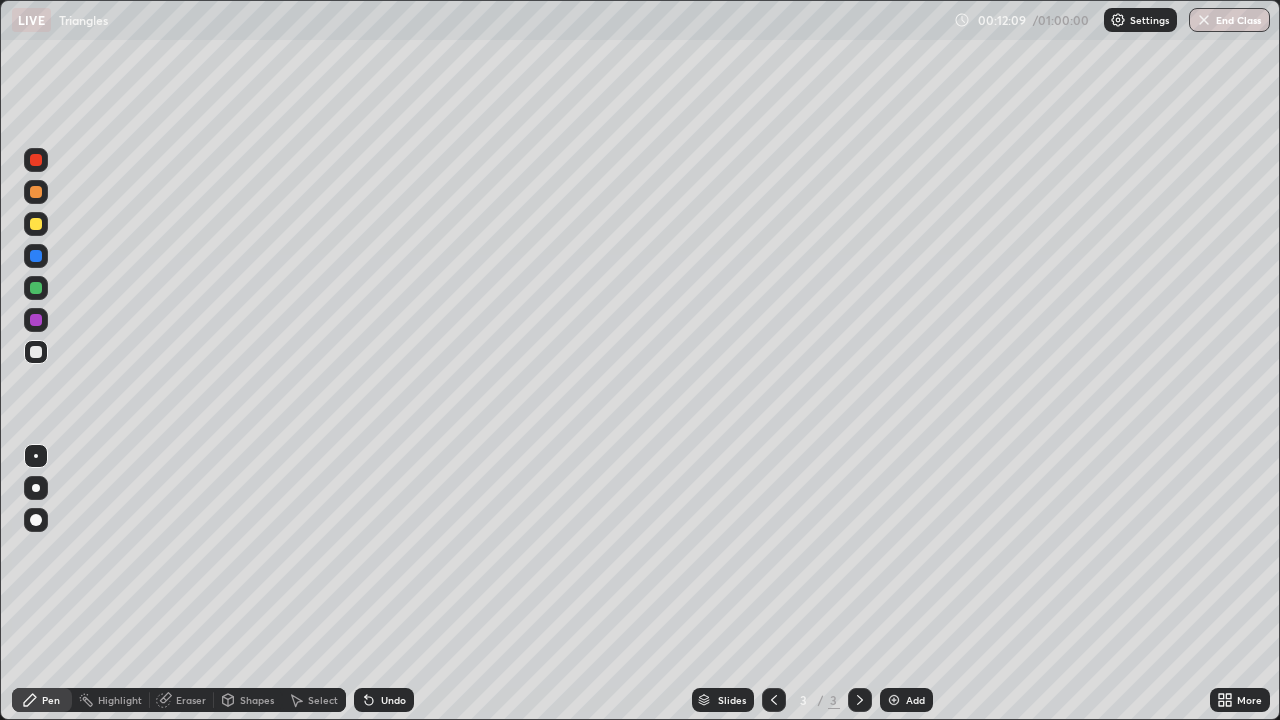 click 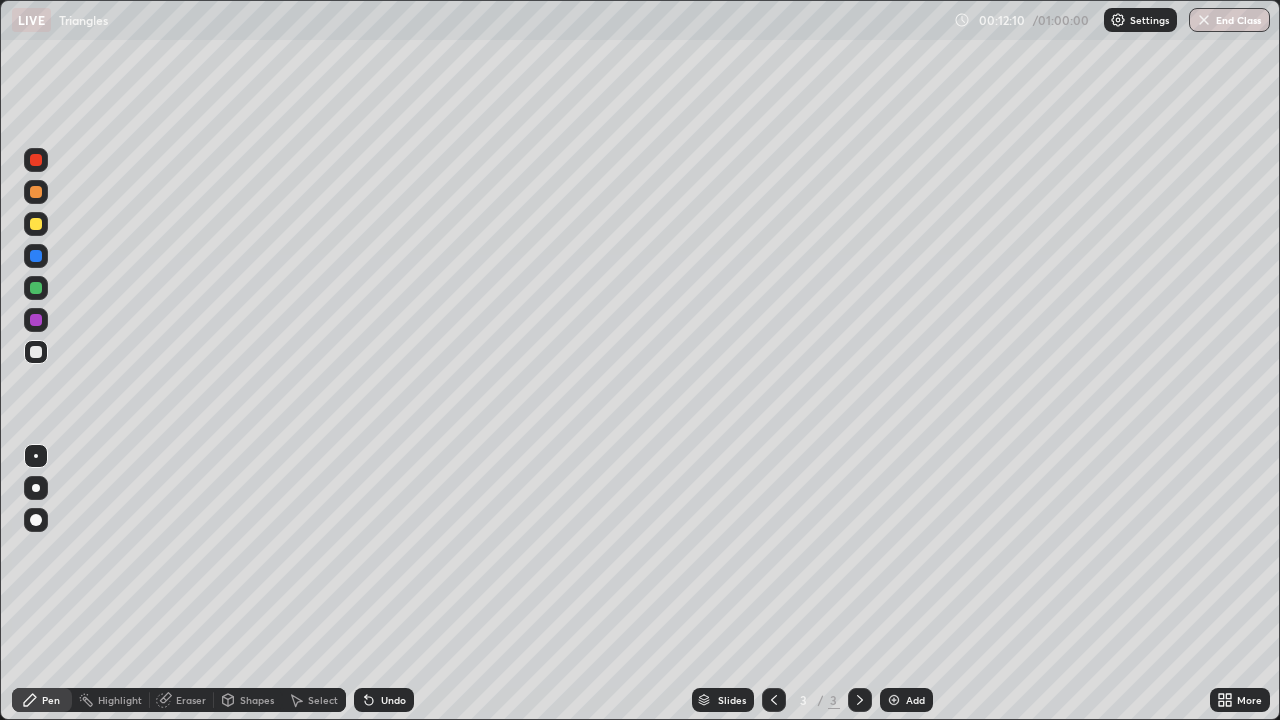 click on "Undo" at bounding box center [384, 700] 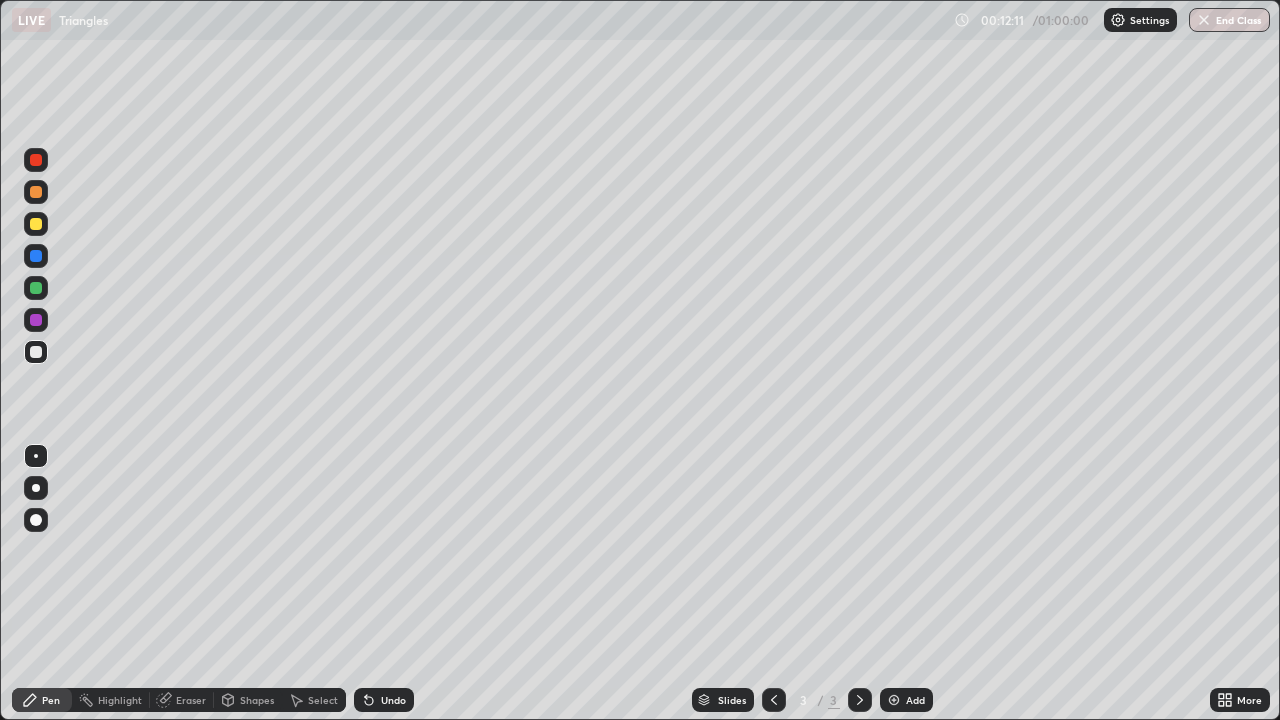 click on "Undo" at bounding box center [393, 700] 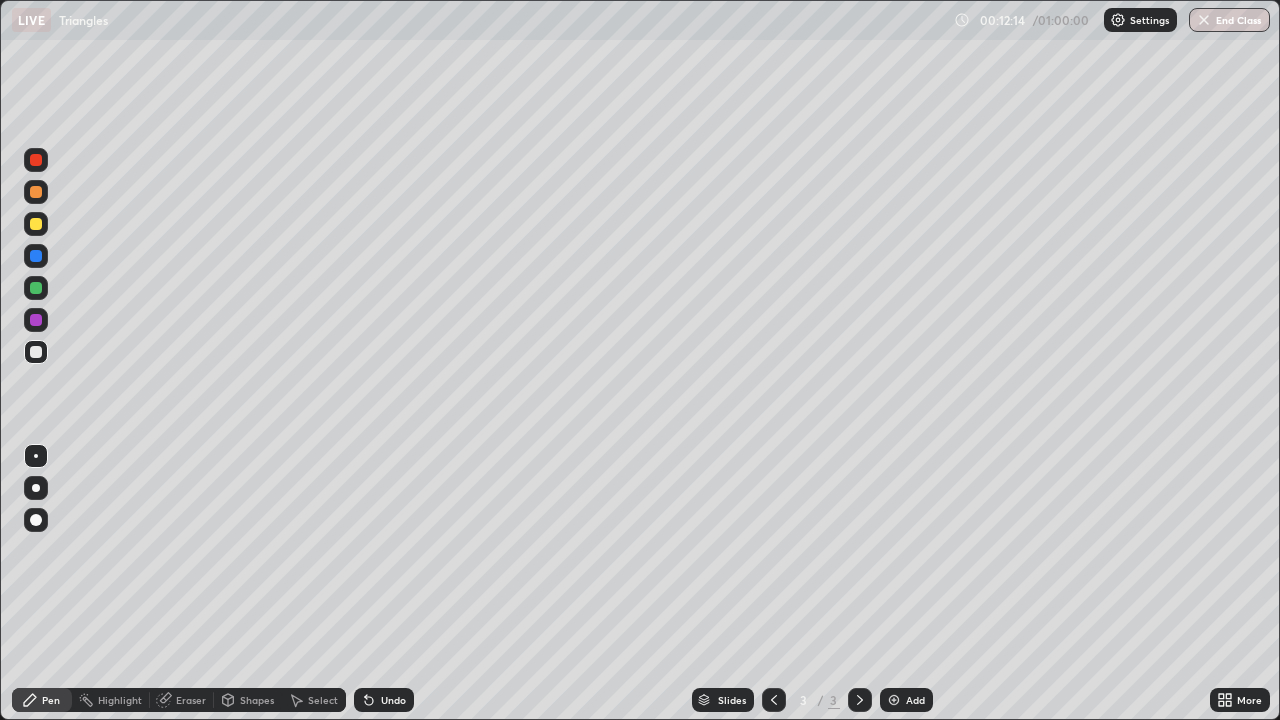 click on "Select" at bounding box center [314, 700] 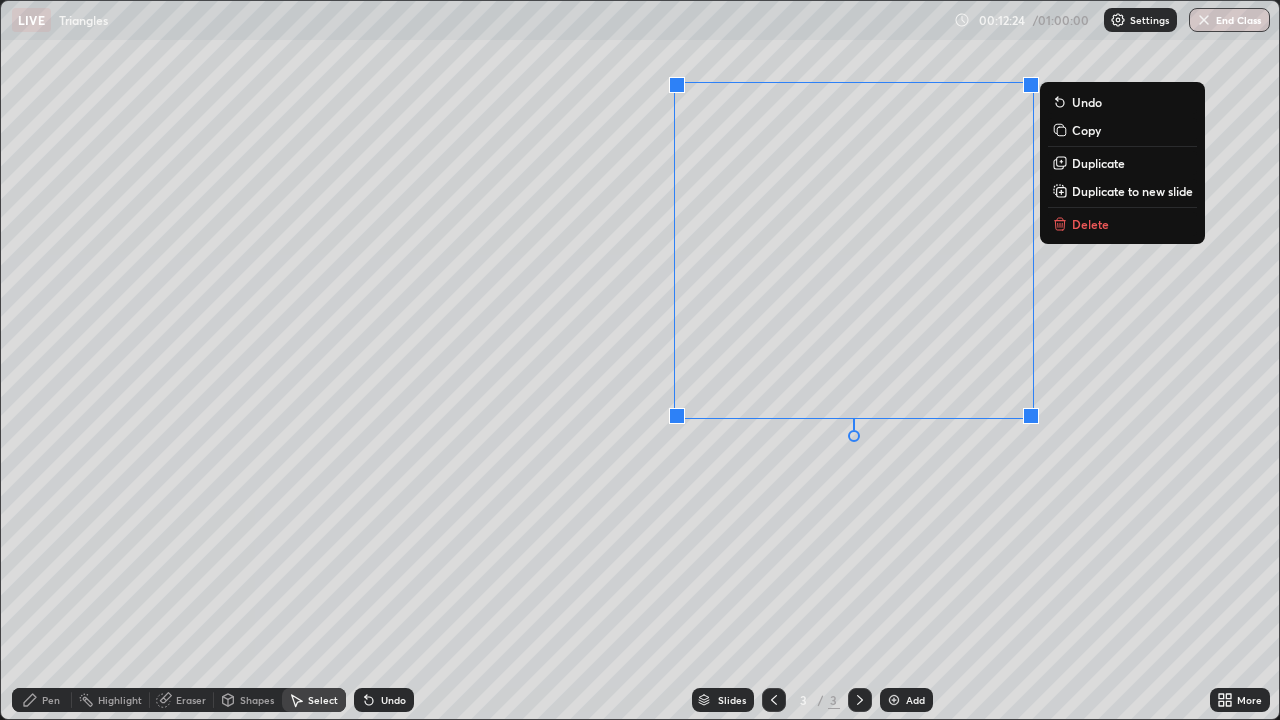 click on "Eraser" at bounding box center (191, 700) 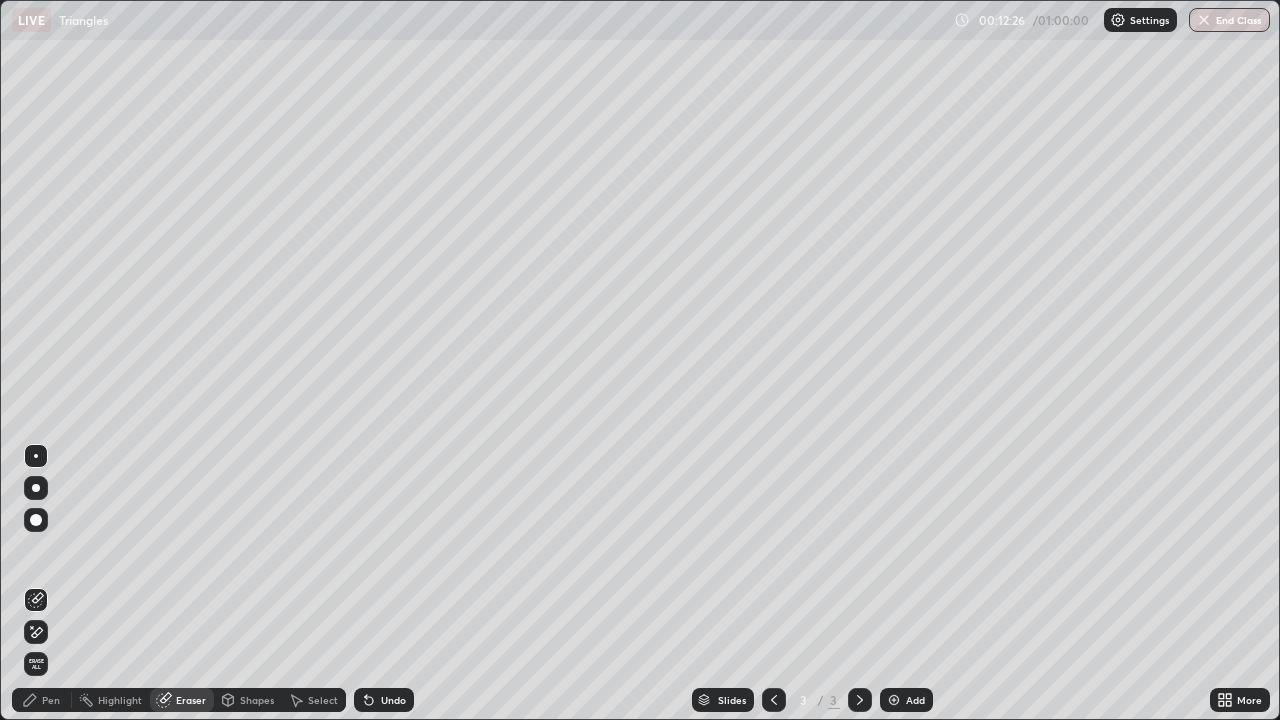 click 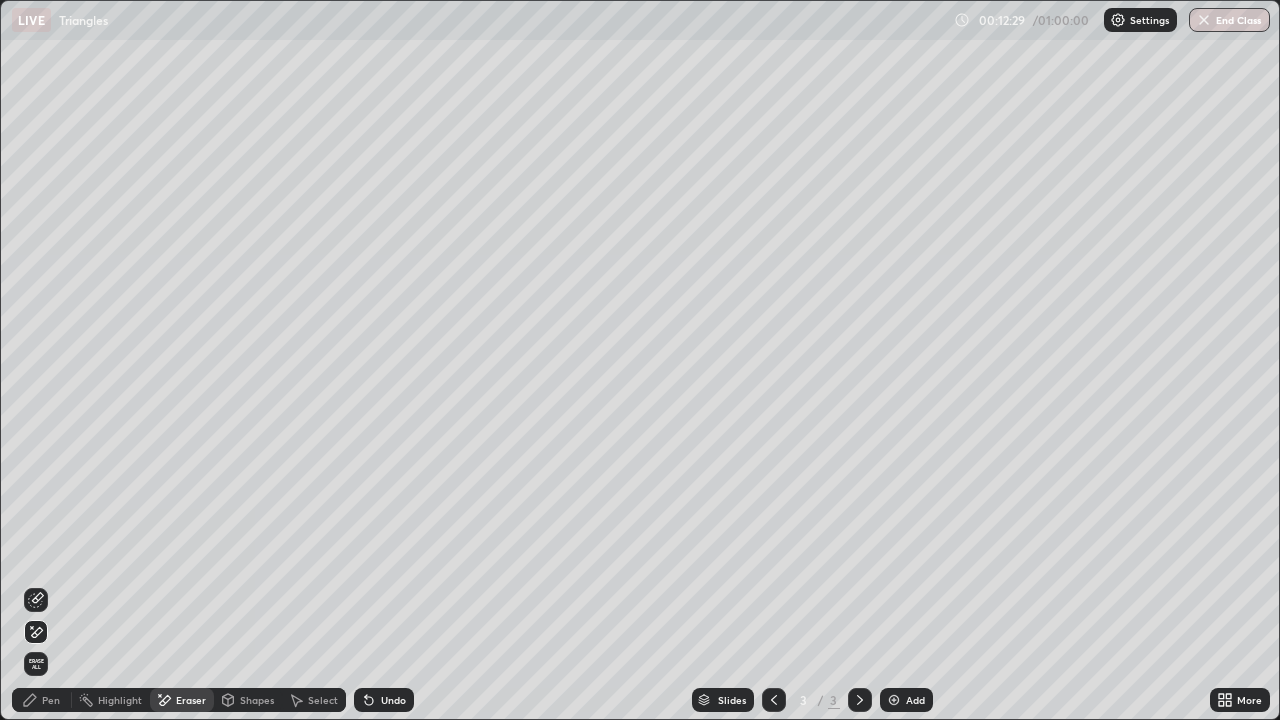 click 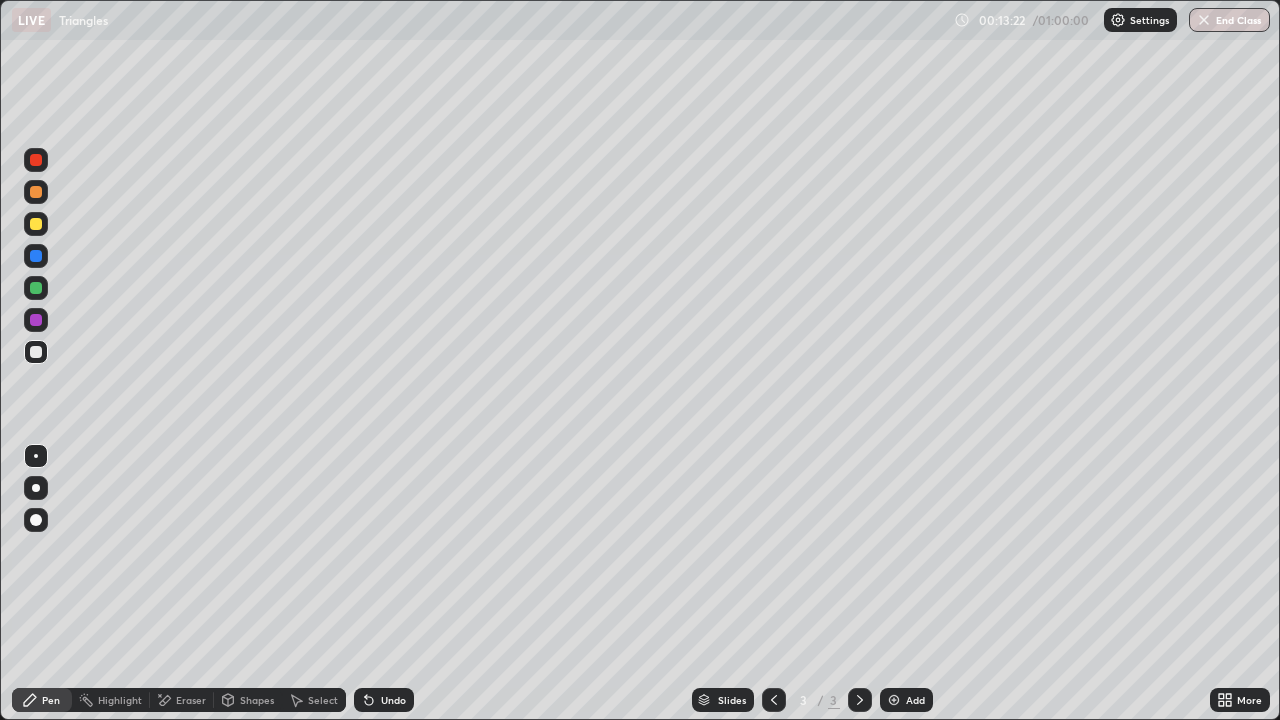 click 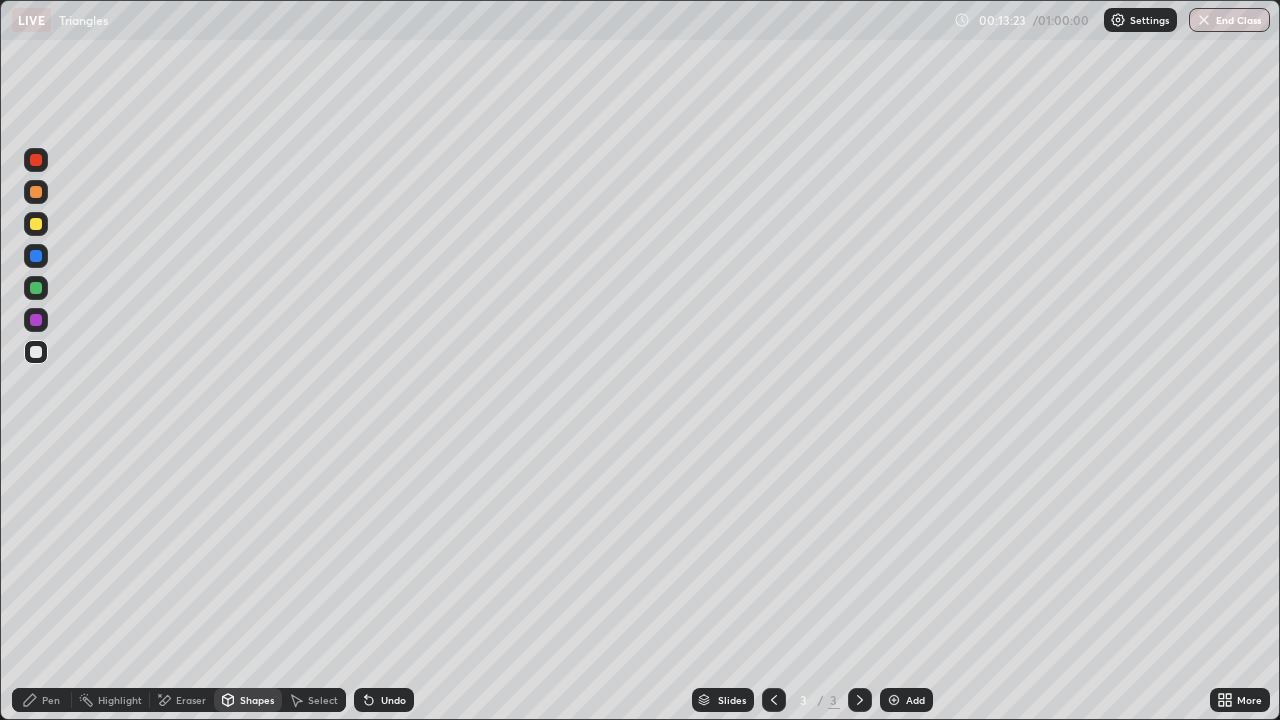 click 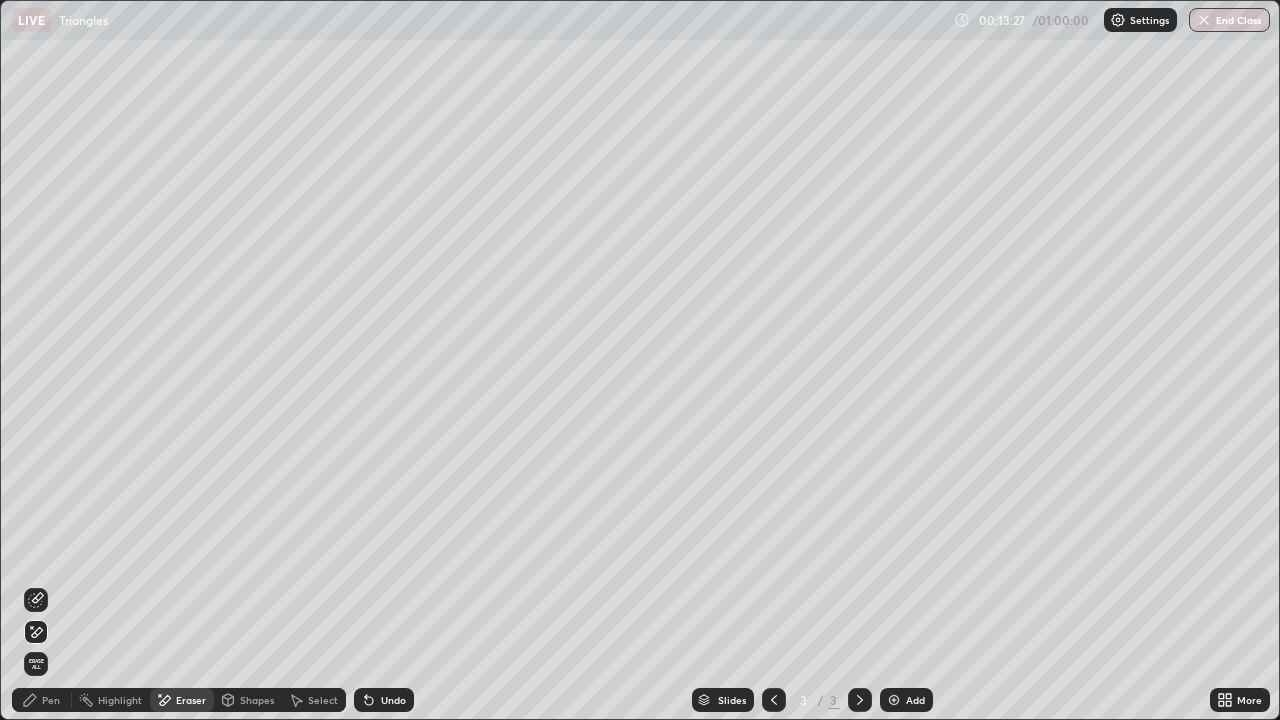click on "Pen" at bounding box center (51, 700) 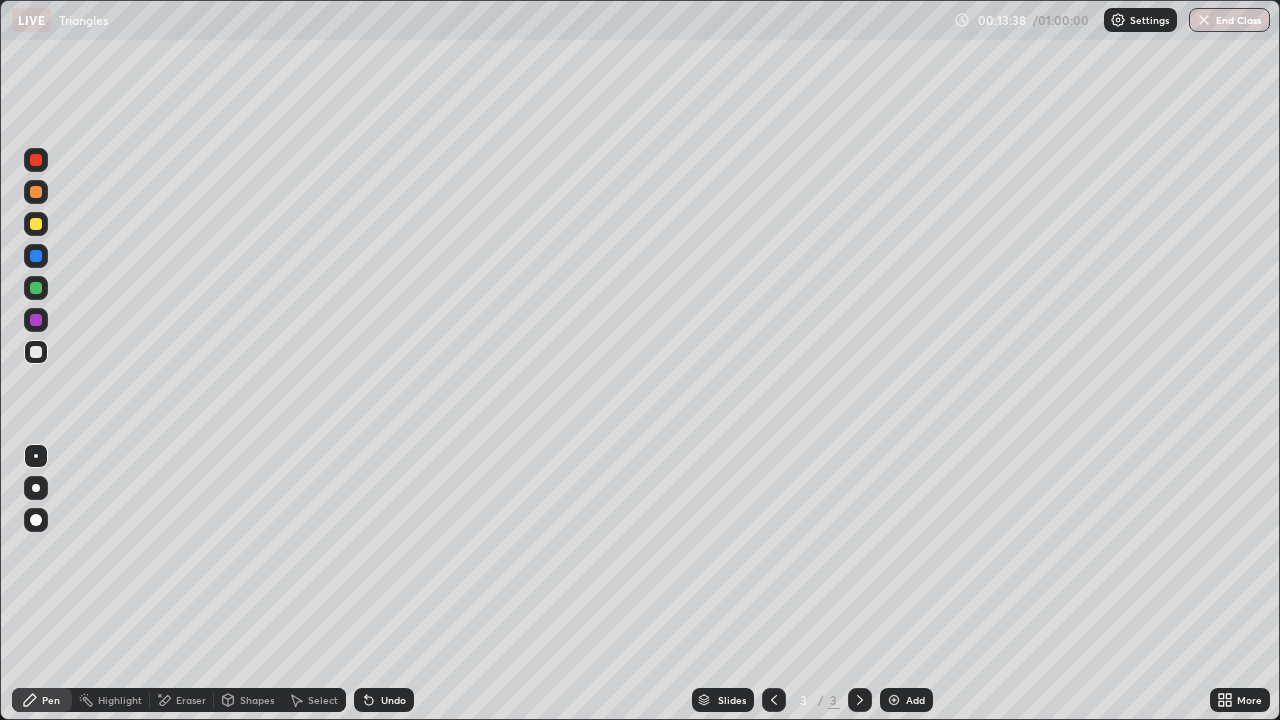 click 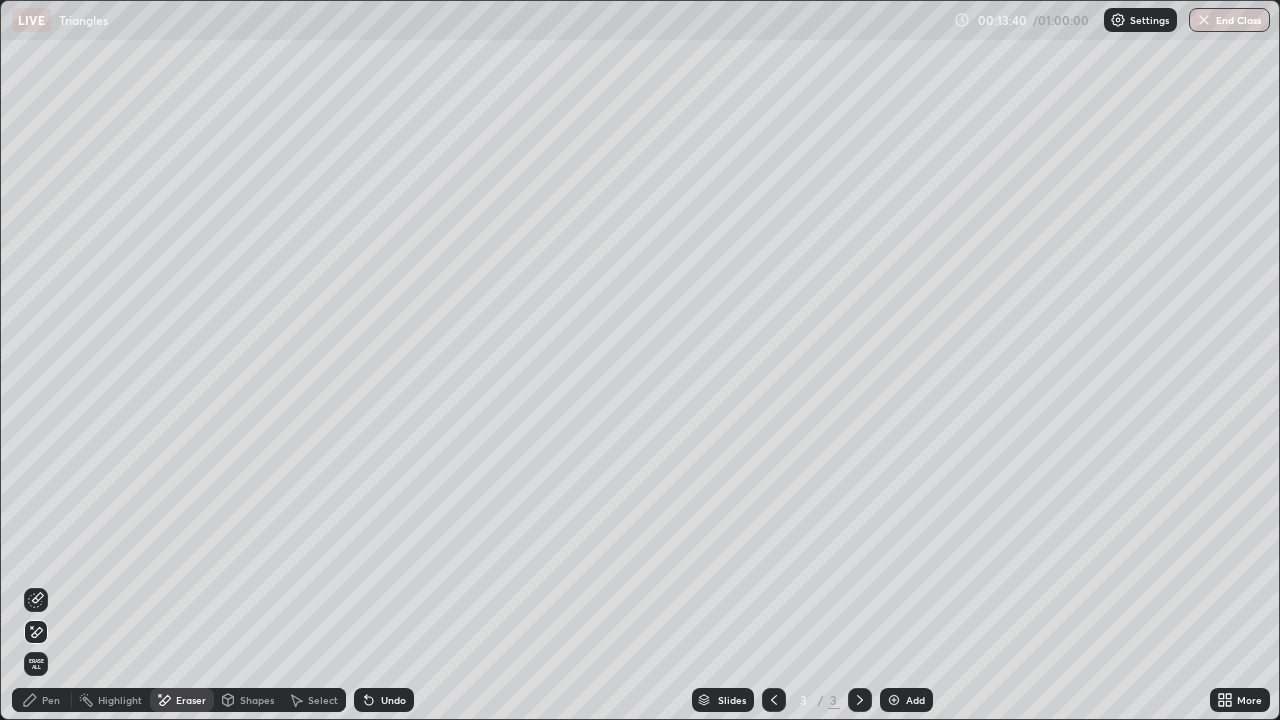 click on "Pen" at bounding box center [42, 700] 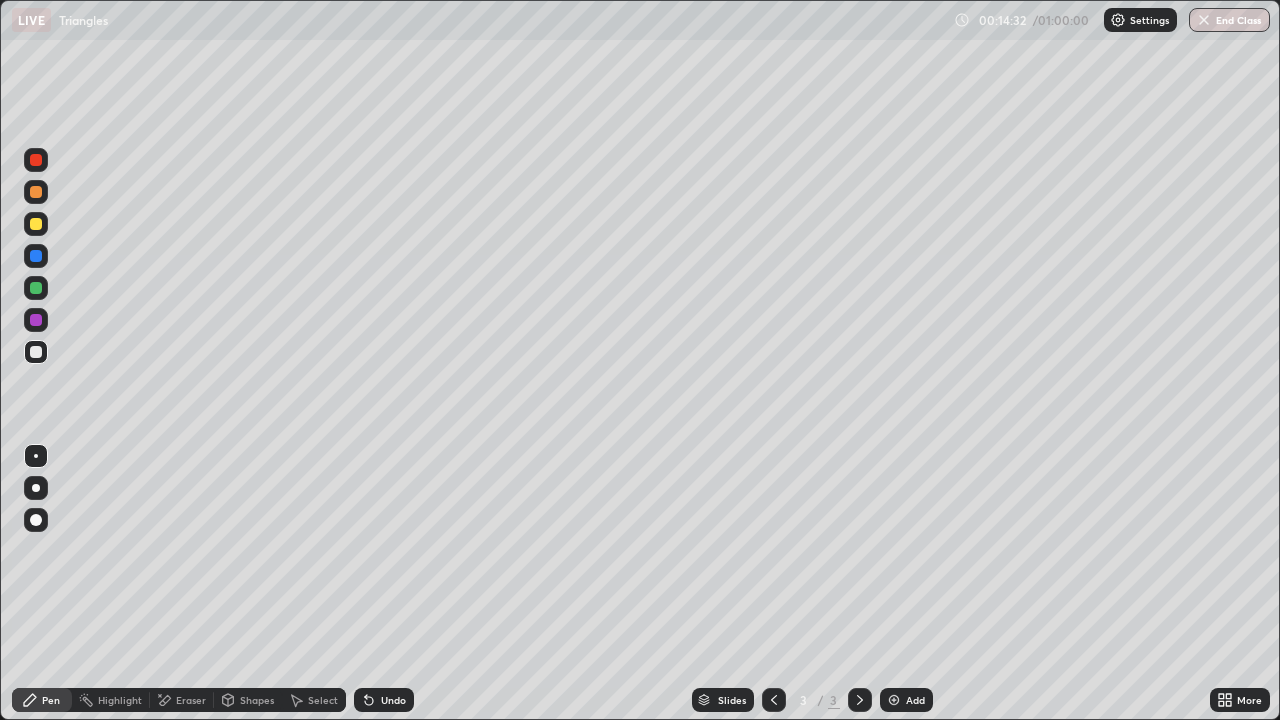 click 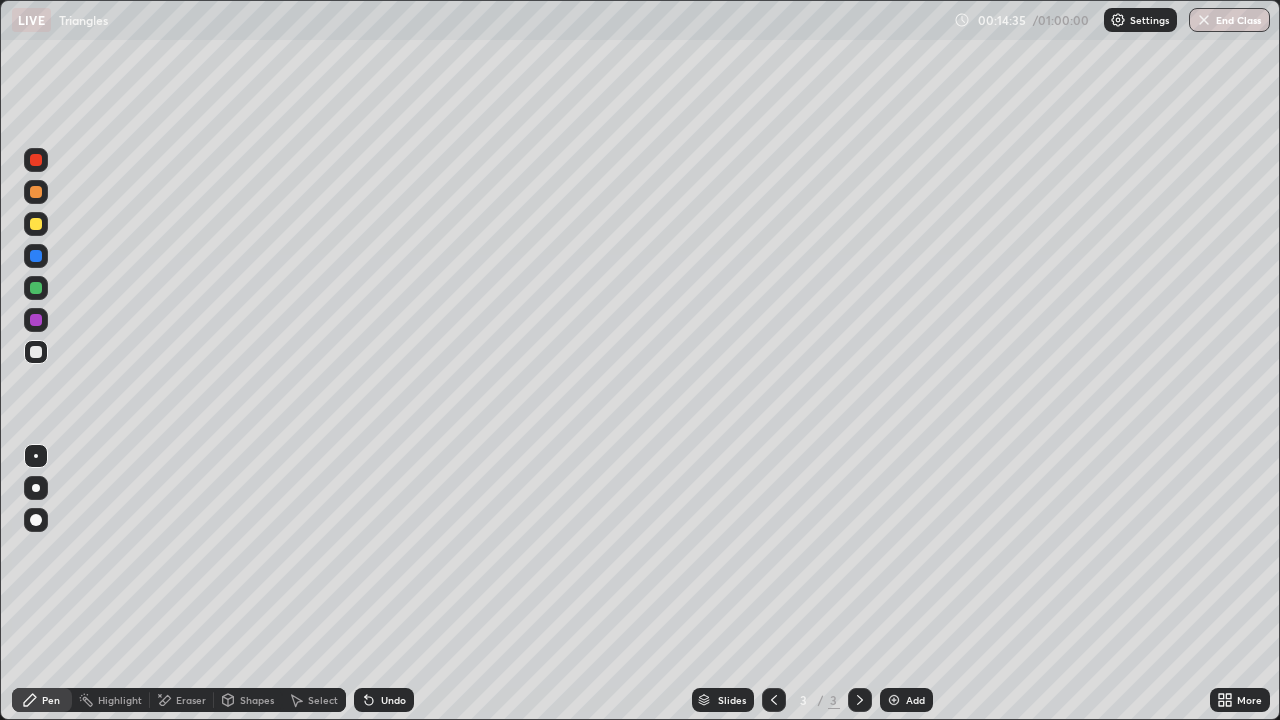 click on "Undo" at bounding box center [393, 700] 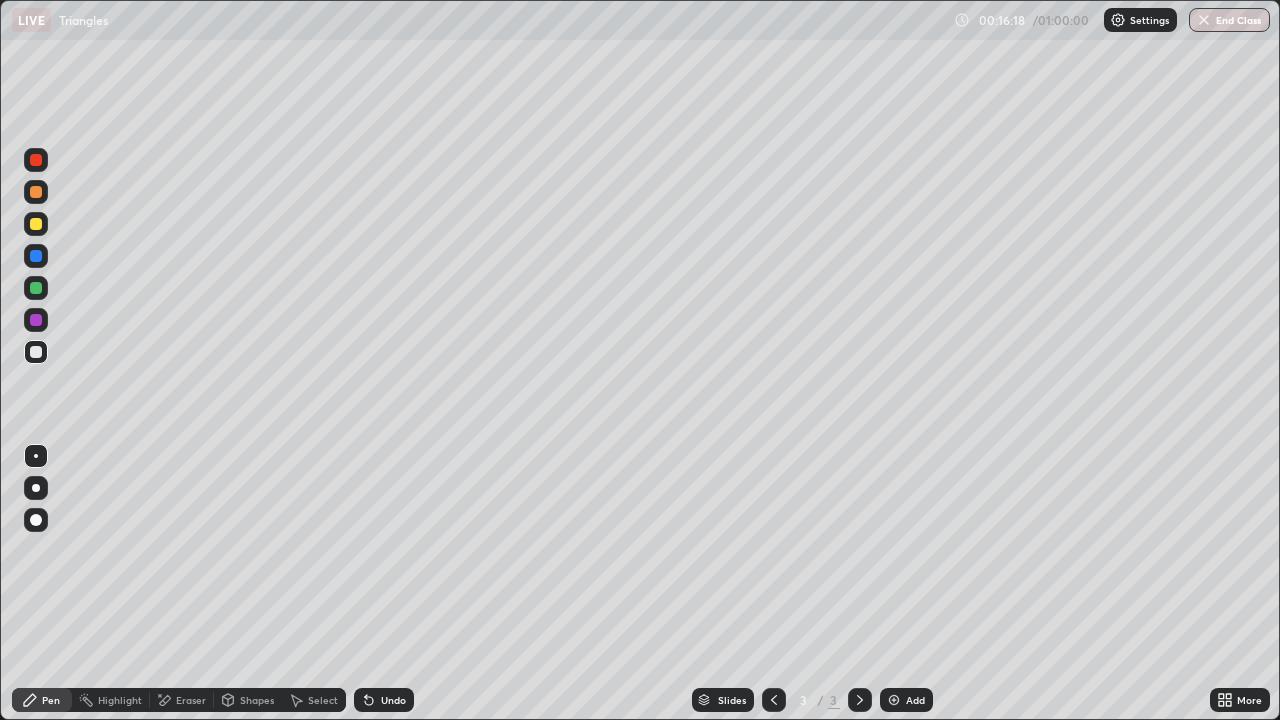 click on "Undo" at bounding box center (384, 700) 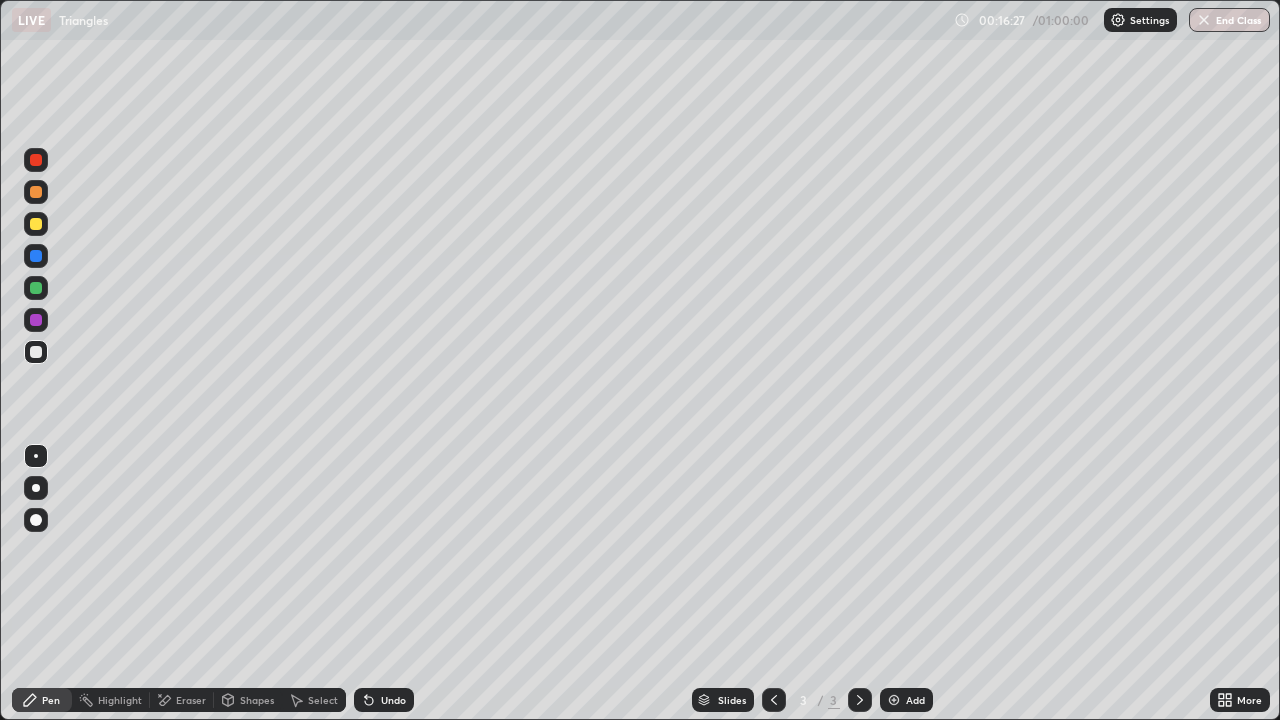 click on "Undo" at bounding box center [384, 700] 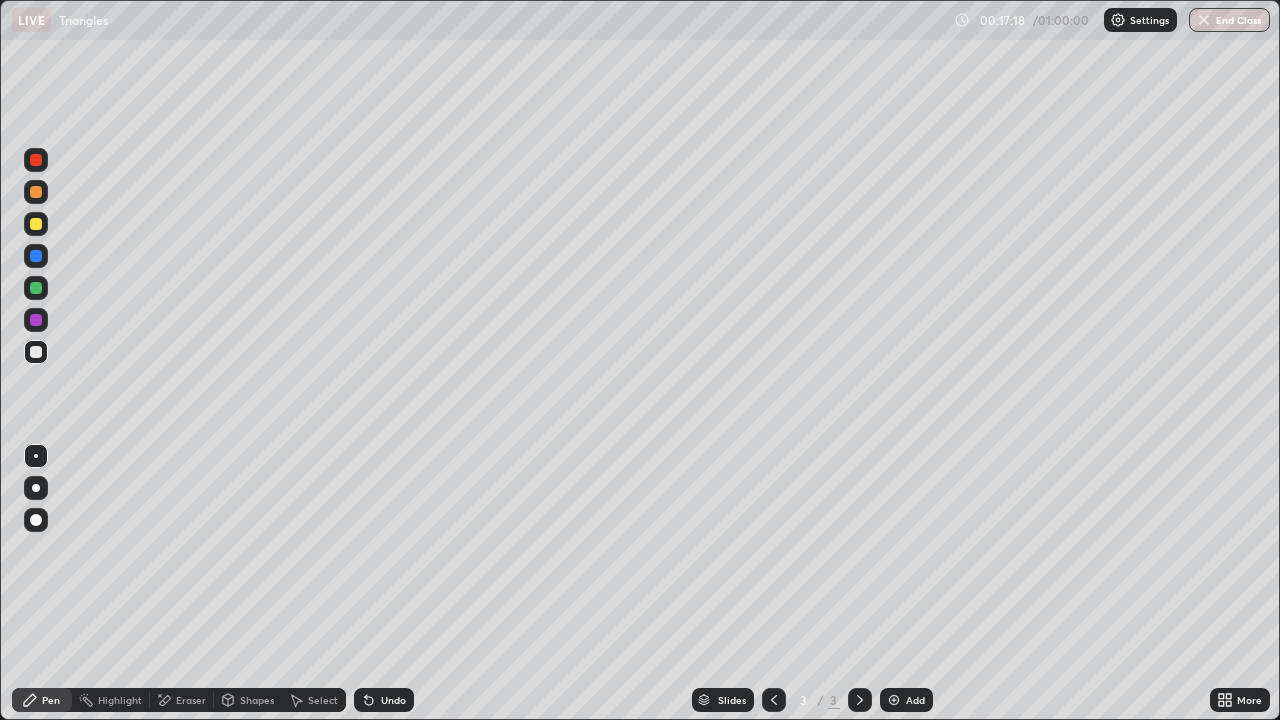 click 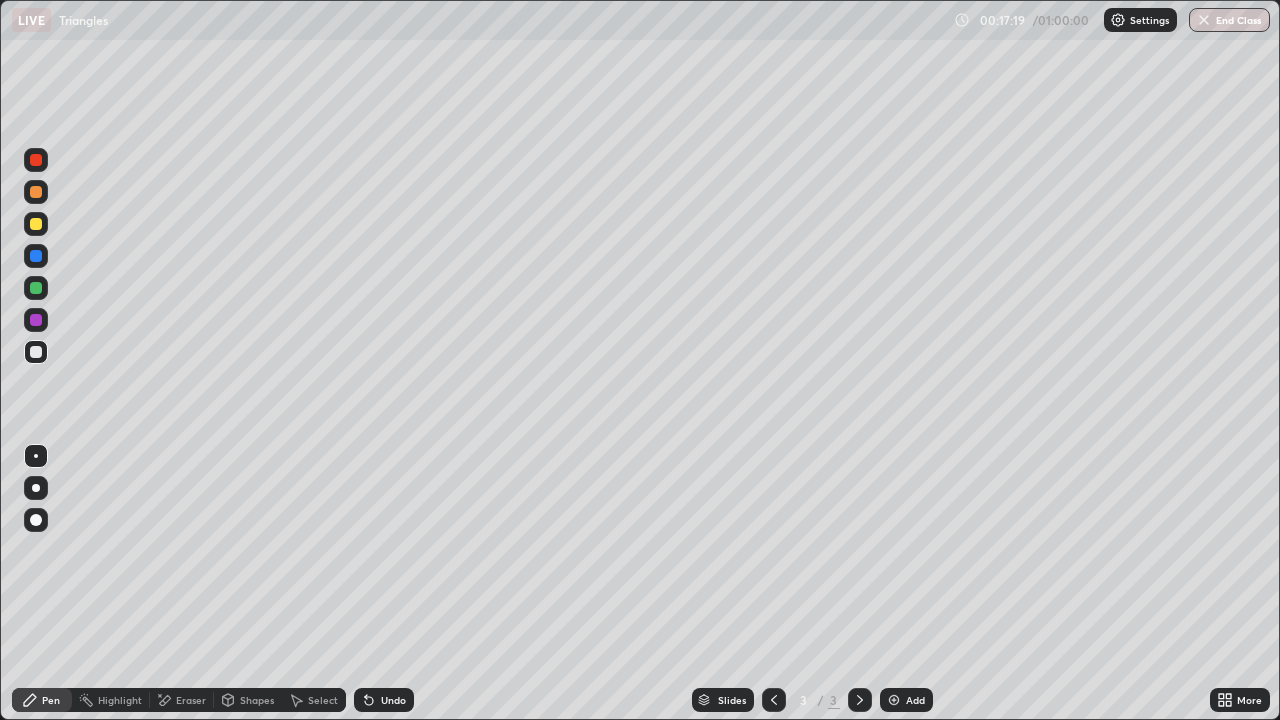 click on "Undo" at bounding box center (384, 700) 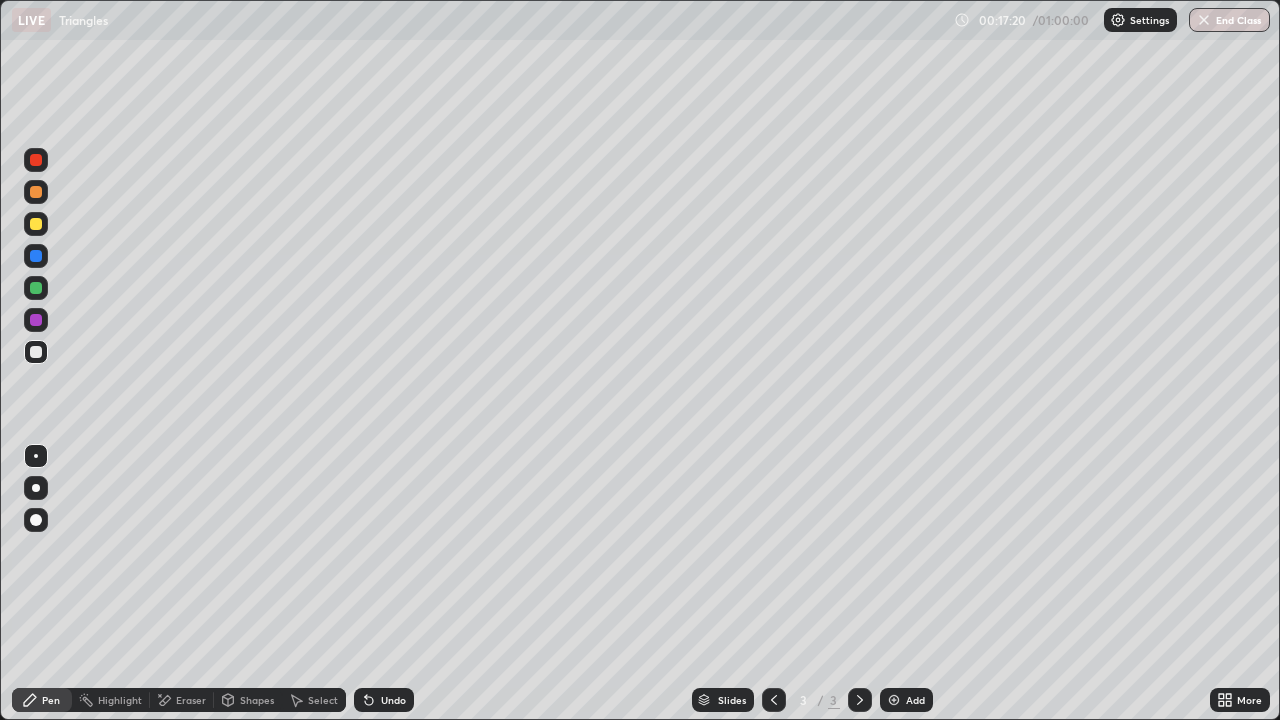 click on "Eraser" at bounding box center (182, 700) 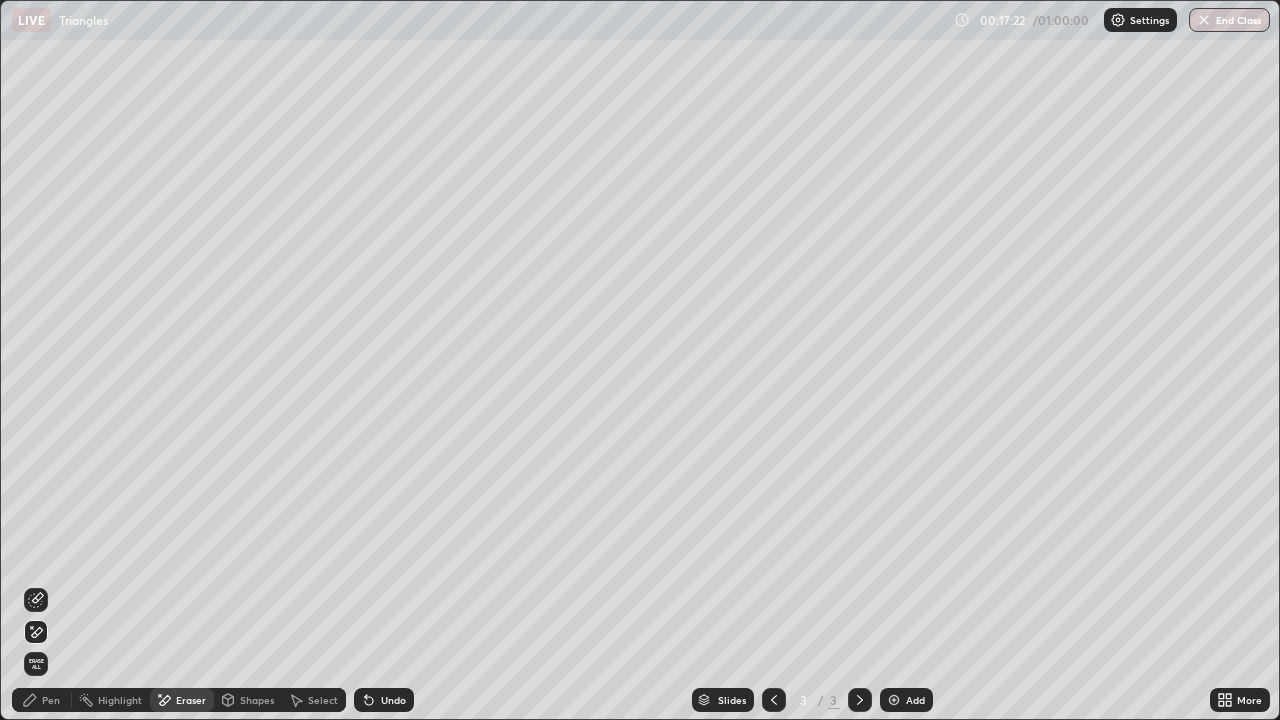 click on "Pen" at bounding box center (51, 700) 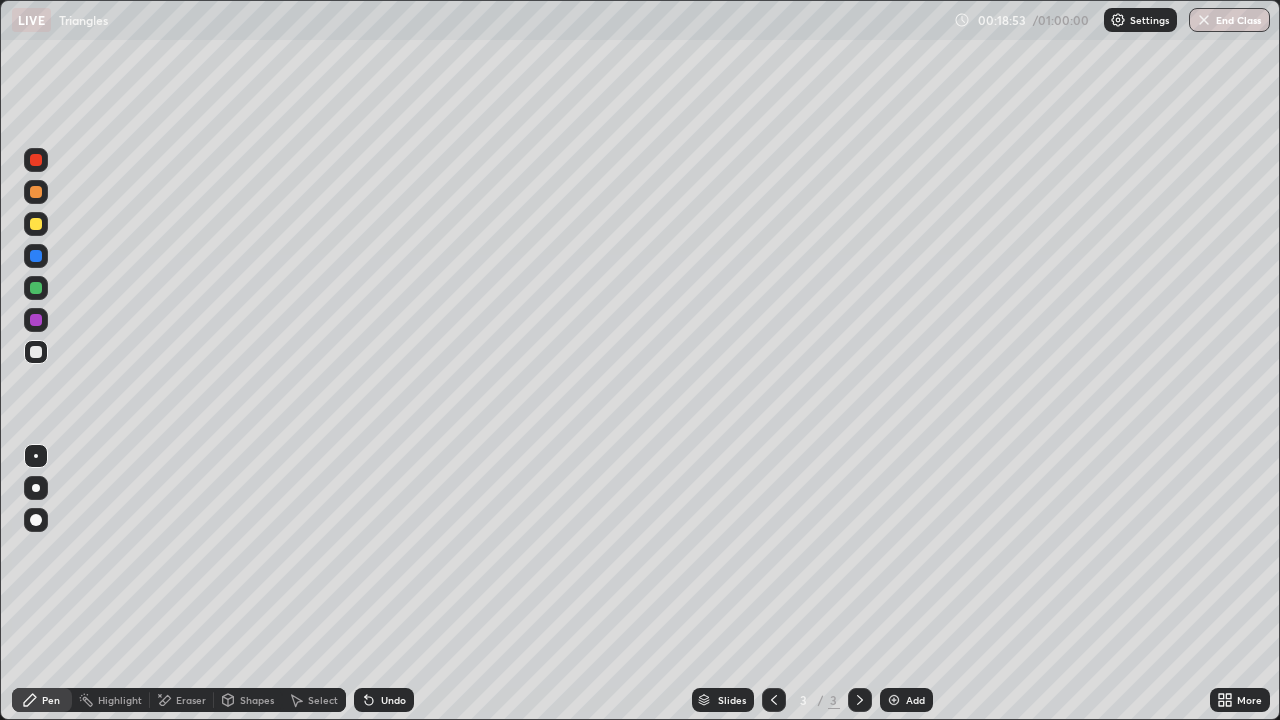 click on "Undo" at bounding box center [384, 700] 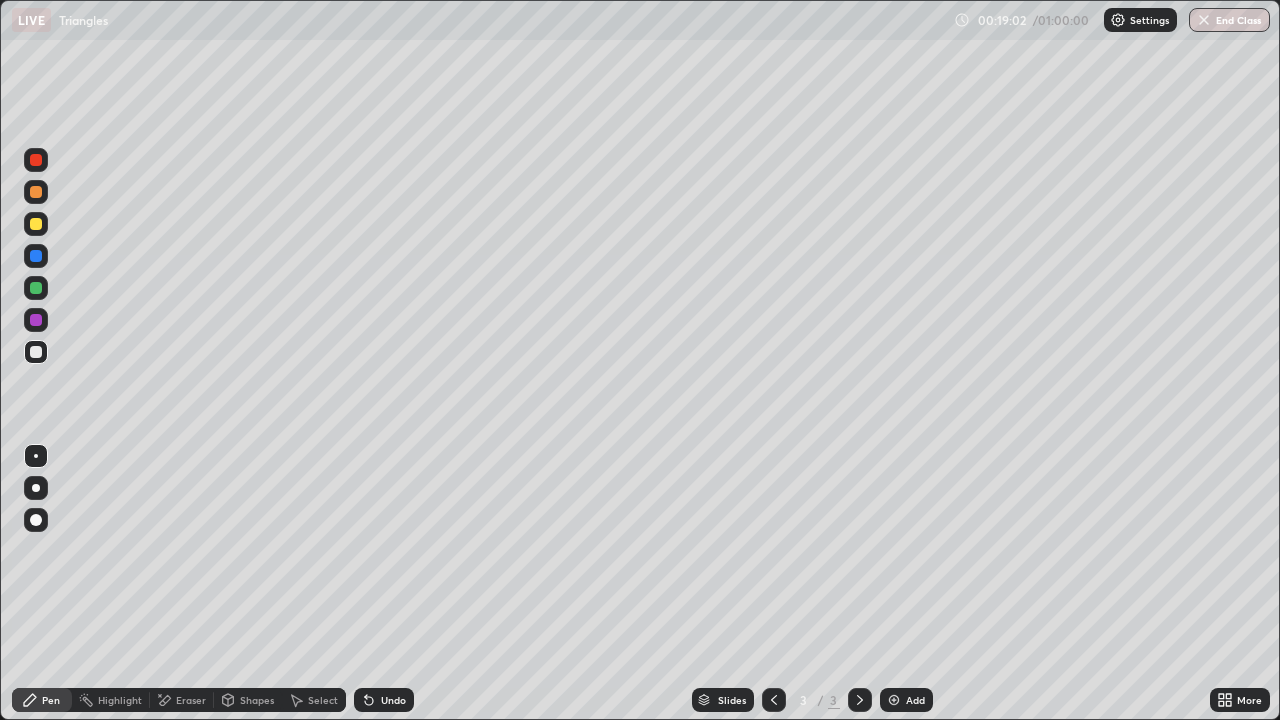 click on "Eraser" at bounding box center [191, 700] 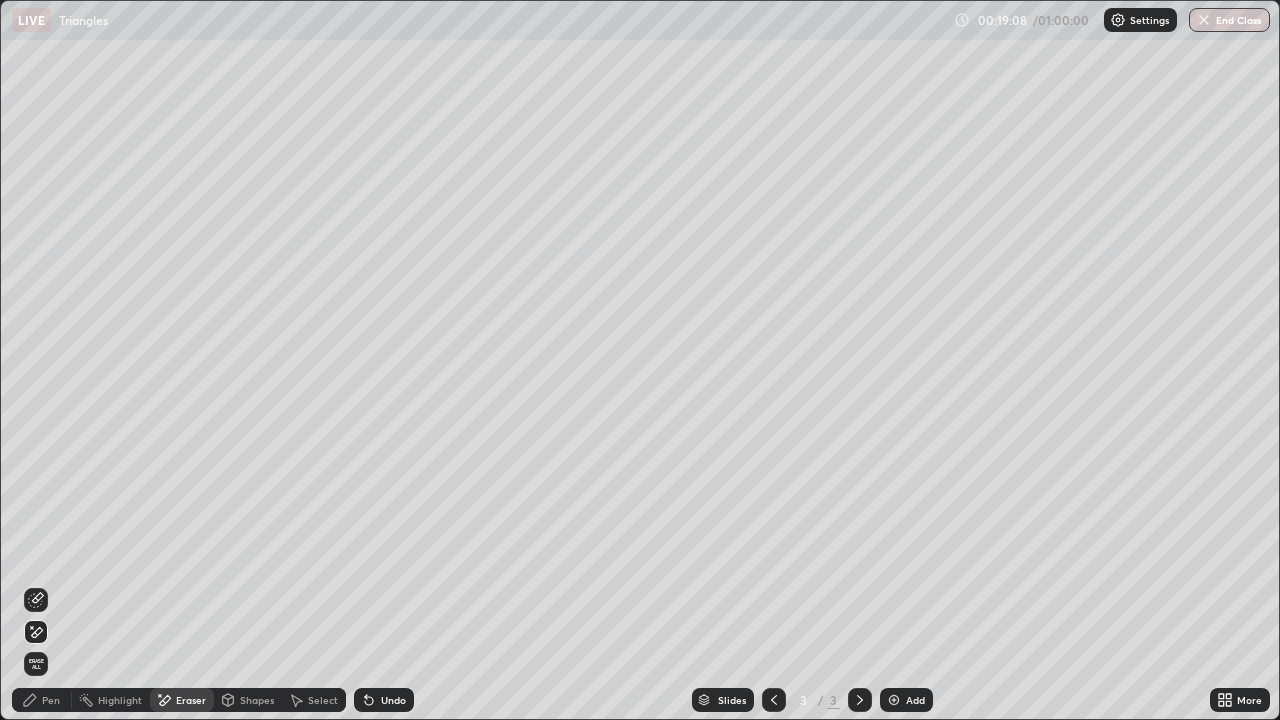 click on "Pen" at bounding box center (42, 700) 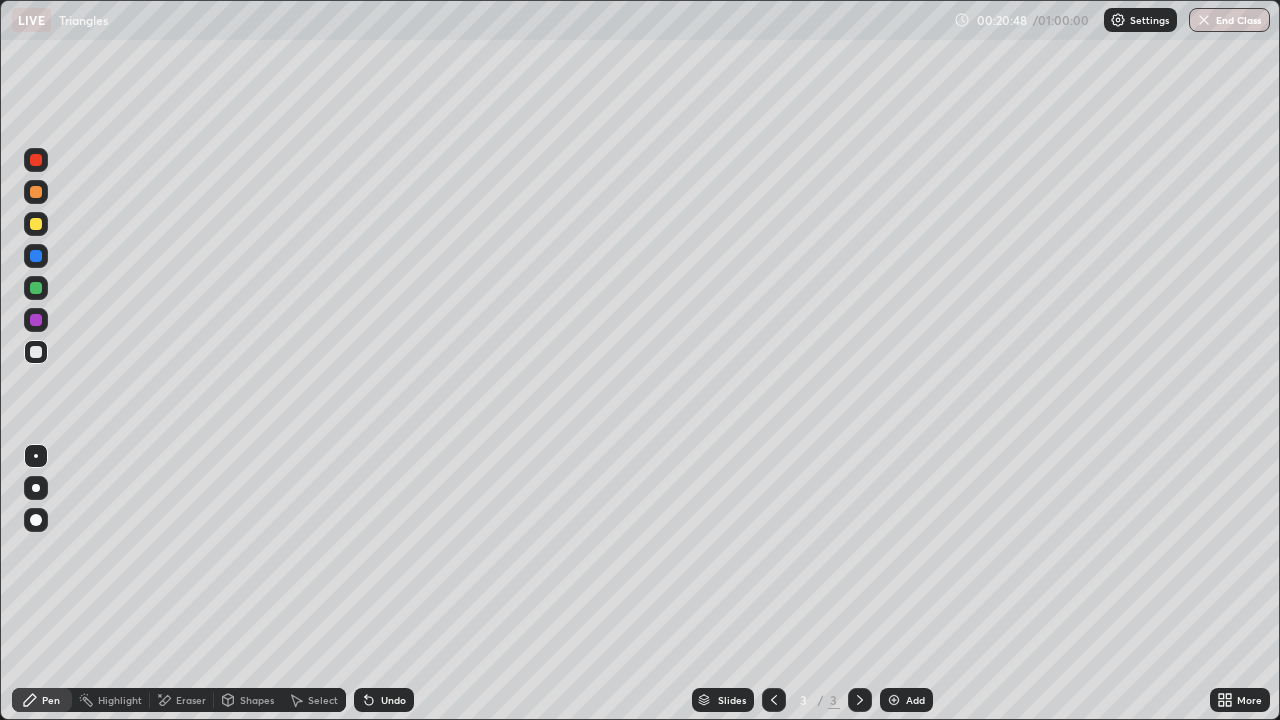 click on "Add" at bounding box center (906, 700) 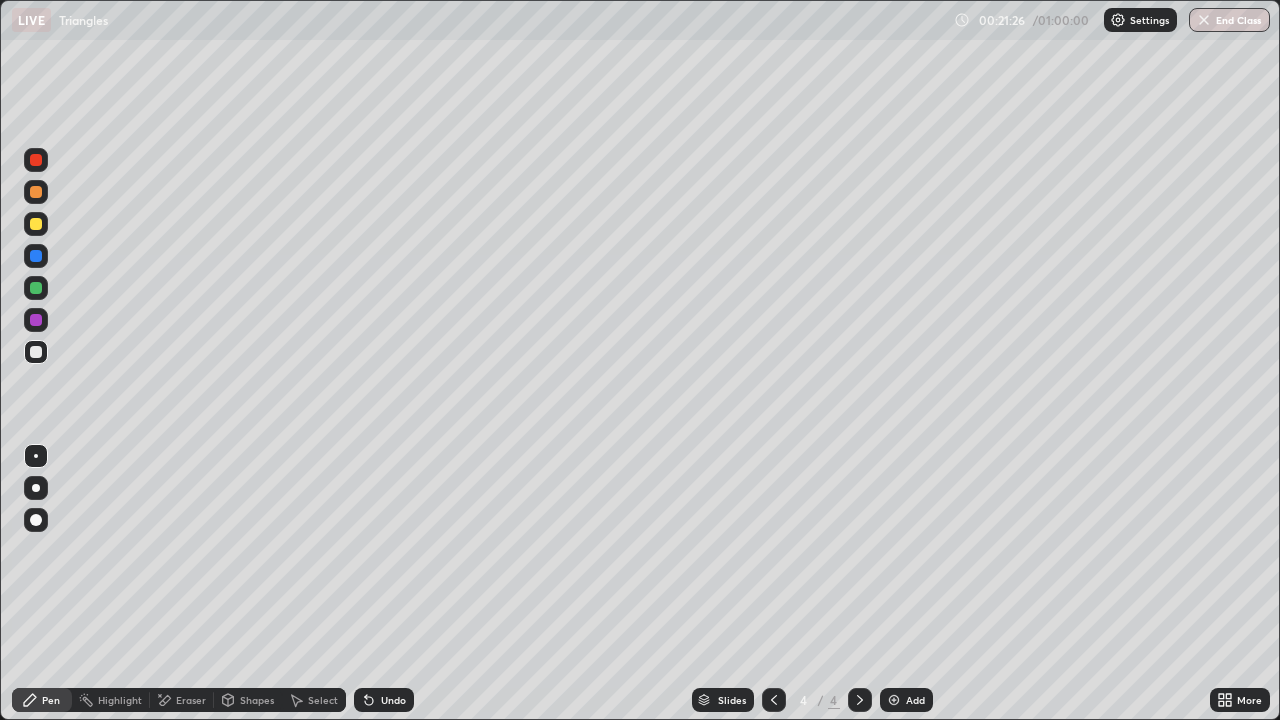 click 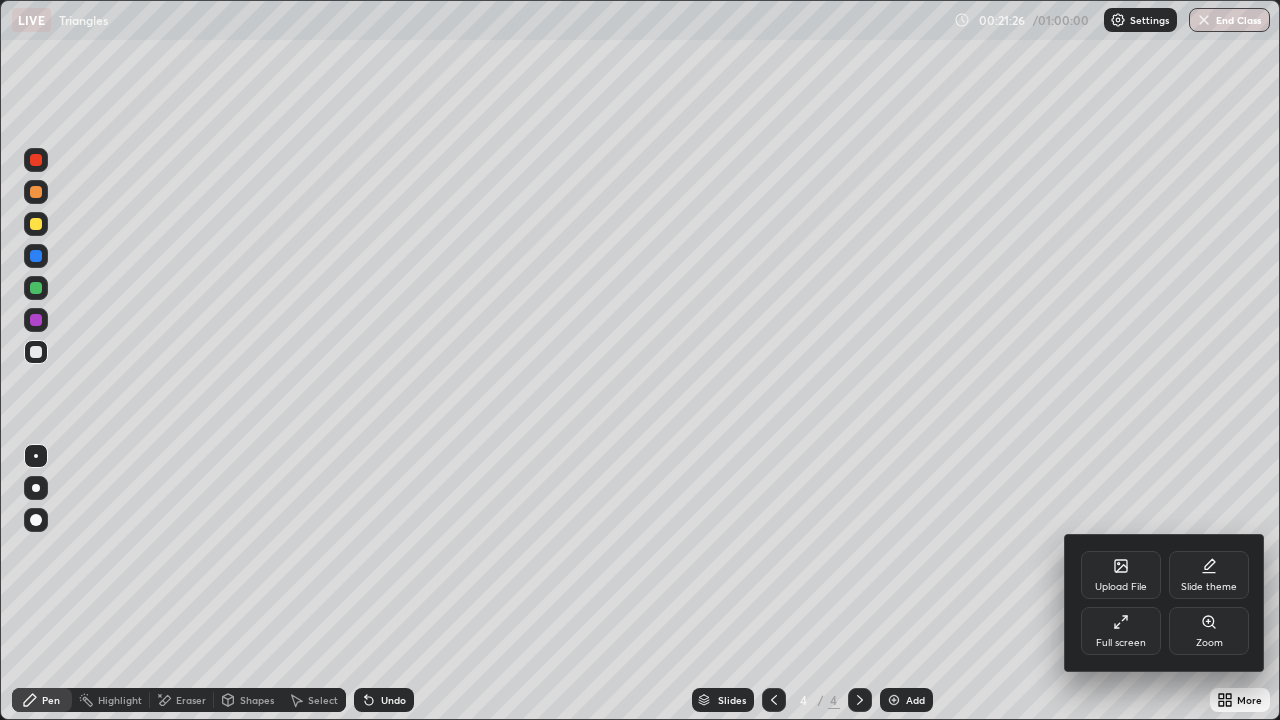 click 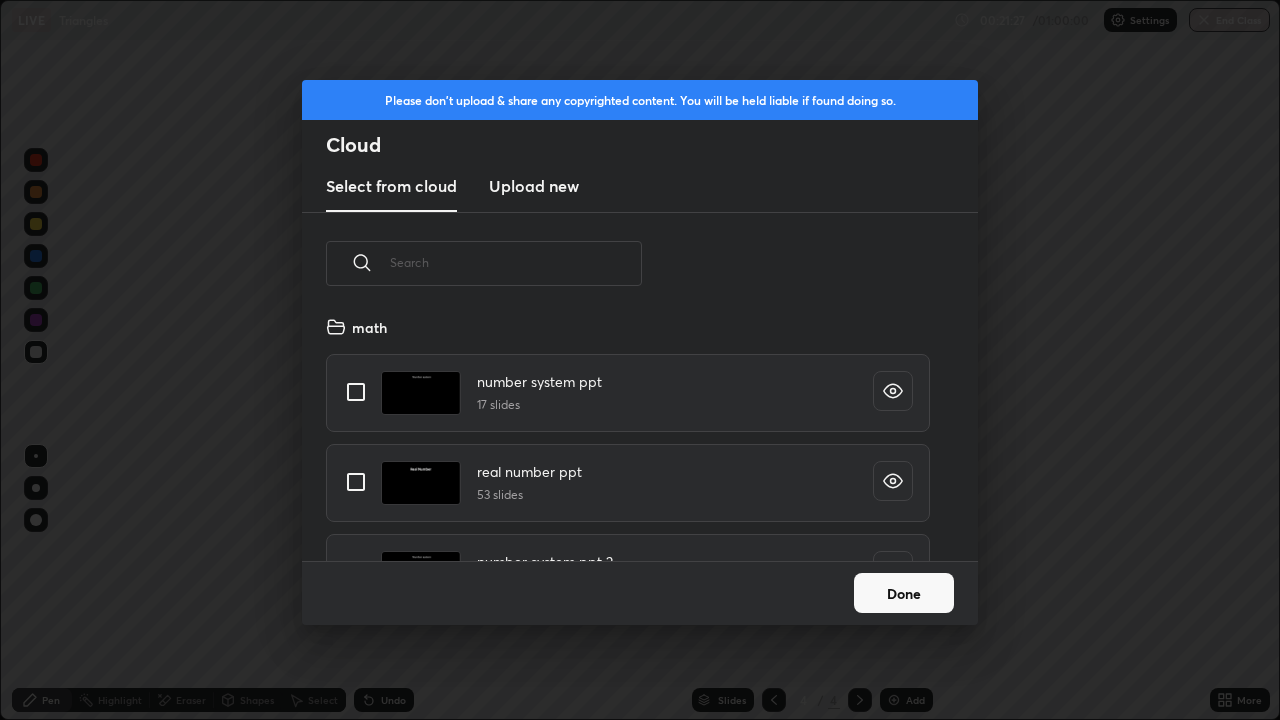 scroll, scrollTop: 7, scrollLeft: 11, axis: both 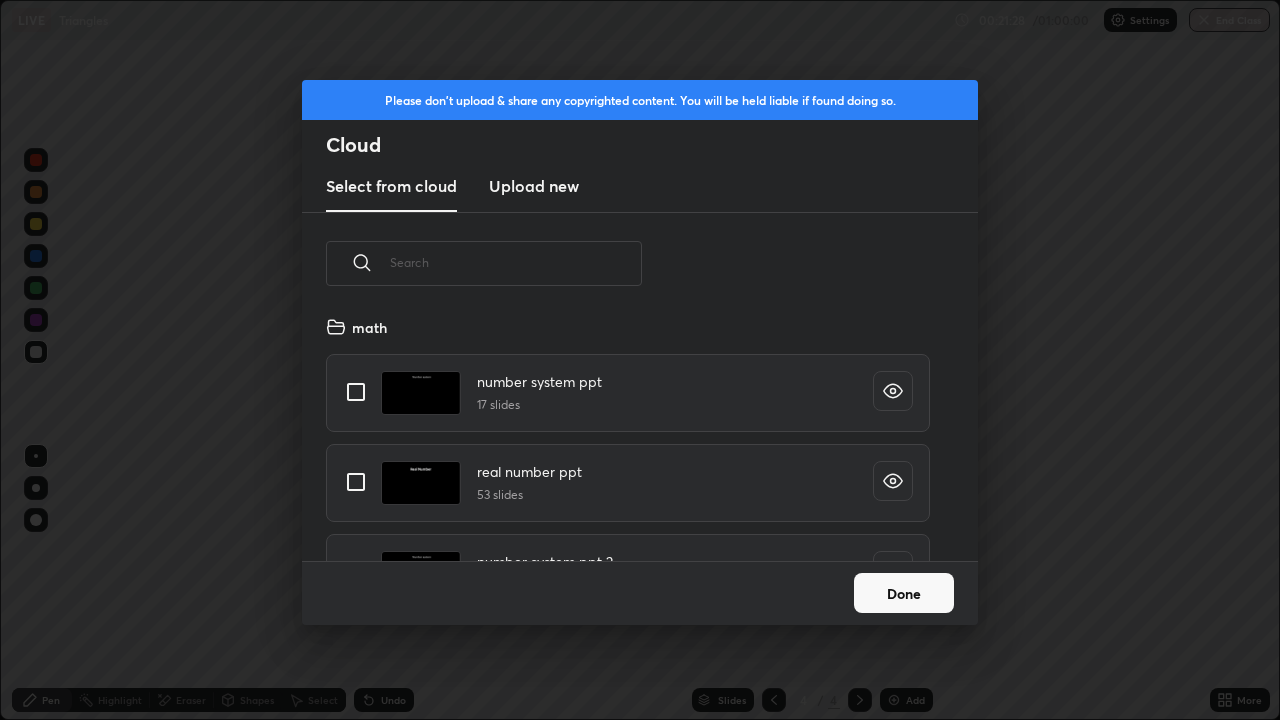 click on "Upload new" at bounding box center (534, 186) 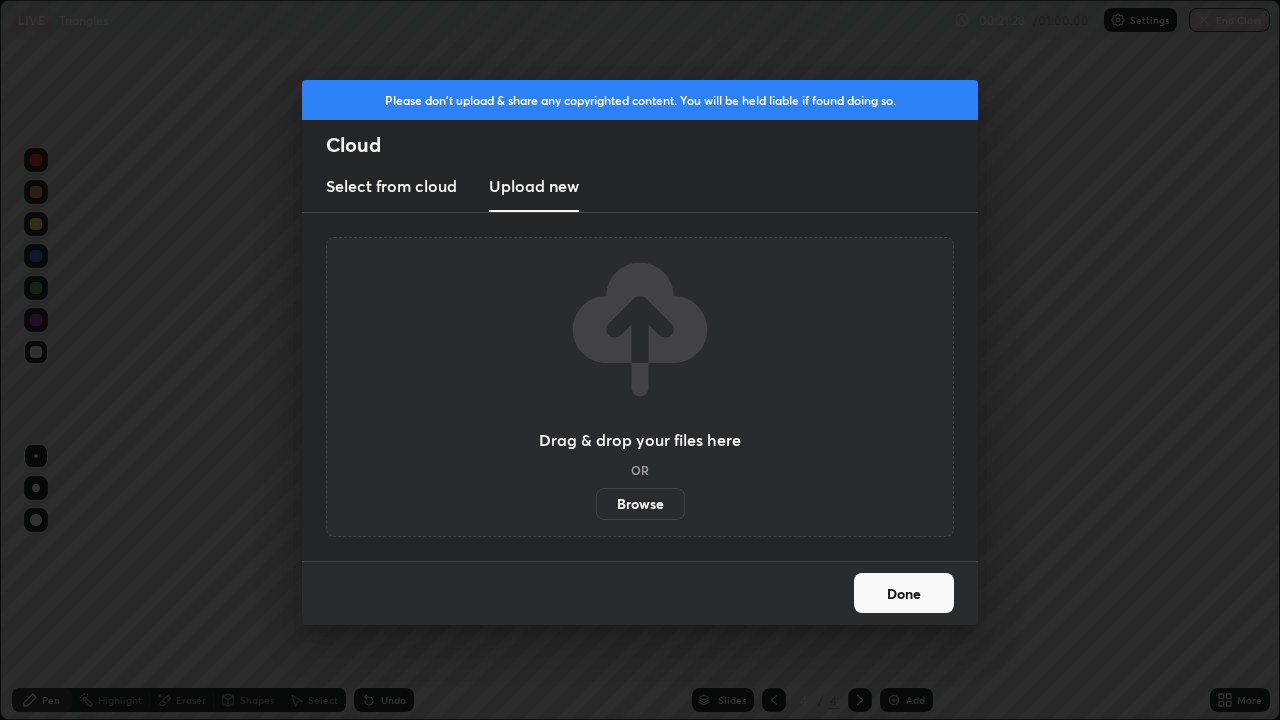 click on "Browse" at bounding box center [640, 504] 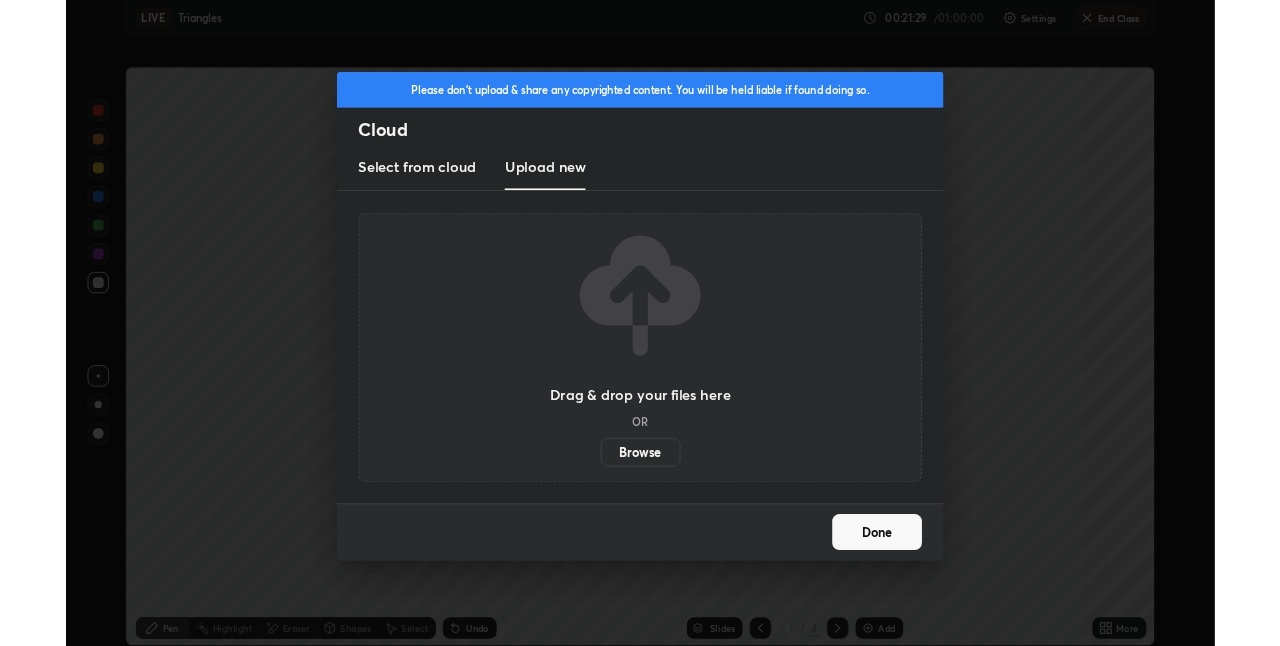 scroll, scrollTop: 646, scrollLeft: 1280, axis: both 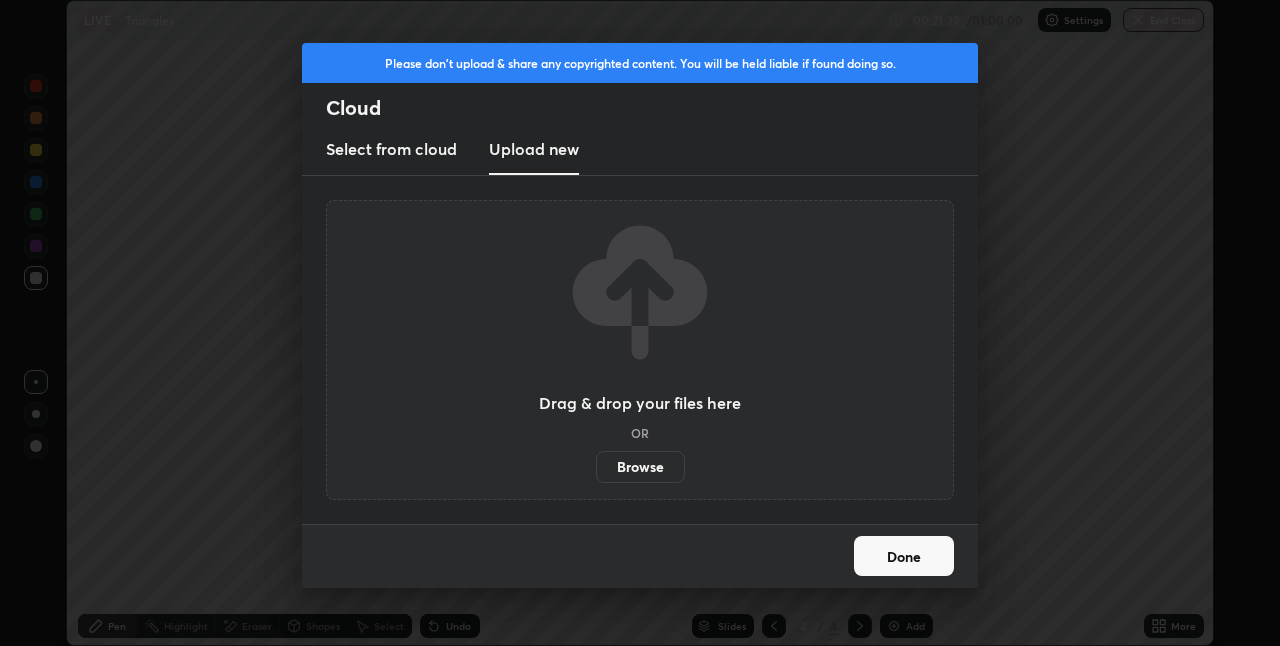 click on "Done" at bounding box center [904, 556] 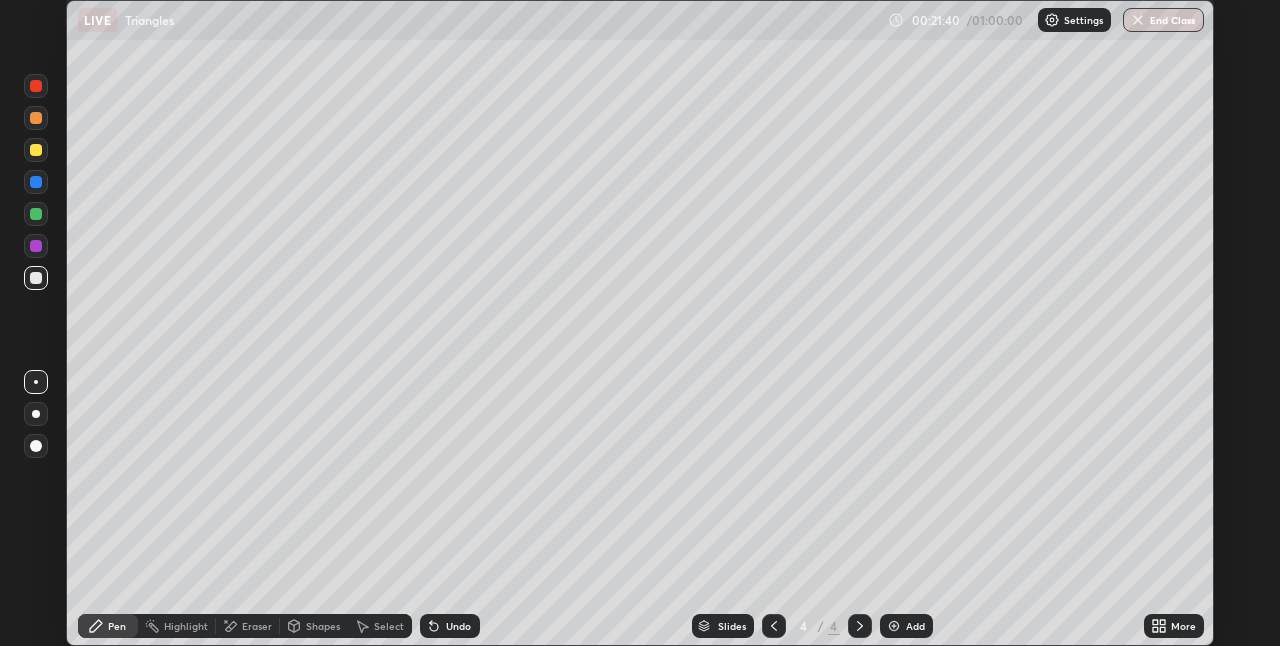 click 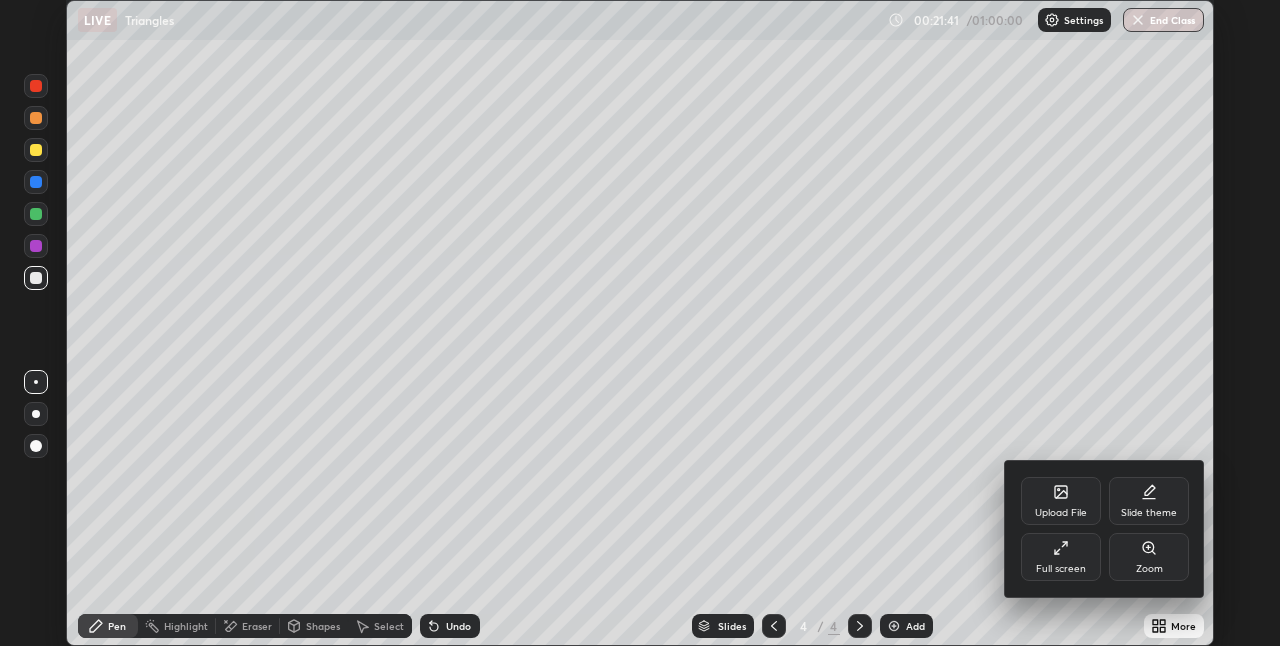 click 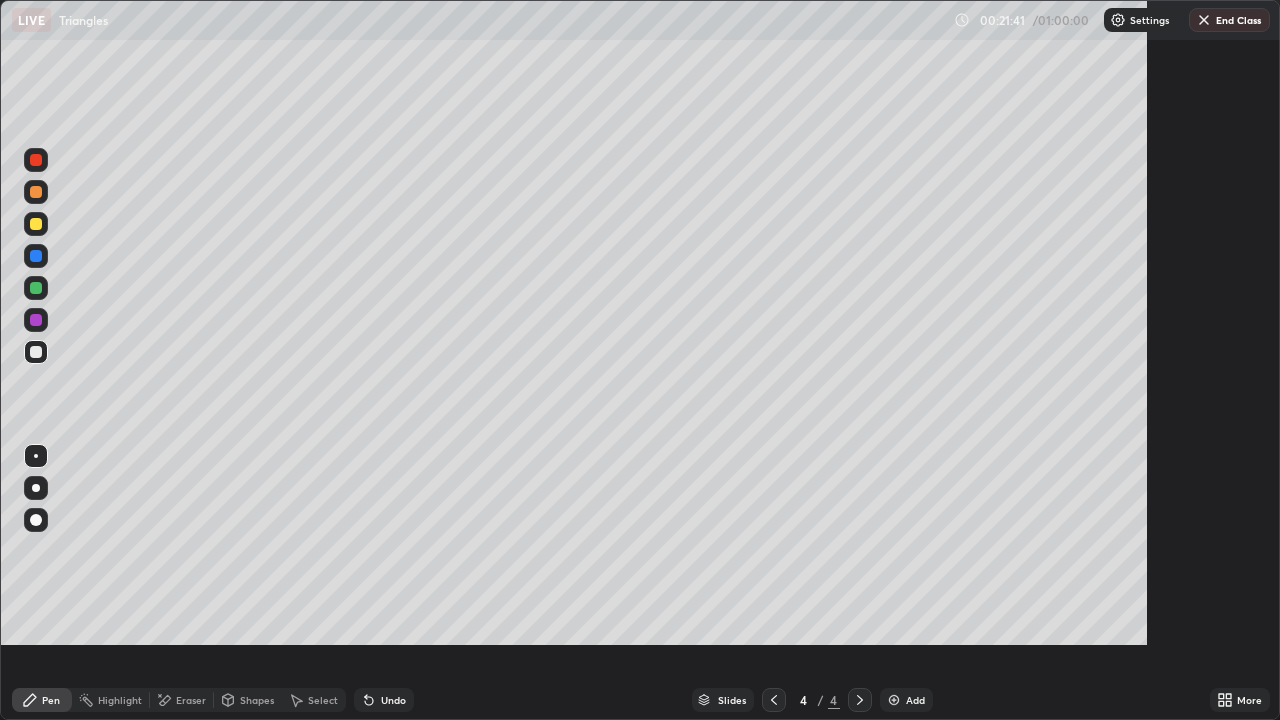 scroll, scrollTop: 99280, scrollLeft: 98720, axis: both 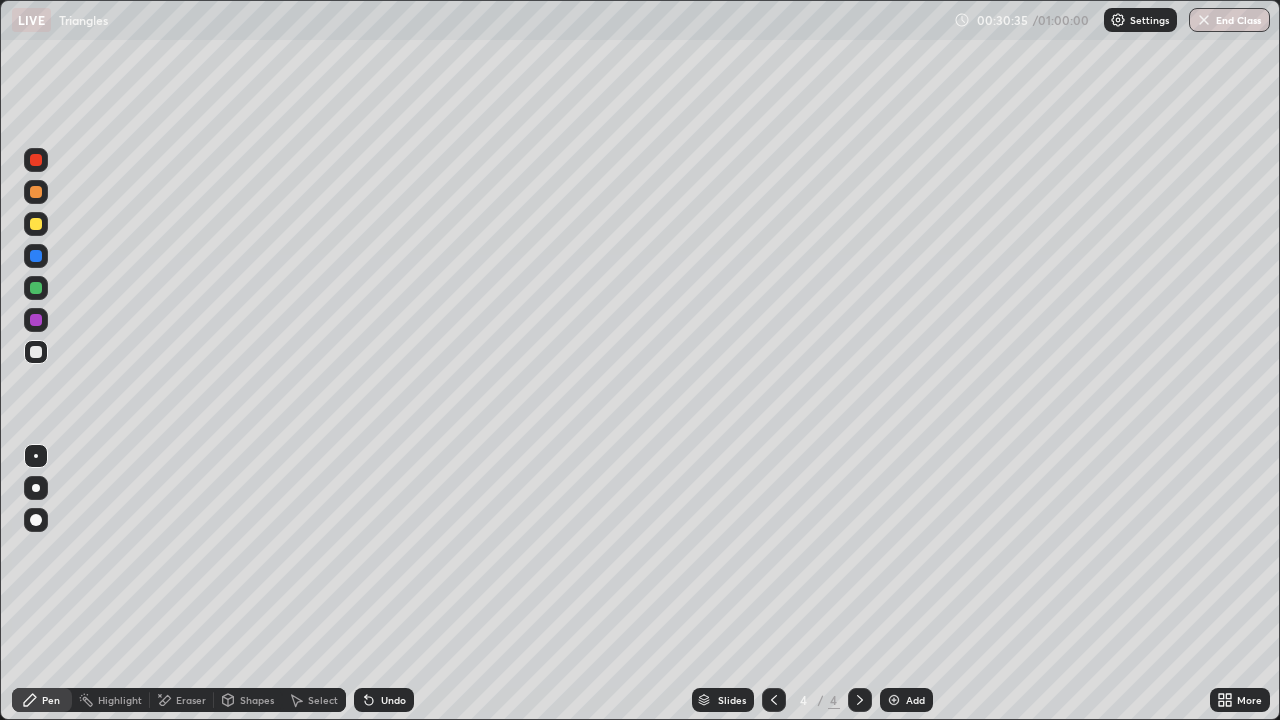 click 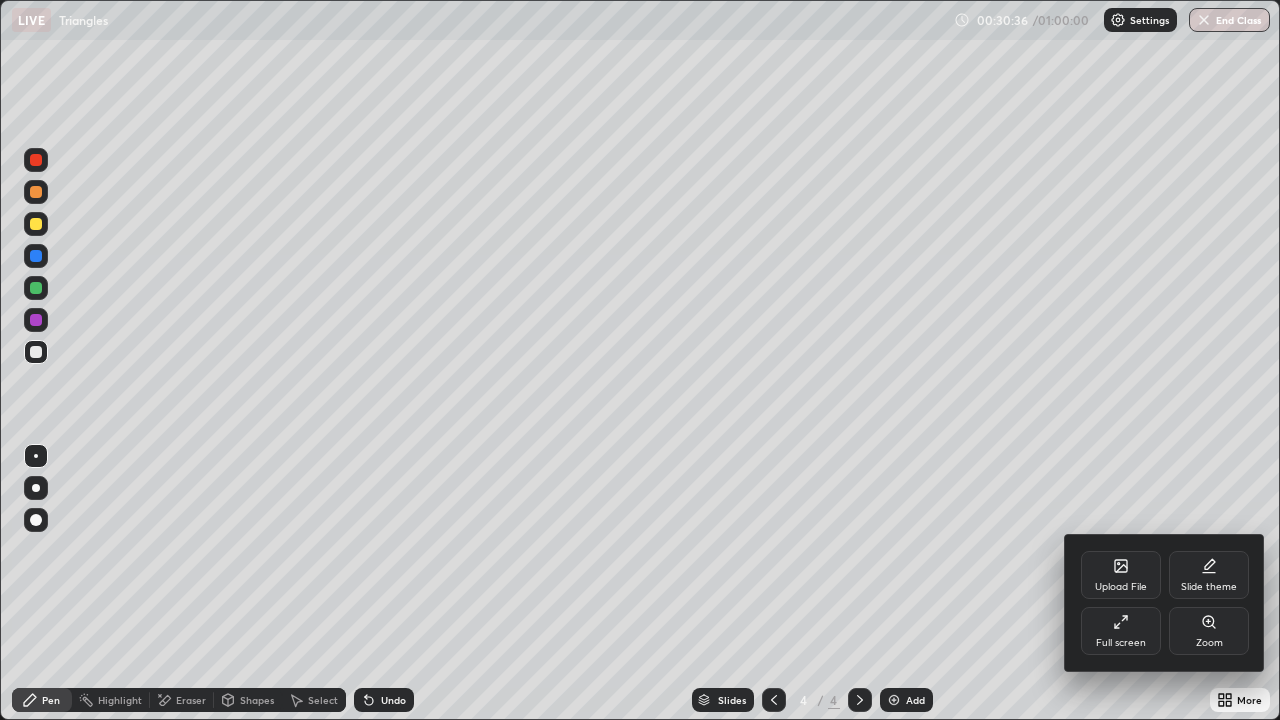 click on "Upload File" at bounding box center [1121, 575] 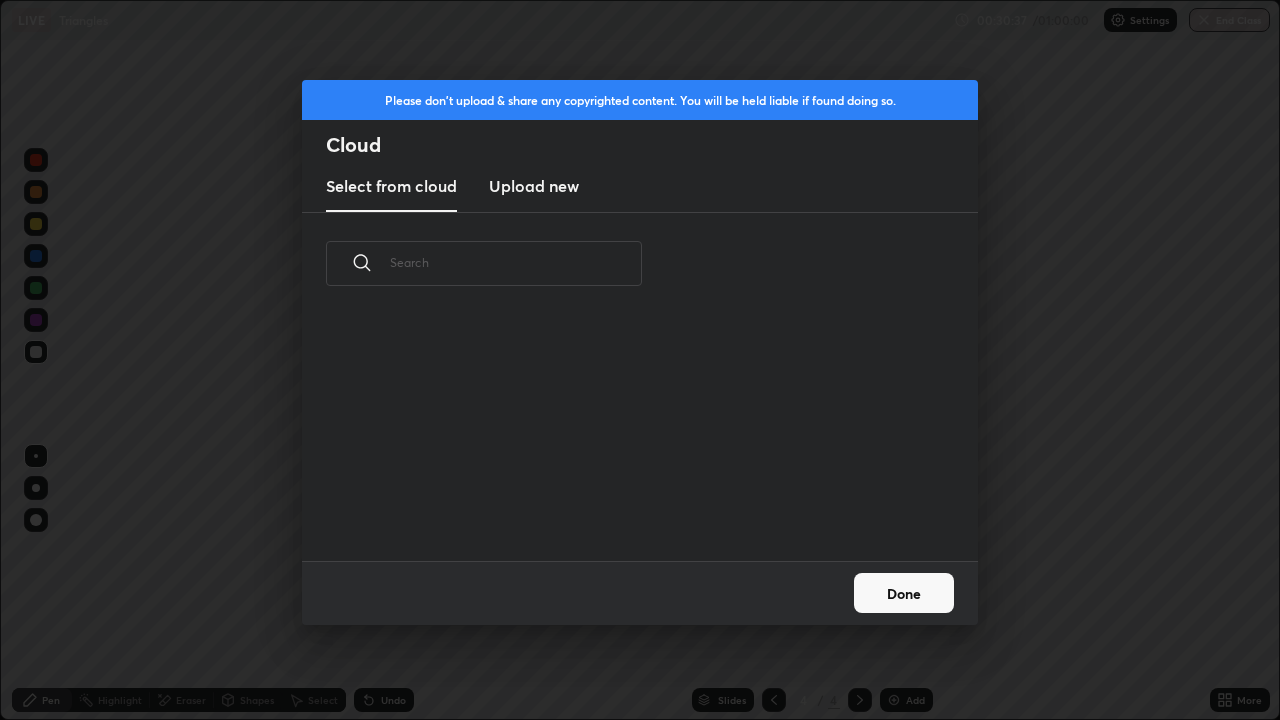 scroll, scrollTop: 7, scrollLeft: 11, axis: both 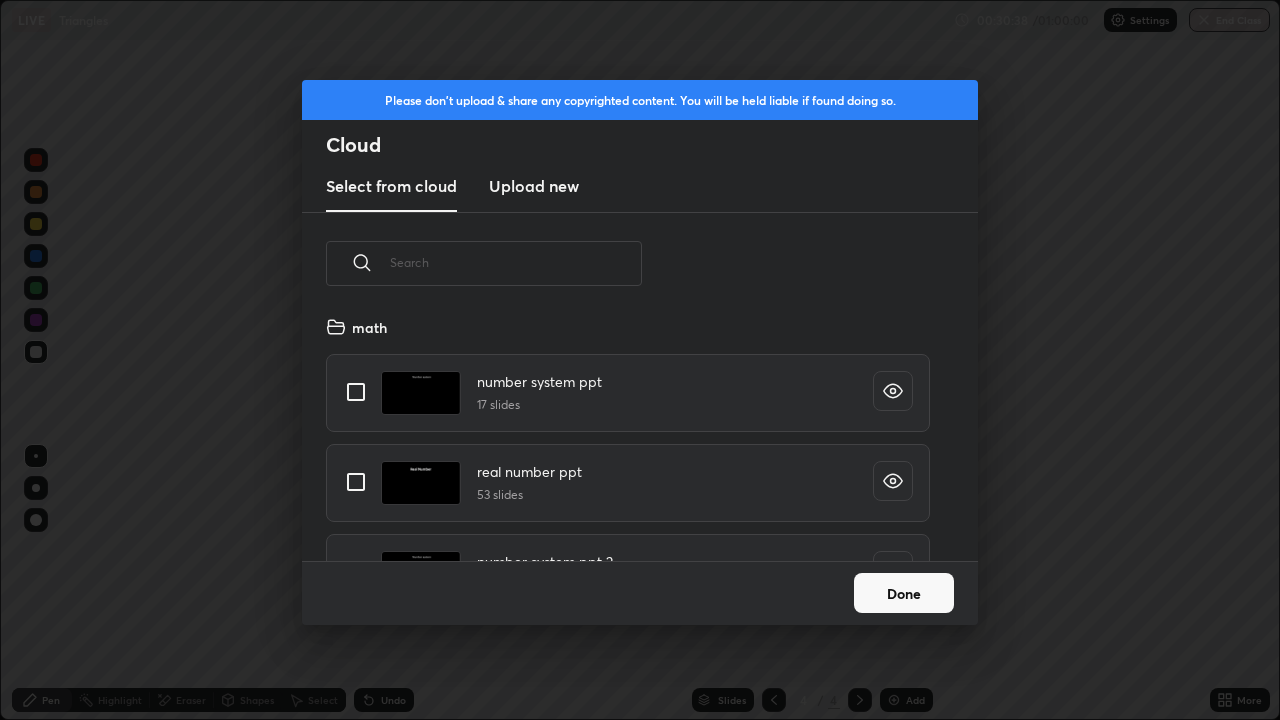 click at bounding box center (516, 262) 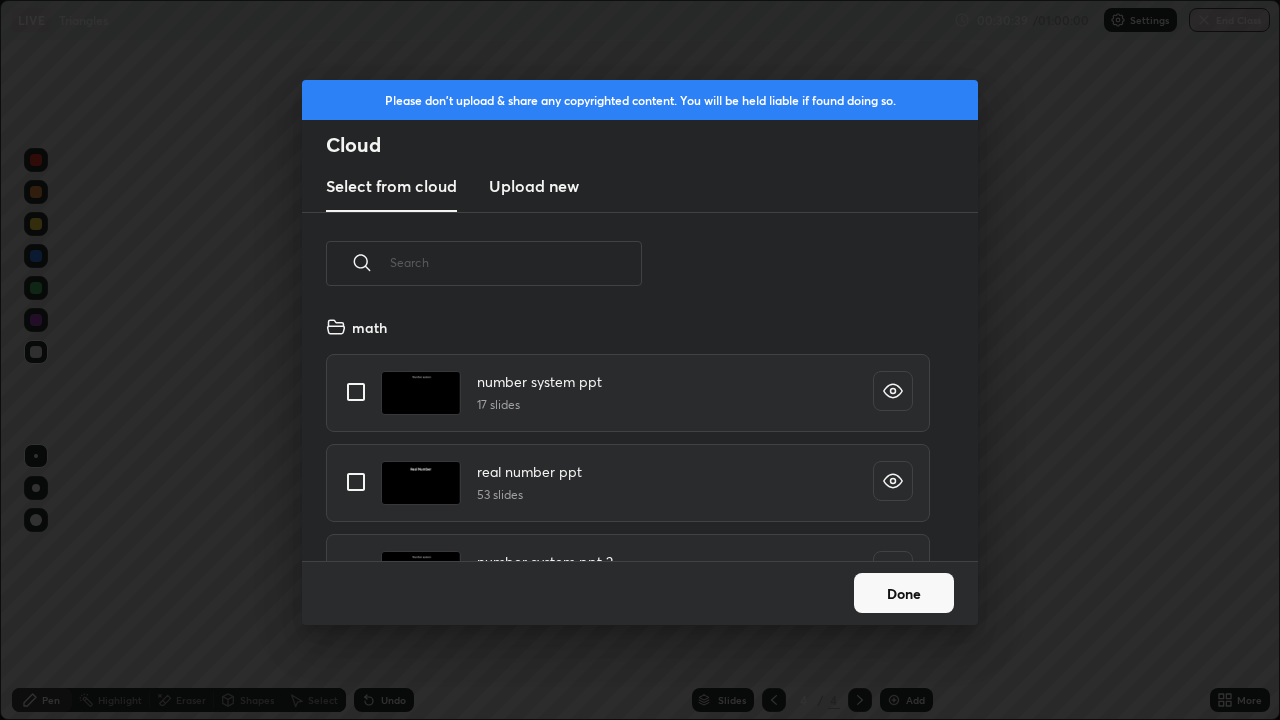 click on "Done" at bounding box center (904, 593) 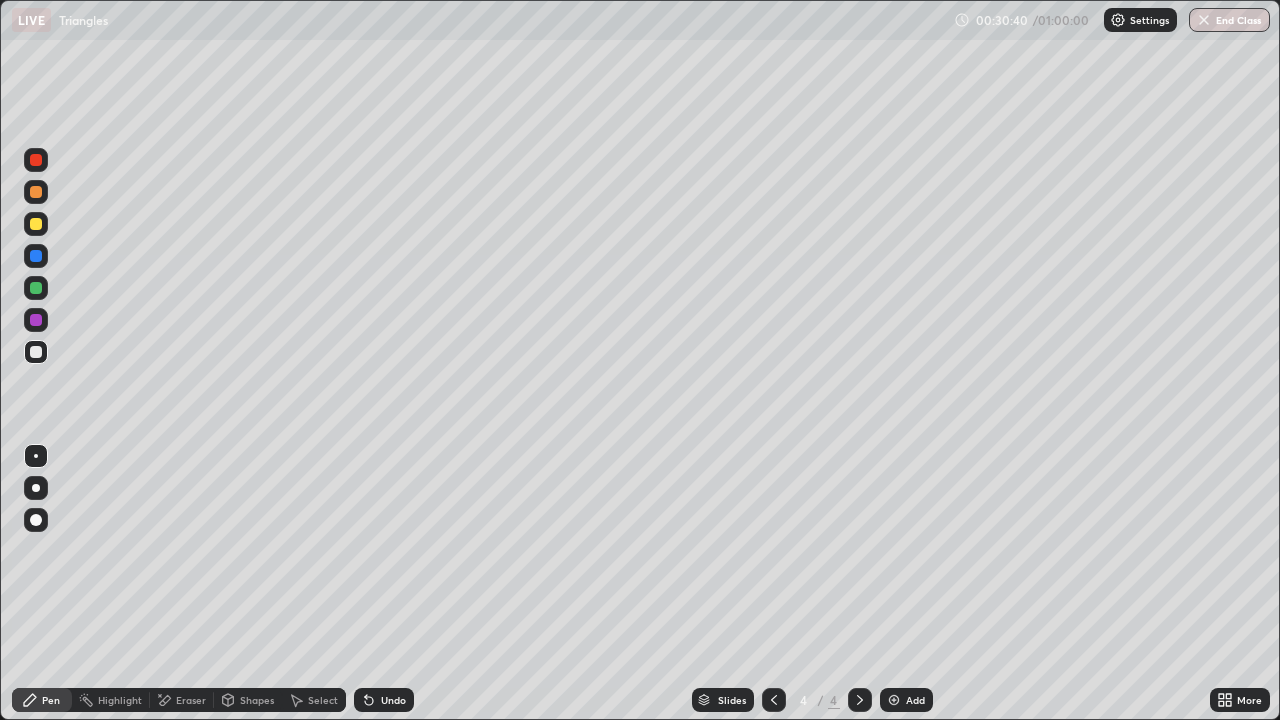 click on "More" at bounding box center (1240, 700) 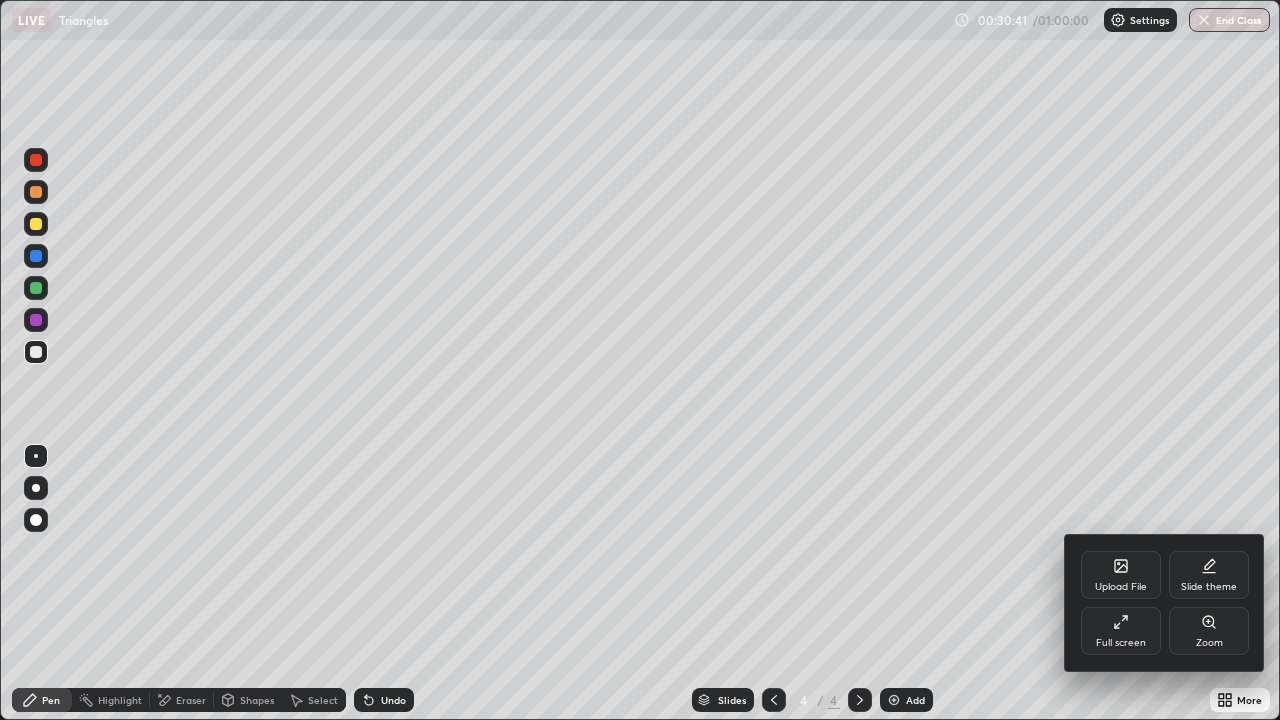 click on "Full screen" at bounding box center (1121, 631) 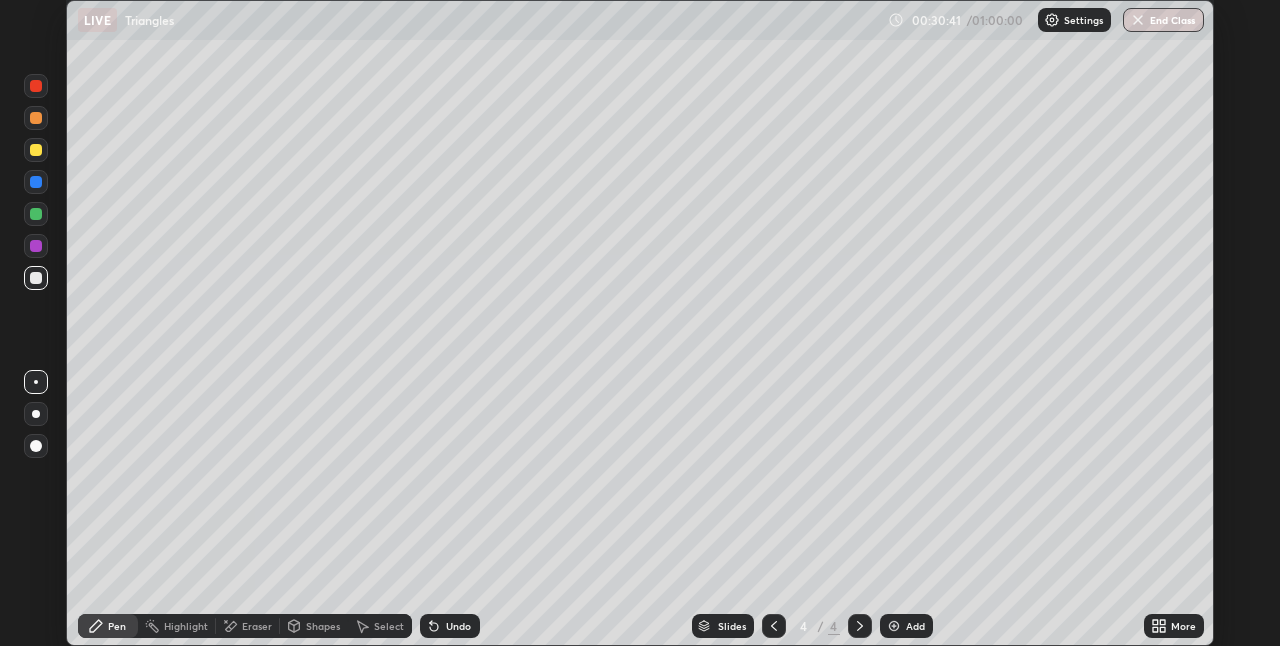 scroll, scrollTop: 646, scrollLeft: 1280, axis: both 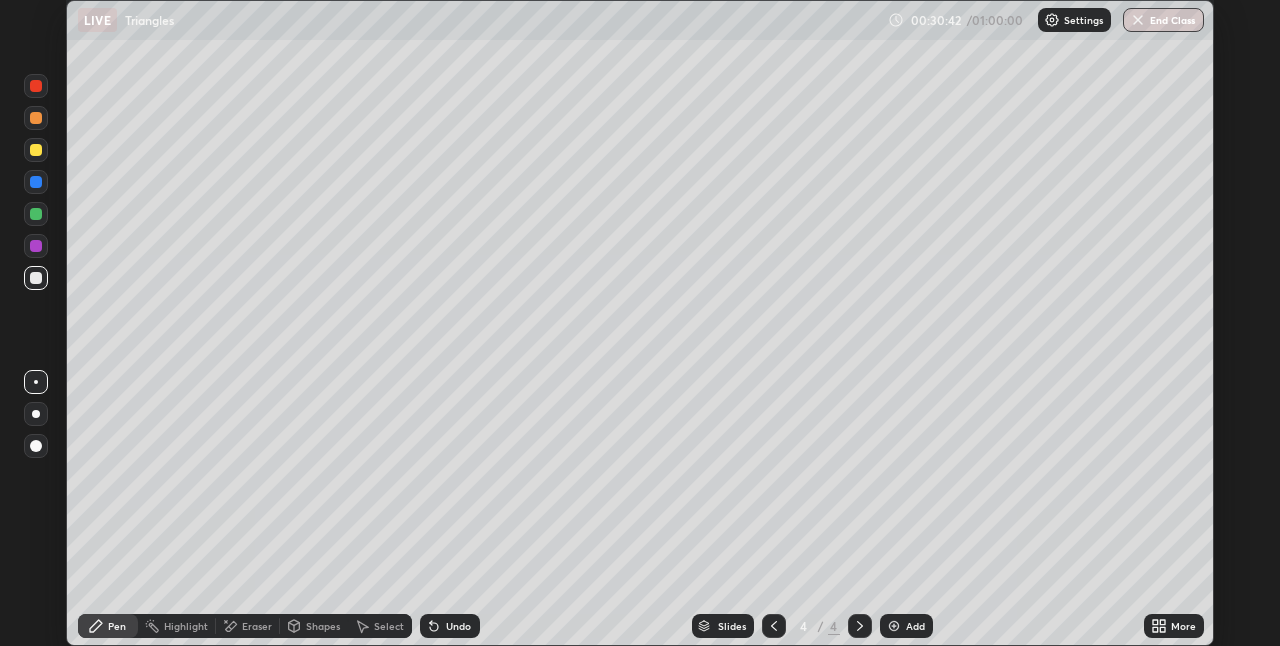 click 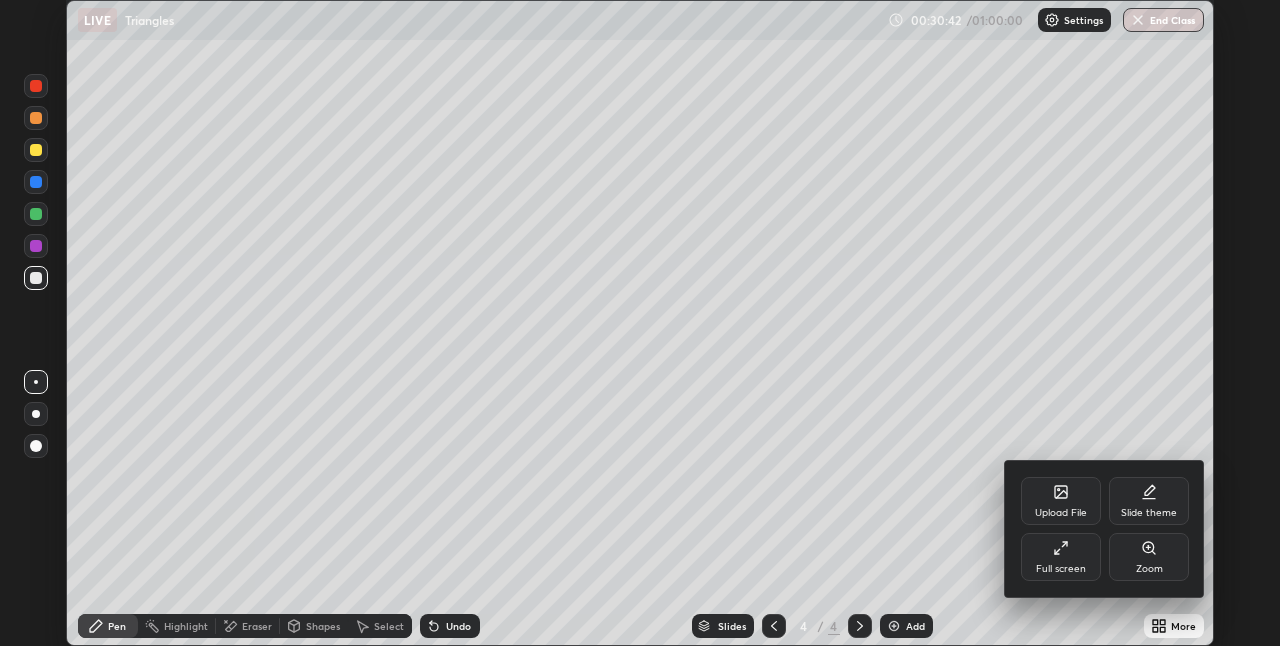click 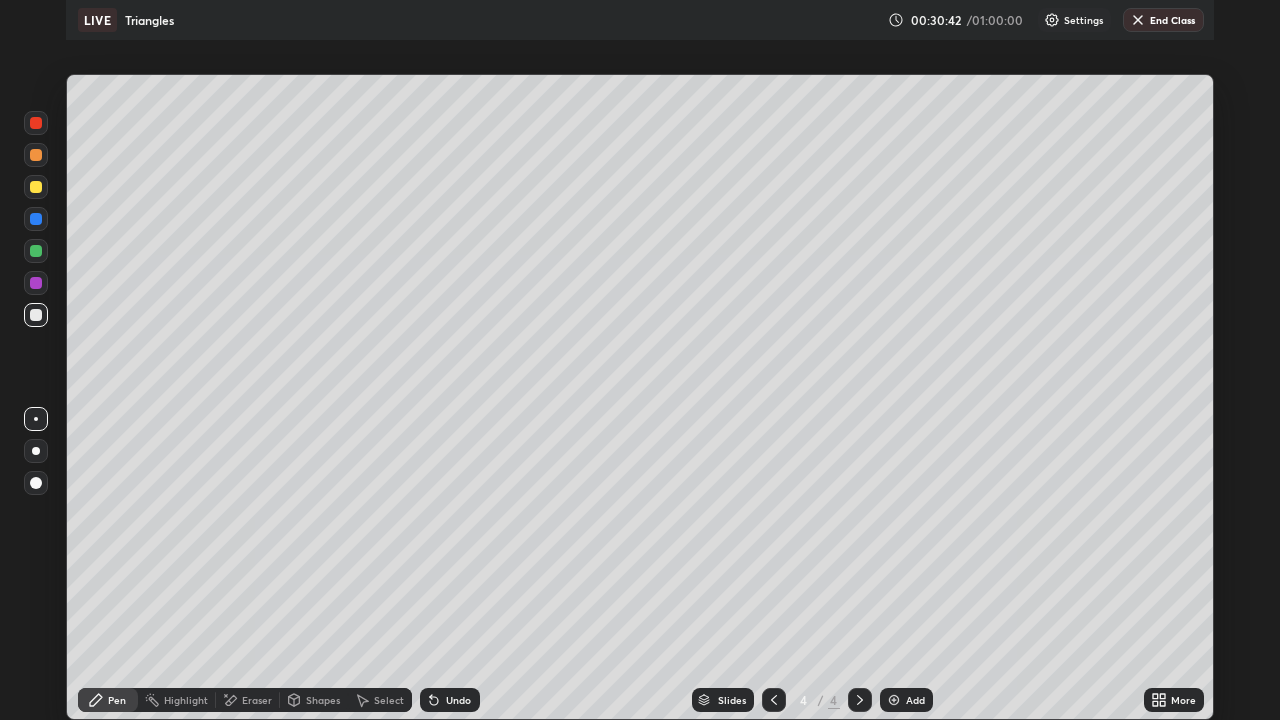 scroll, scrollTop: 99280, scrollLeft: 98720, axis: both 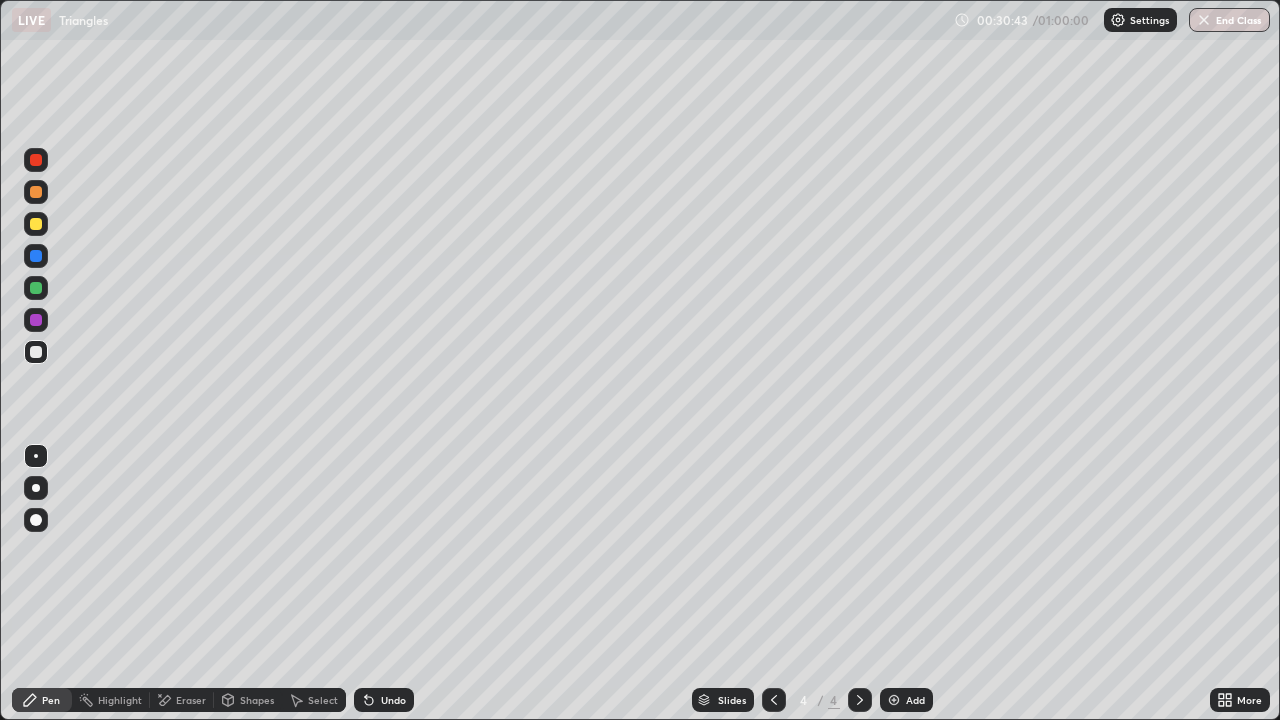click on "More" at bounding box center [1240, 700] 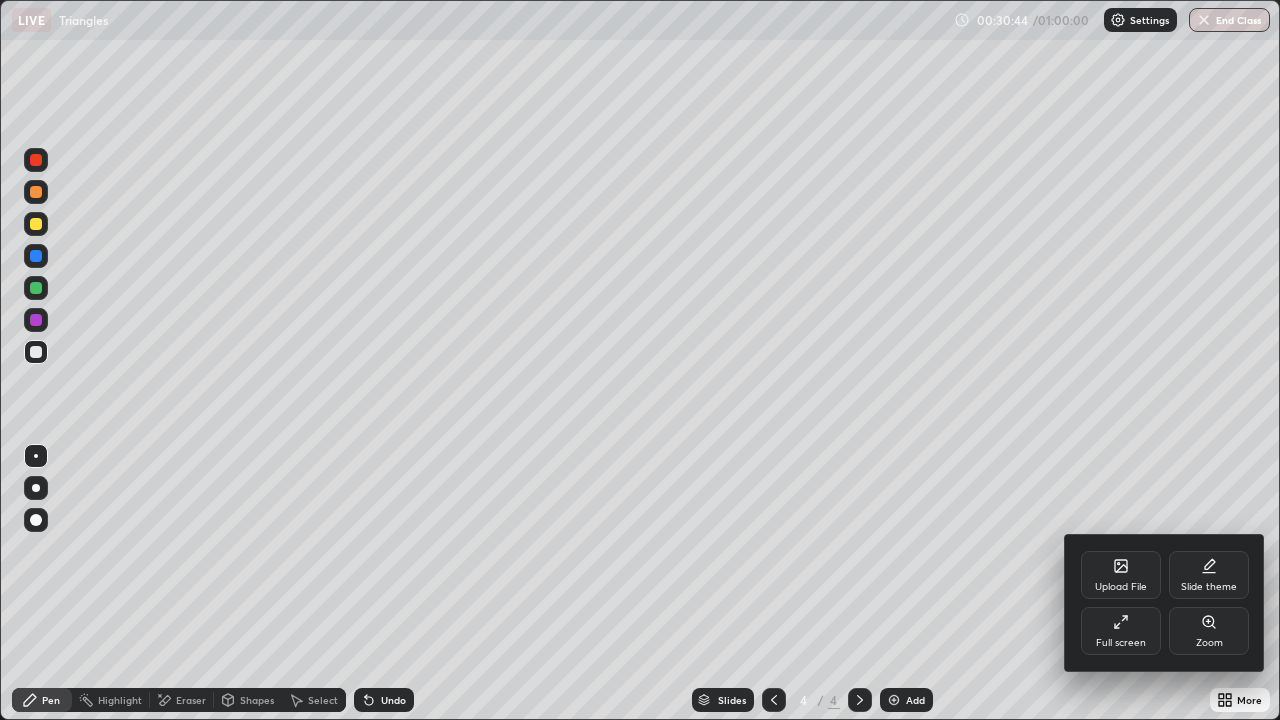 click on "Upload File" at bounding box center [1121, 587] 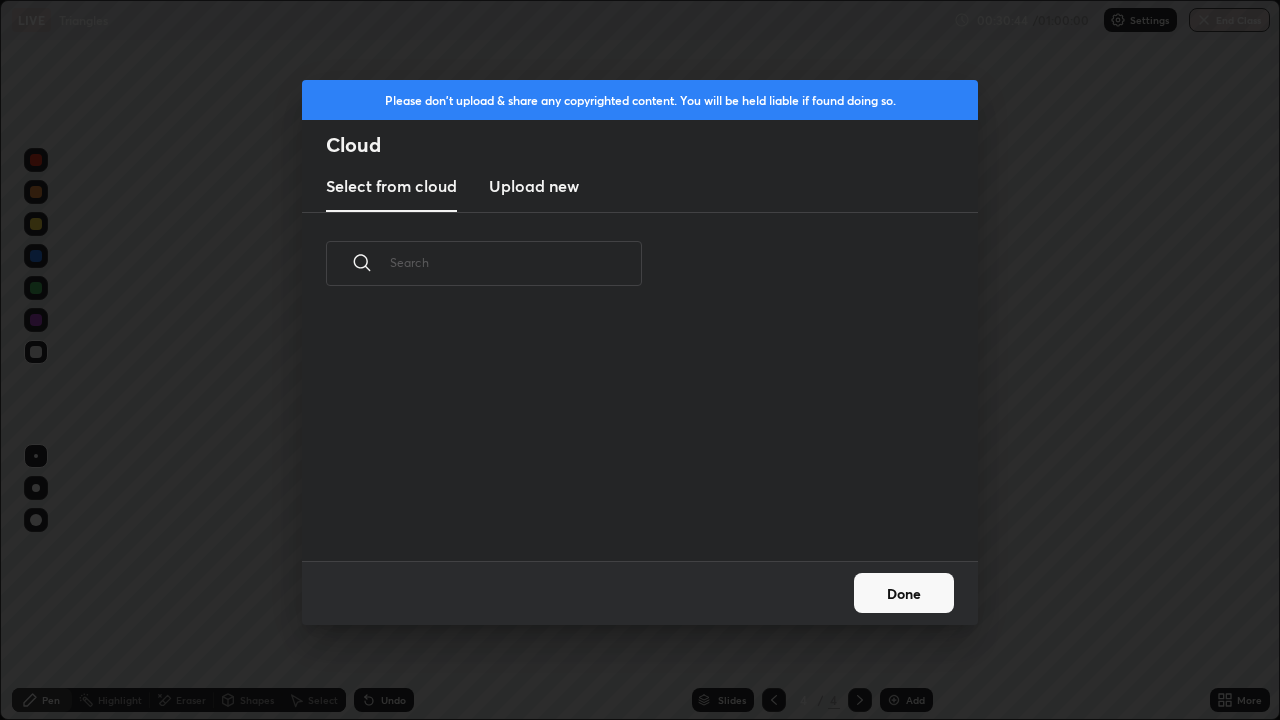 scroll, scrollTop: 7, scrollLeft: 11, axis: both 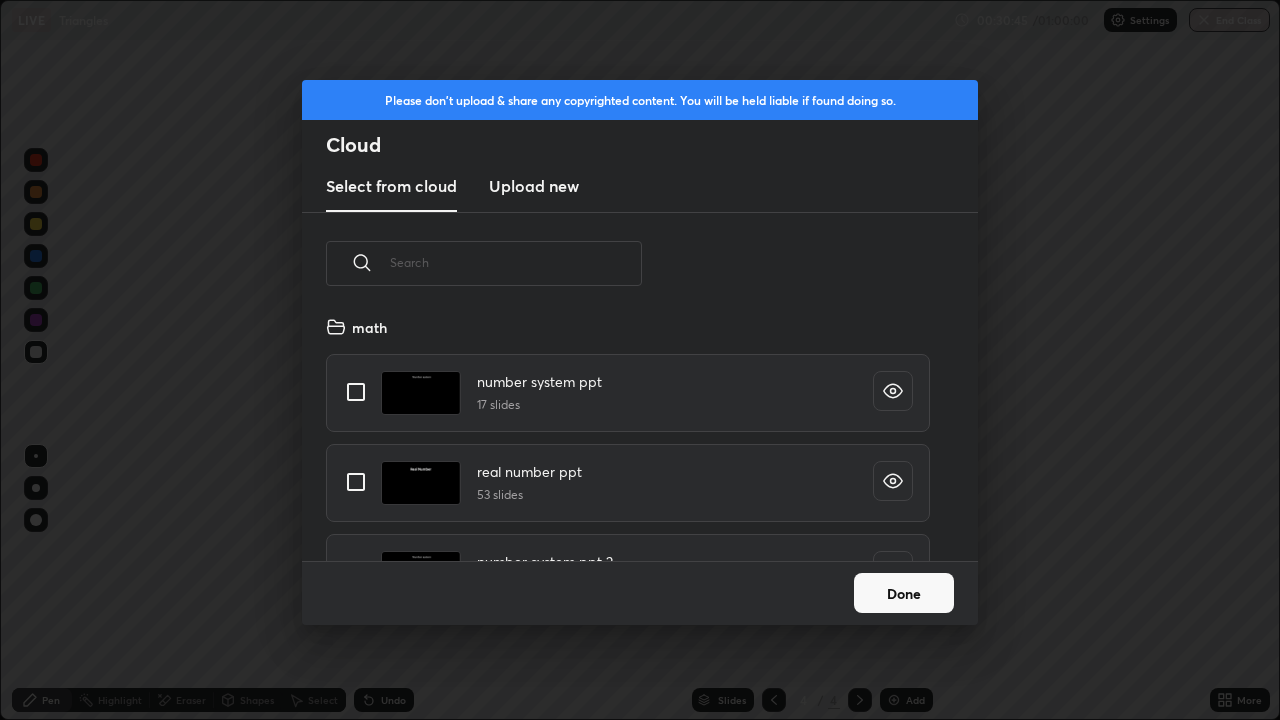 click at bounding box center [516, 262] 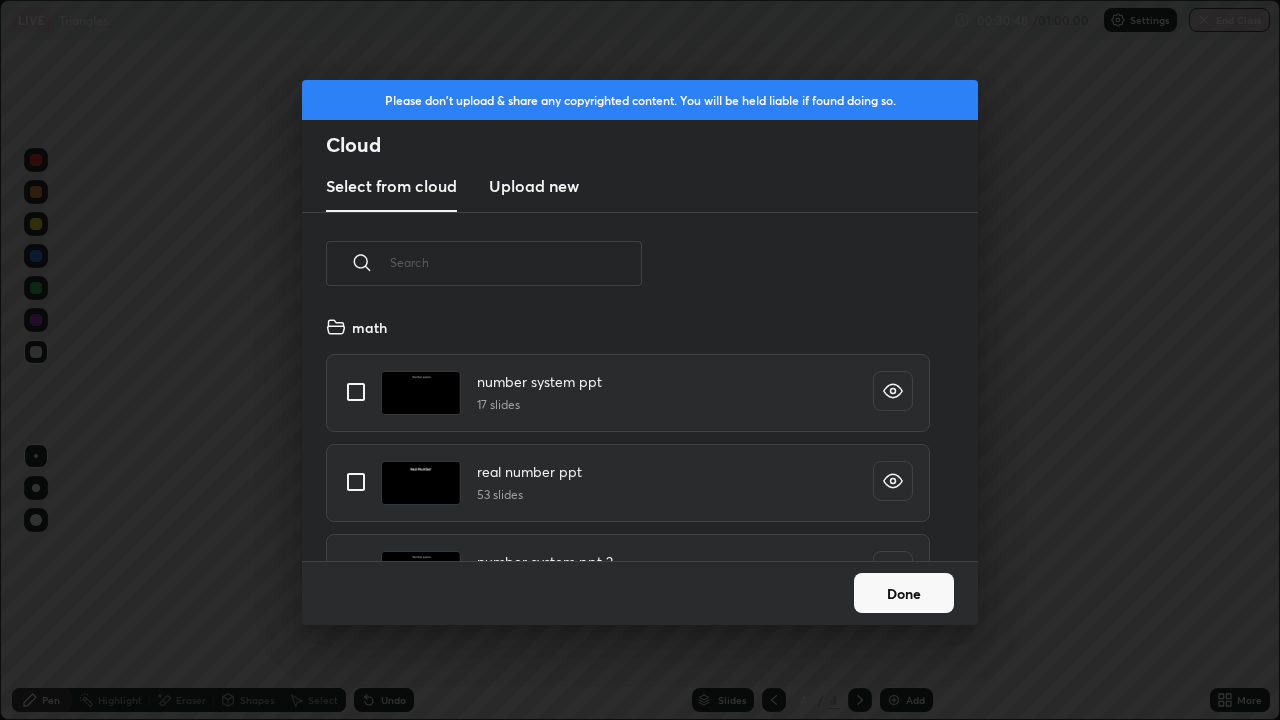 click on "Upload new" at bounding box center [534, 186] 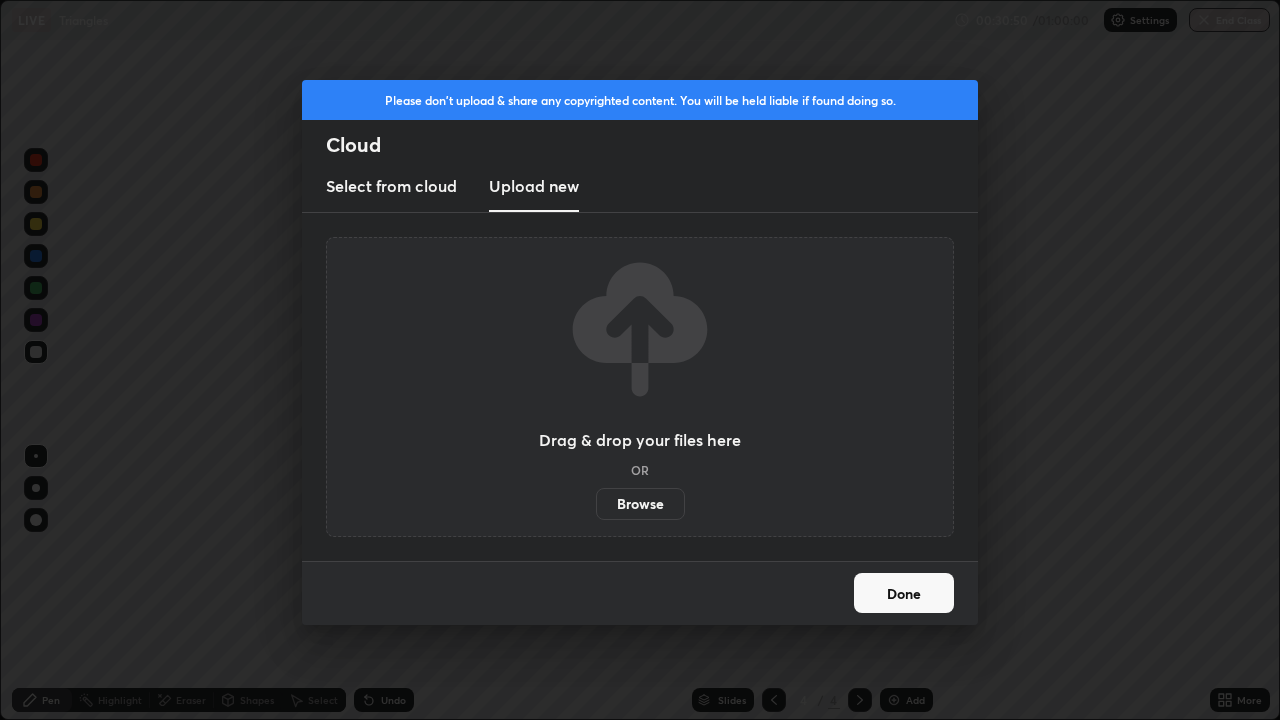 click on "Select from cloud" at bounding box center (391, 186) 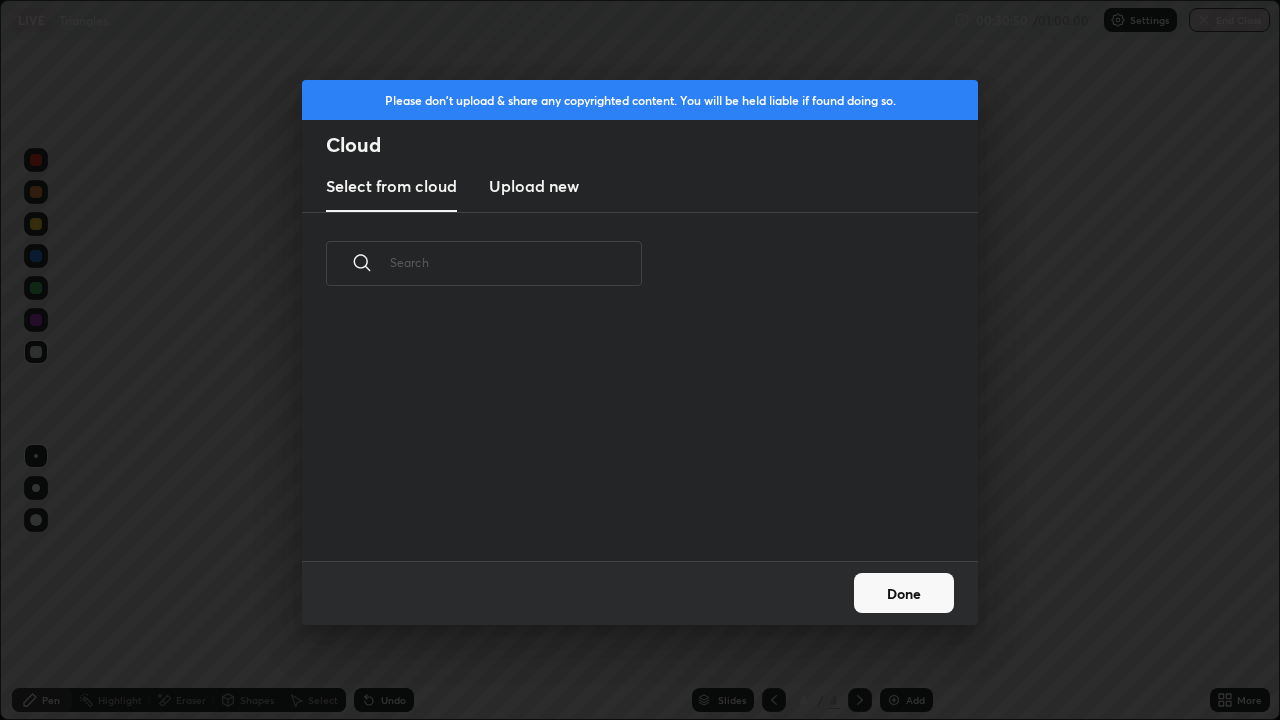 scroll, scrollTop: 7, scrollLeft: 11, axis: both 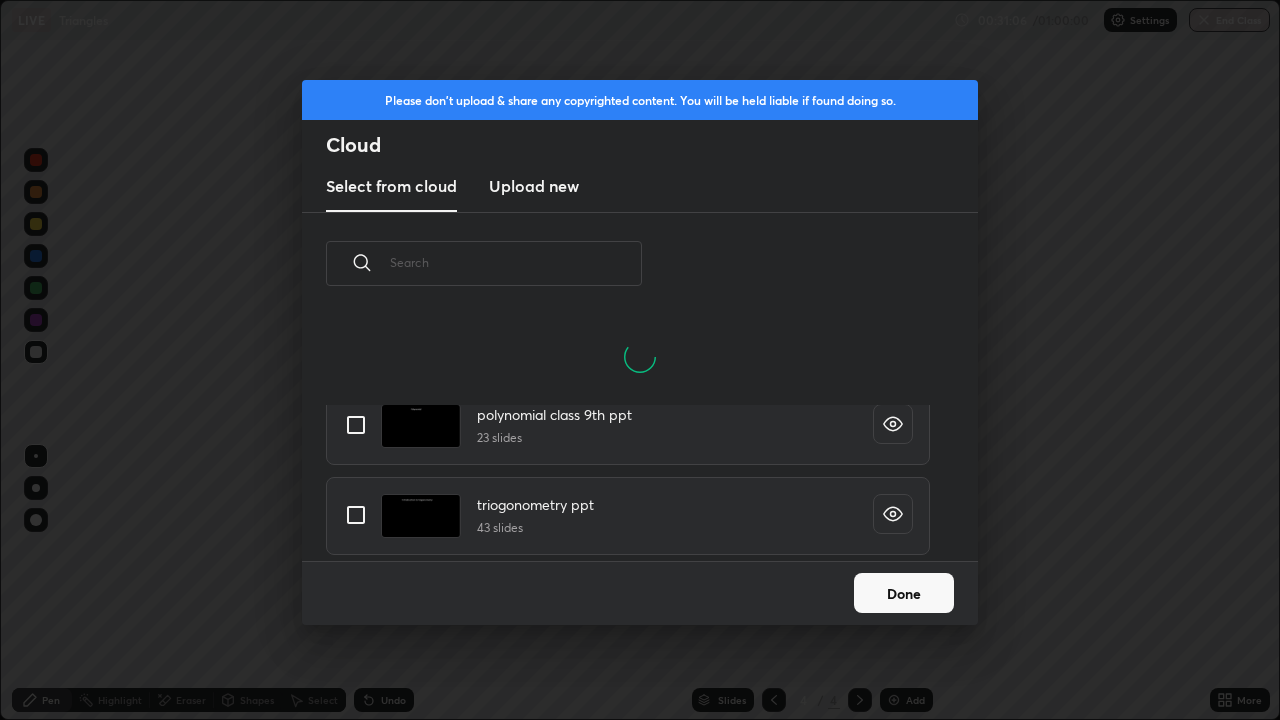 click on "Done" at bounding box center (904, 593) 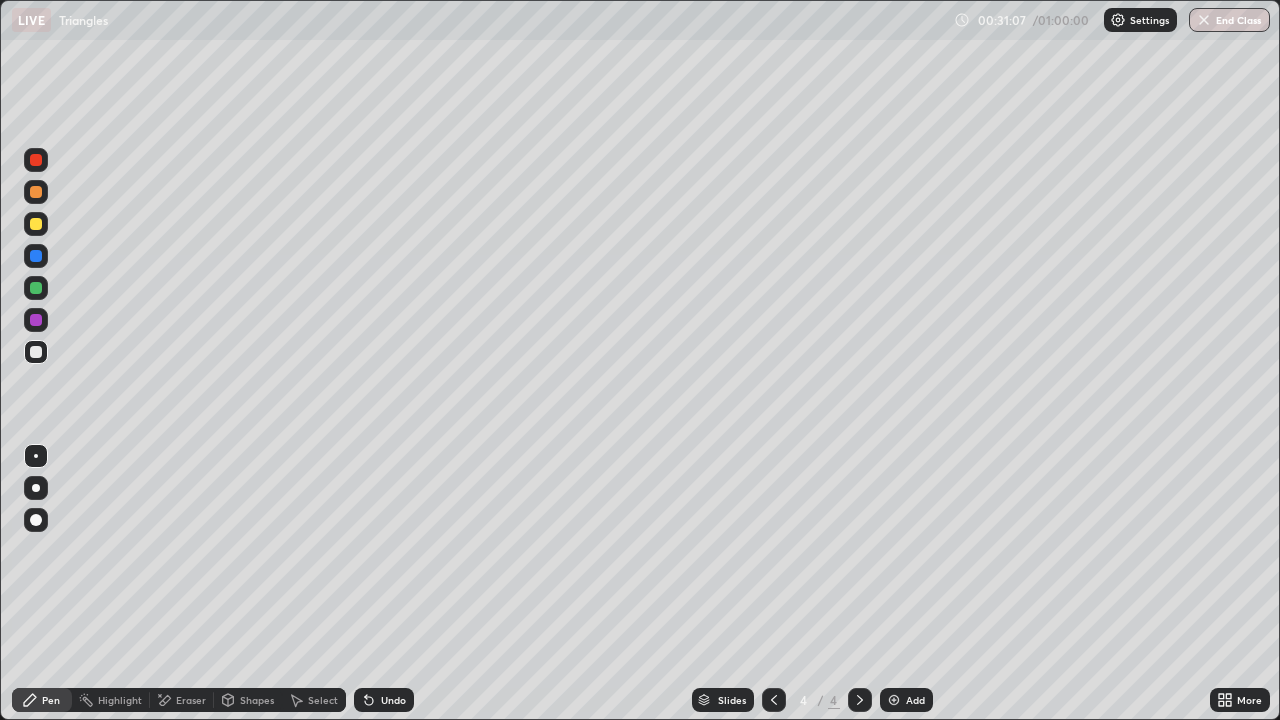 click 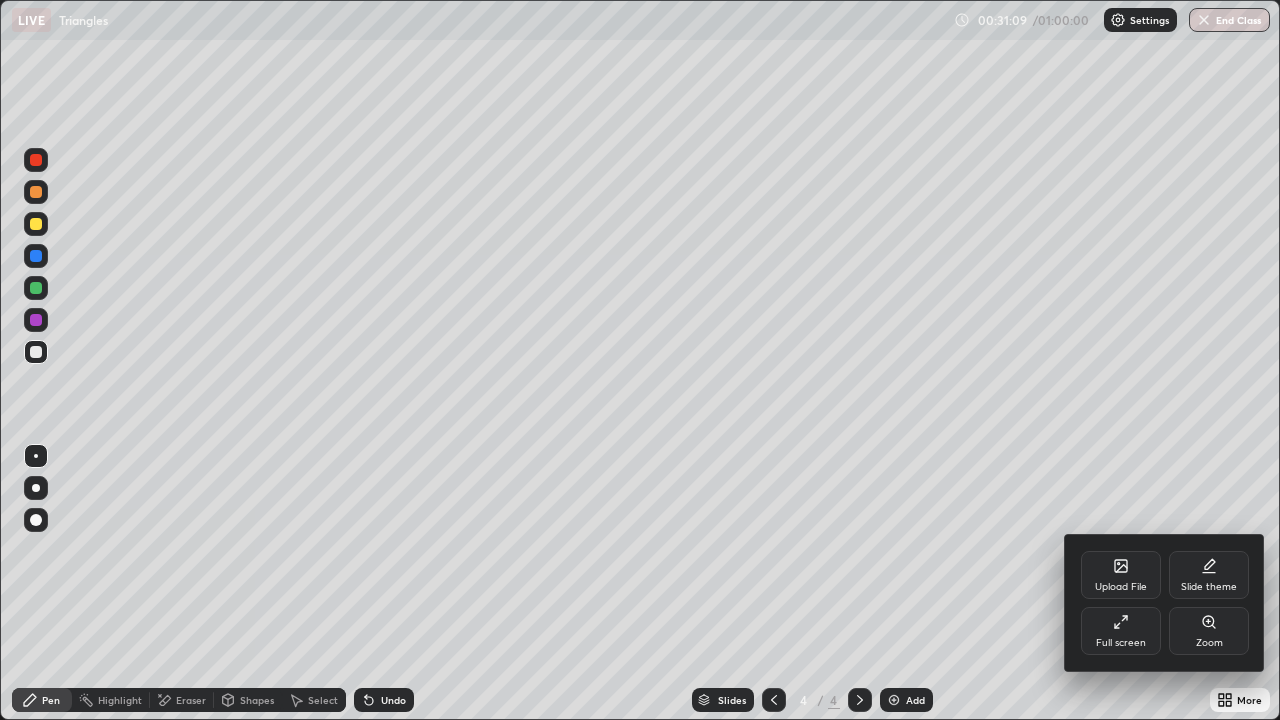 click on "Full screen" at bounding box center (1121, 631) 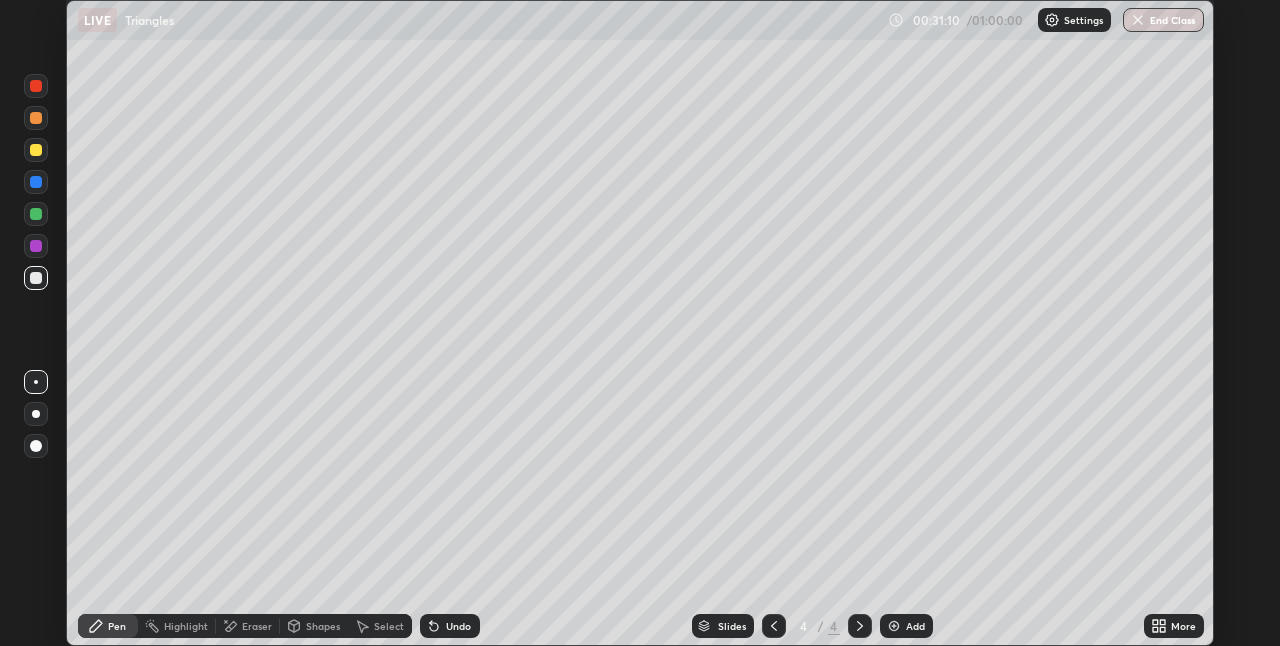 scroll, scrollTop: 646, scrollLeft: 1280, axis: both 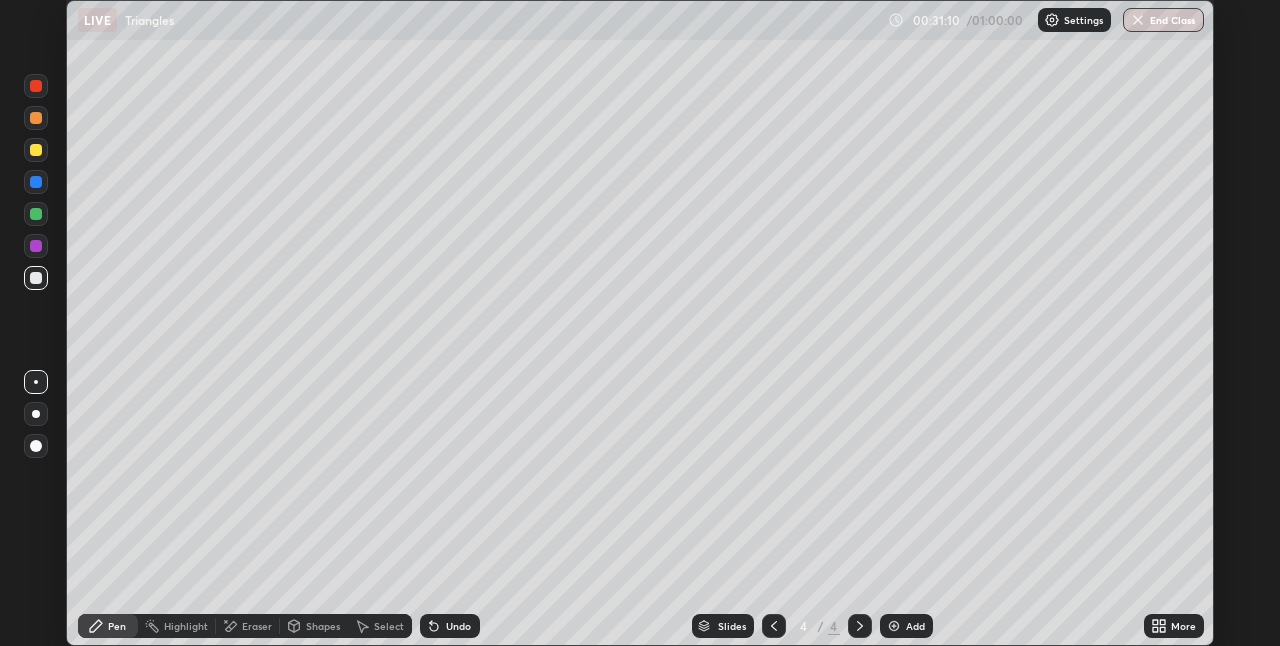 click 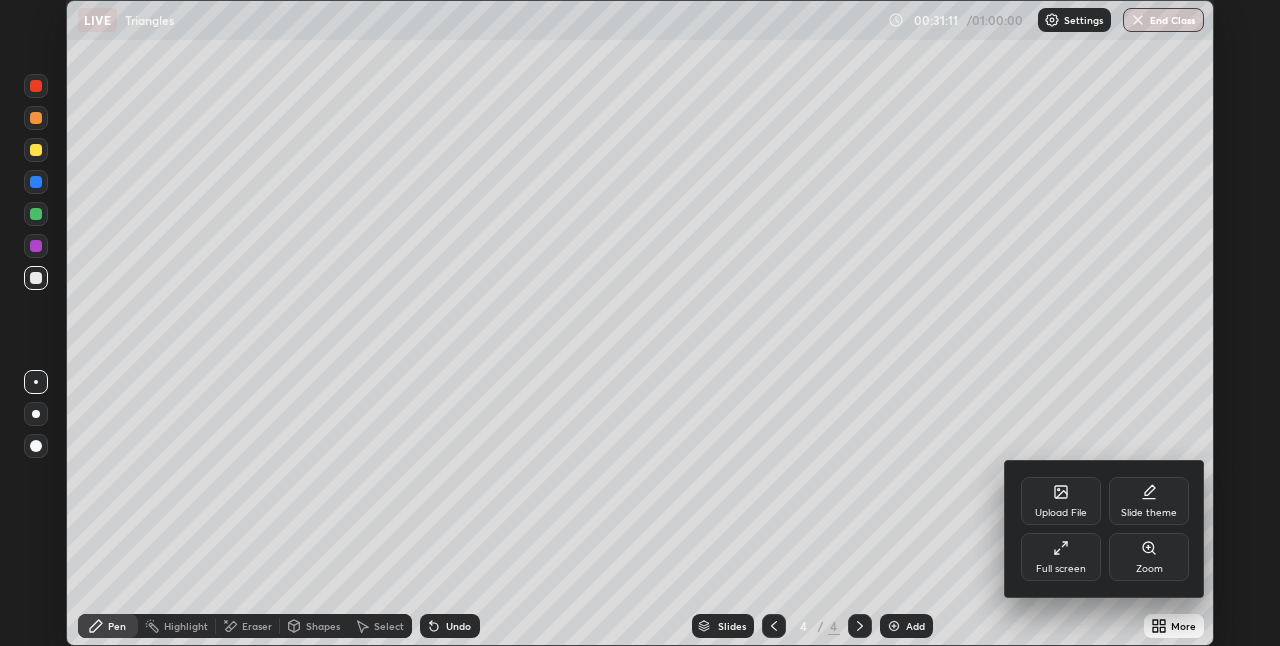 click on "Upload File" at bounding box center [1061, 501] 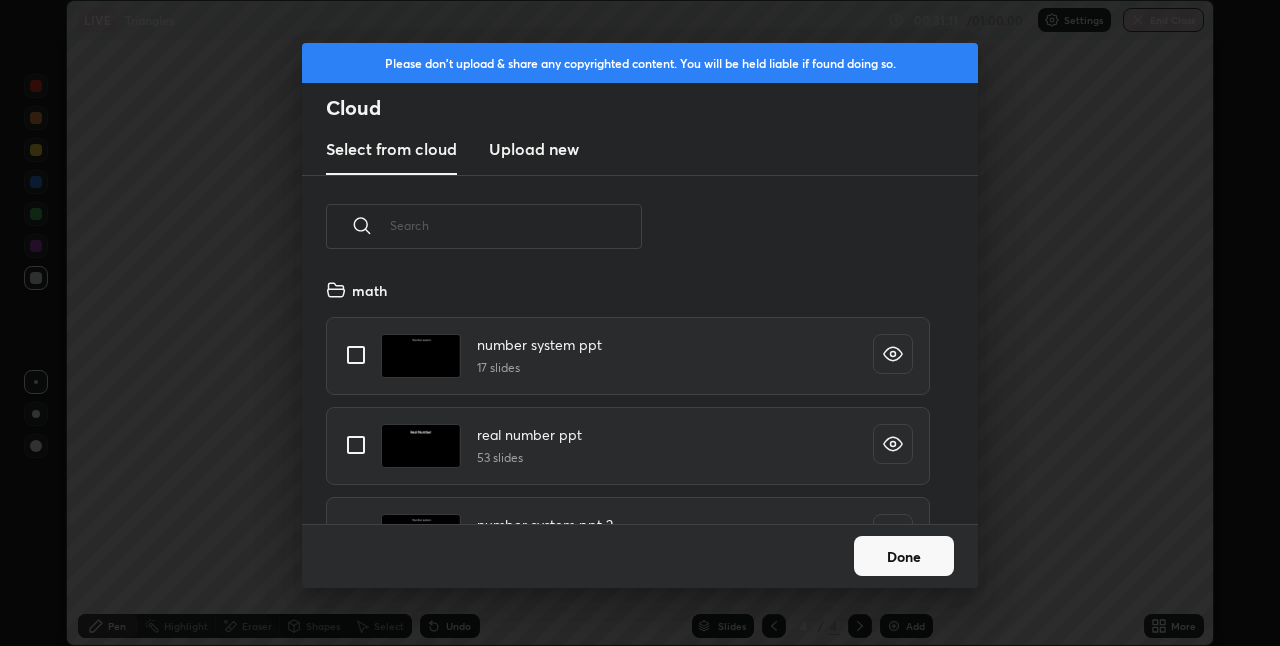 scroll, scrollTop: 7, scrollLeft: 11, axis: both 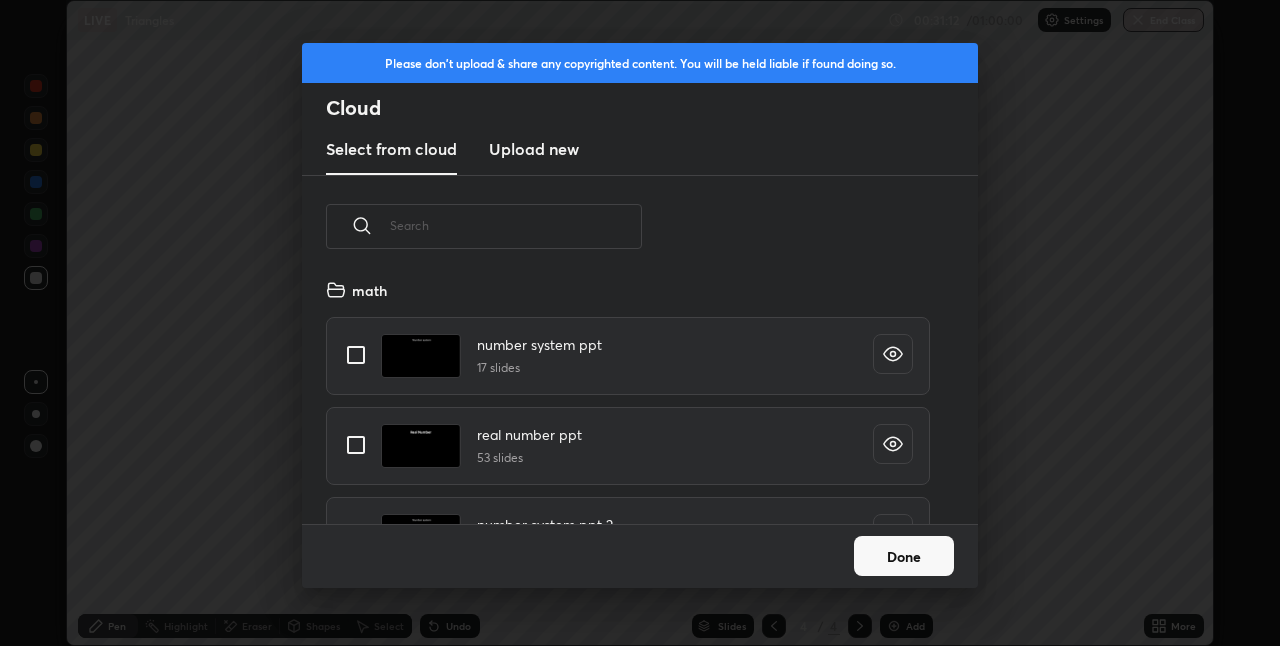 click at bounding box center (516, 225) 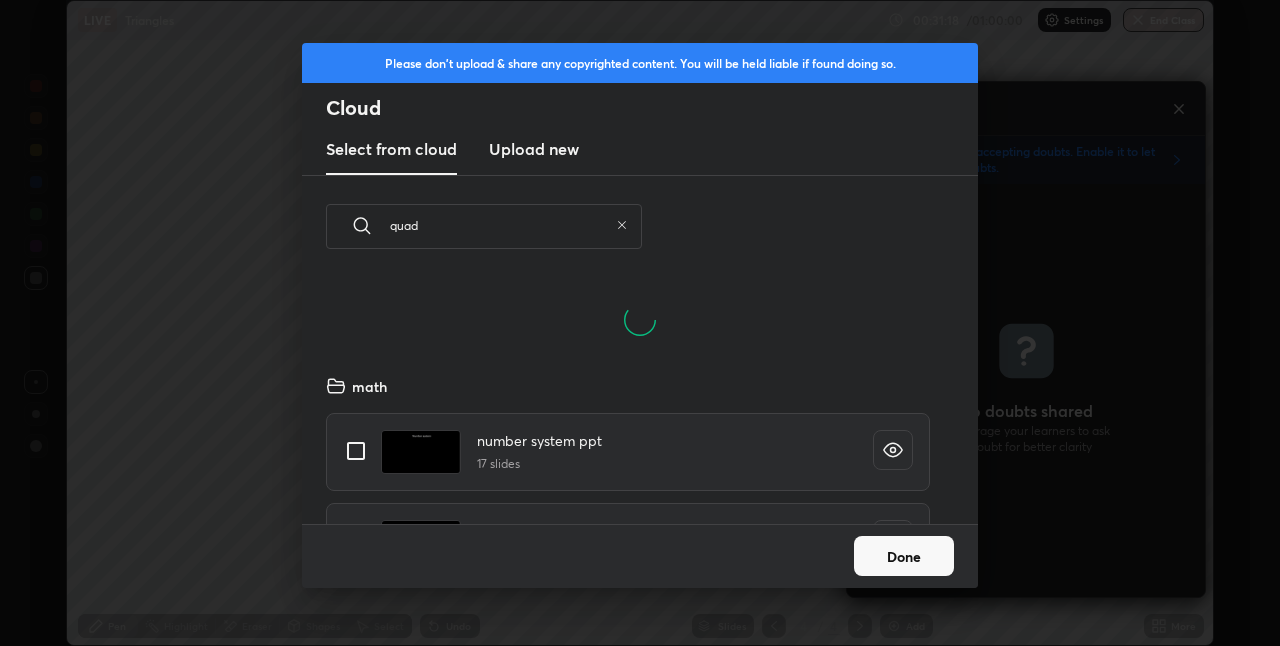 scroll, scrollTop: 407, scrollLeft: 352, axis: both 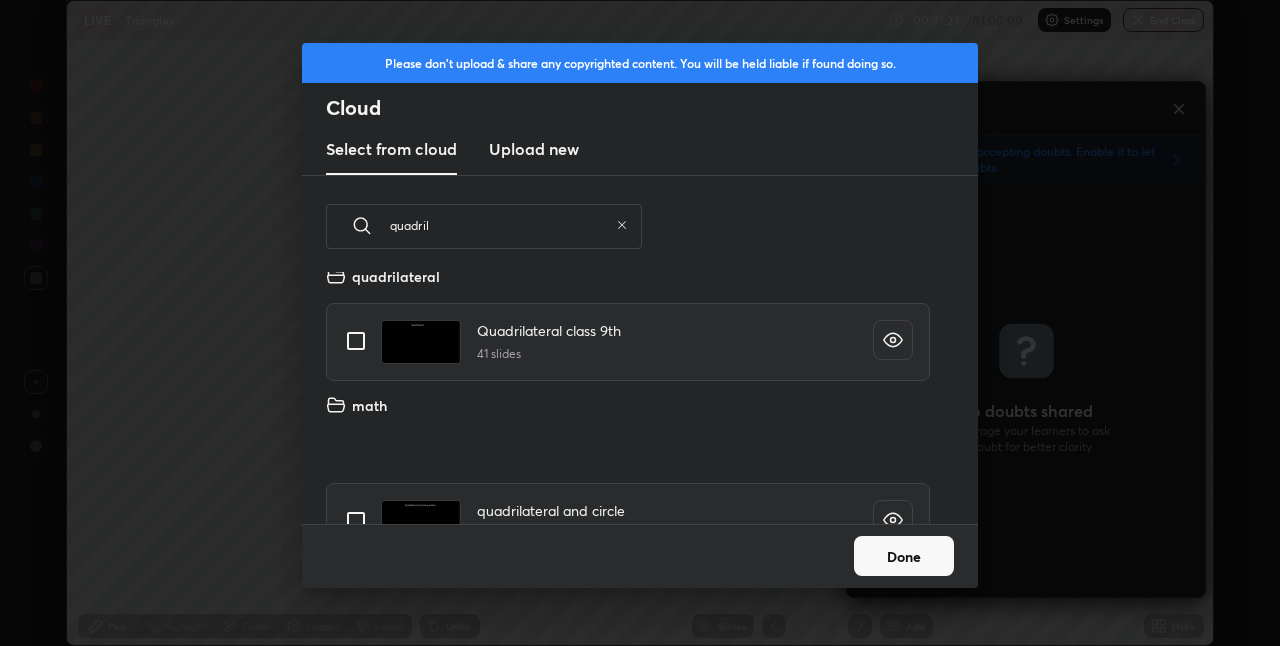 type on "quadril" 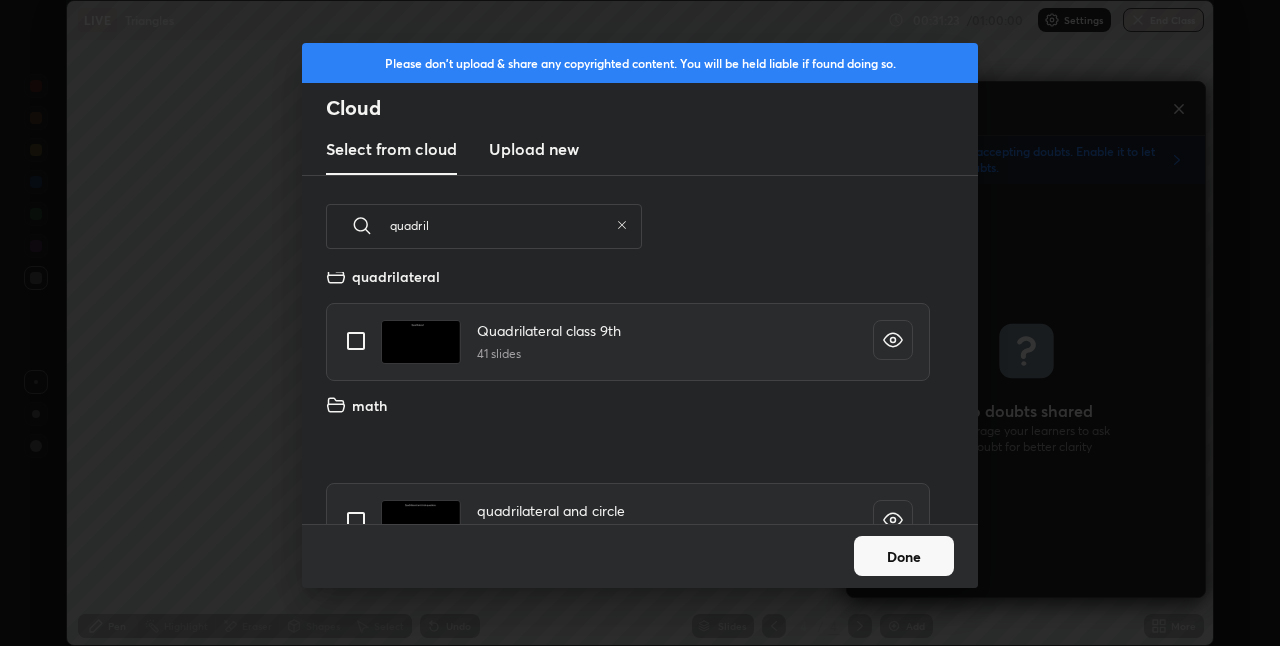 click at bounding box center (356, 341) 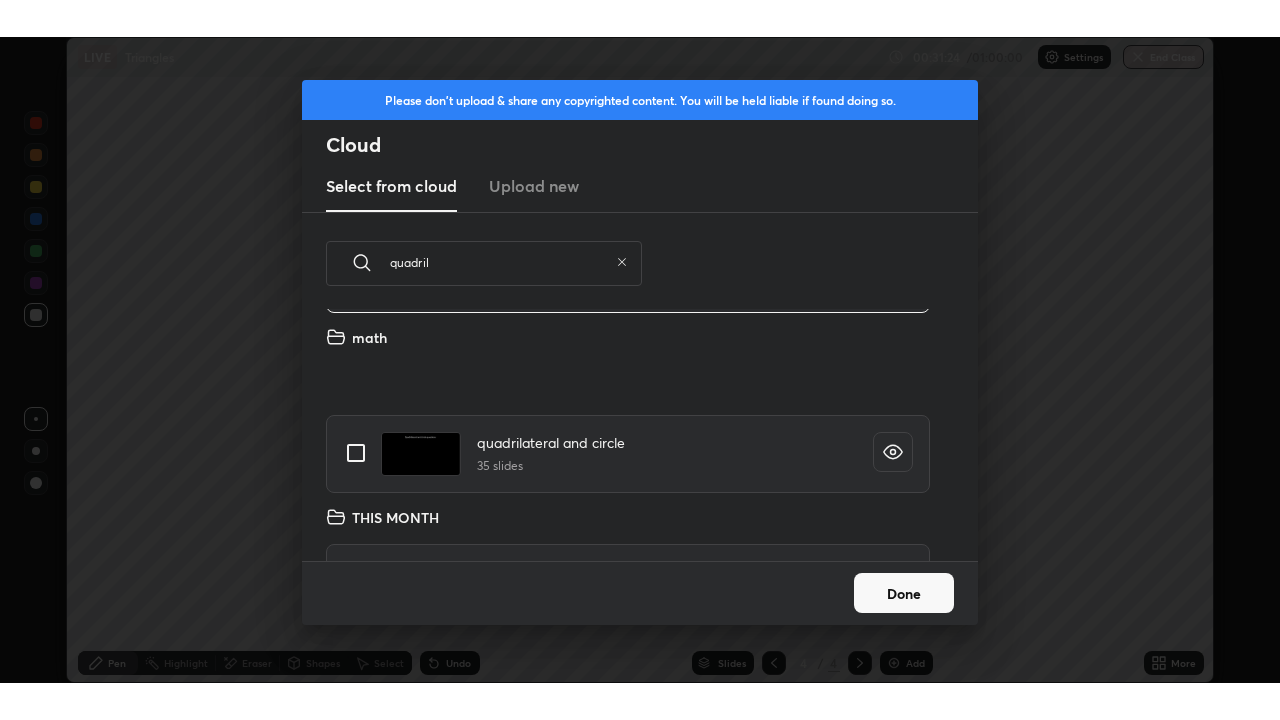 scroll, scrollTop: 119, scrollLeft: 0, axis: vertical 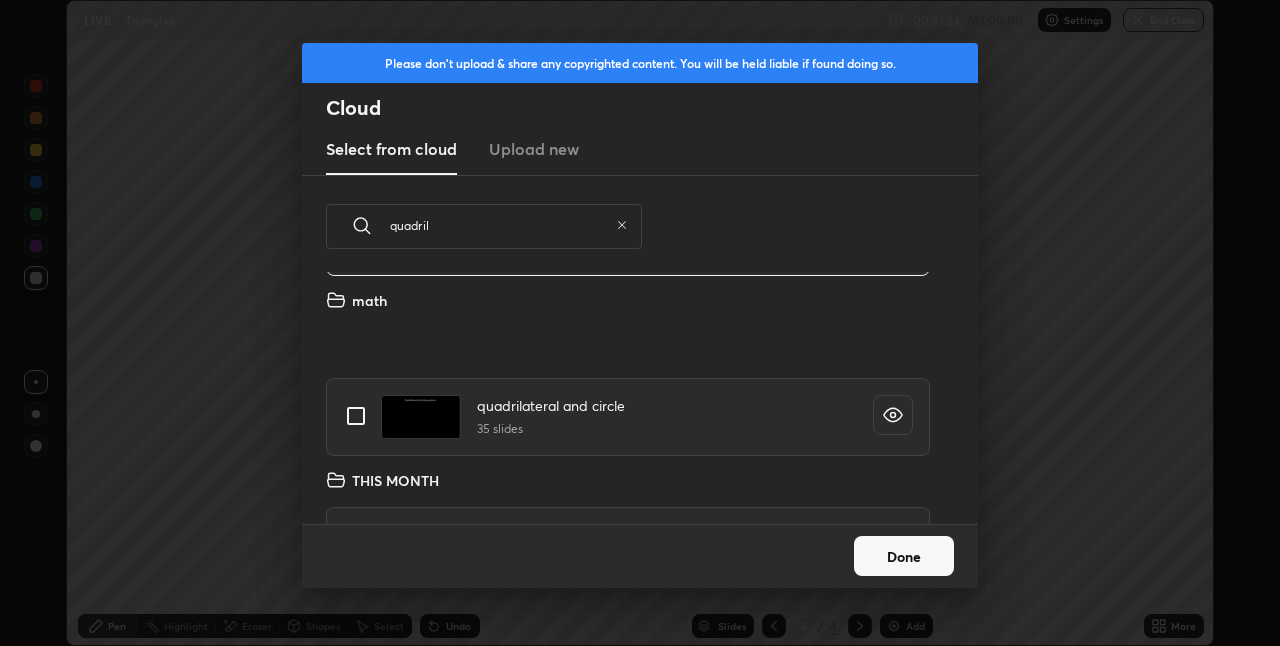 click at bounding box center [356, 416] 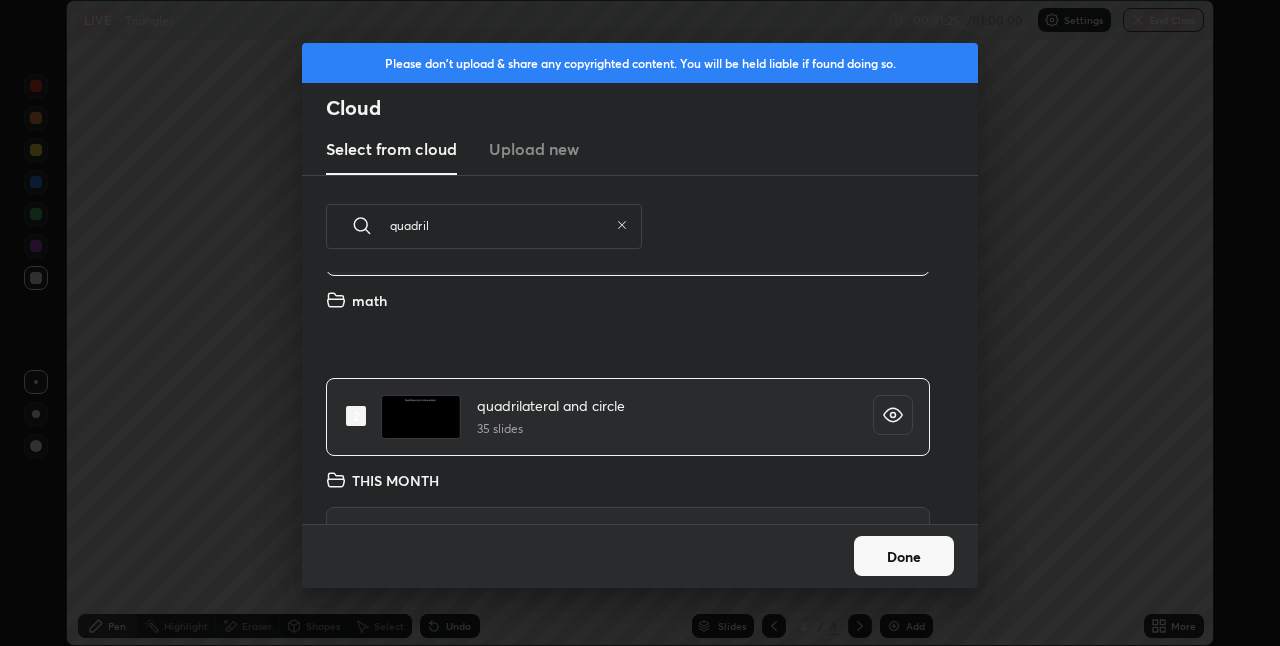 click at bounding box center (356, 416) 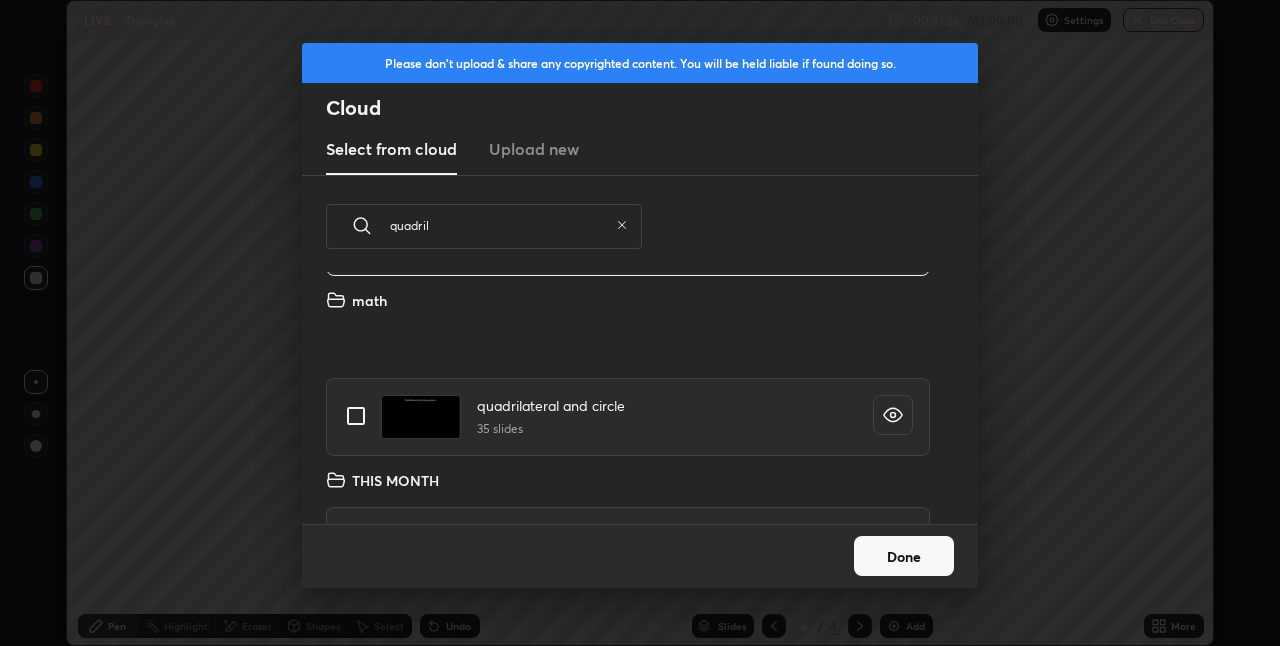 click on "Done" at bounding box center (904, 556) 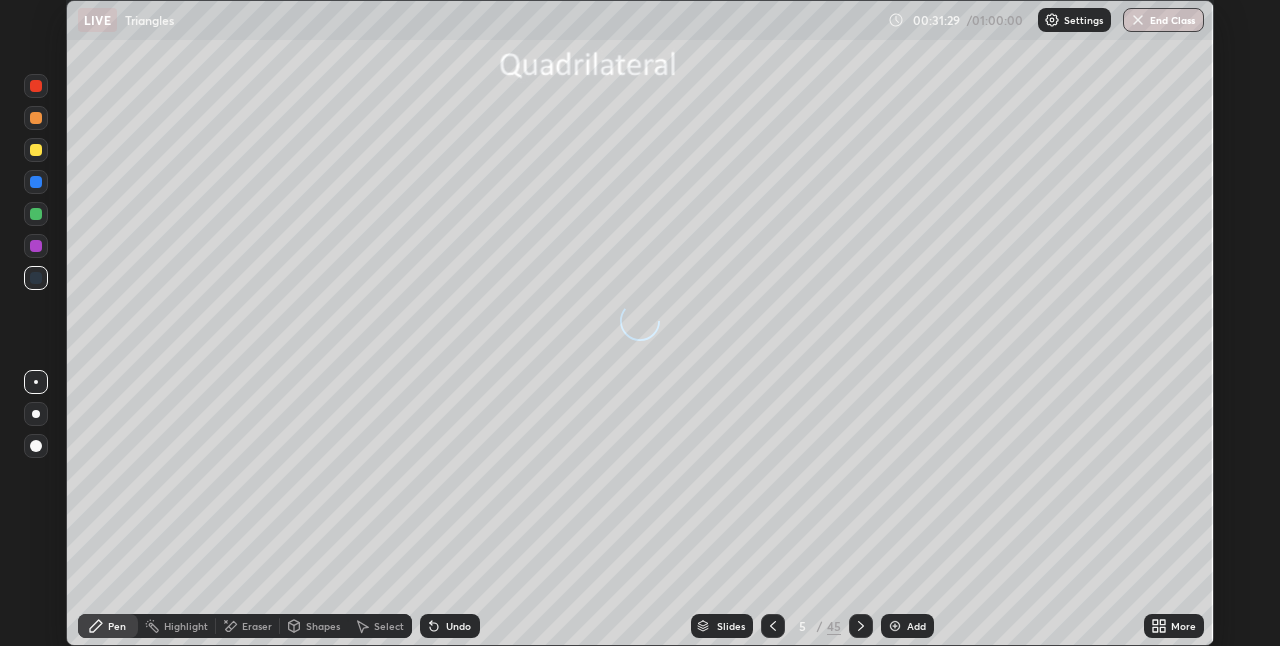 click on "More" at bounding box center [1174, 626] 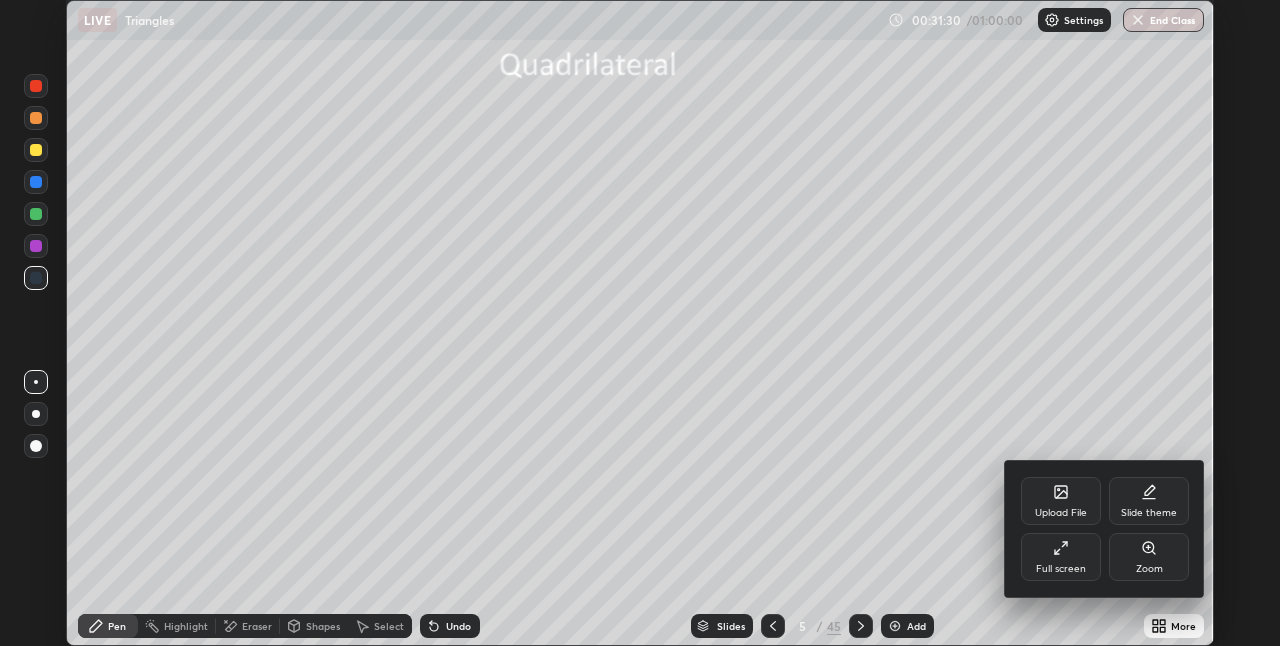 click on "Full screen" at bounding box center (1061, 557) 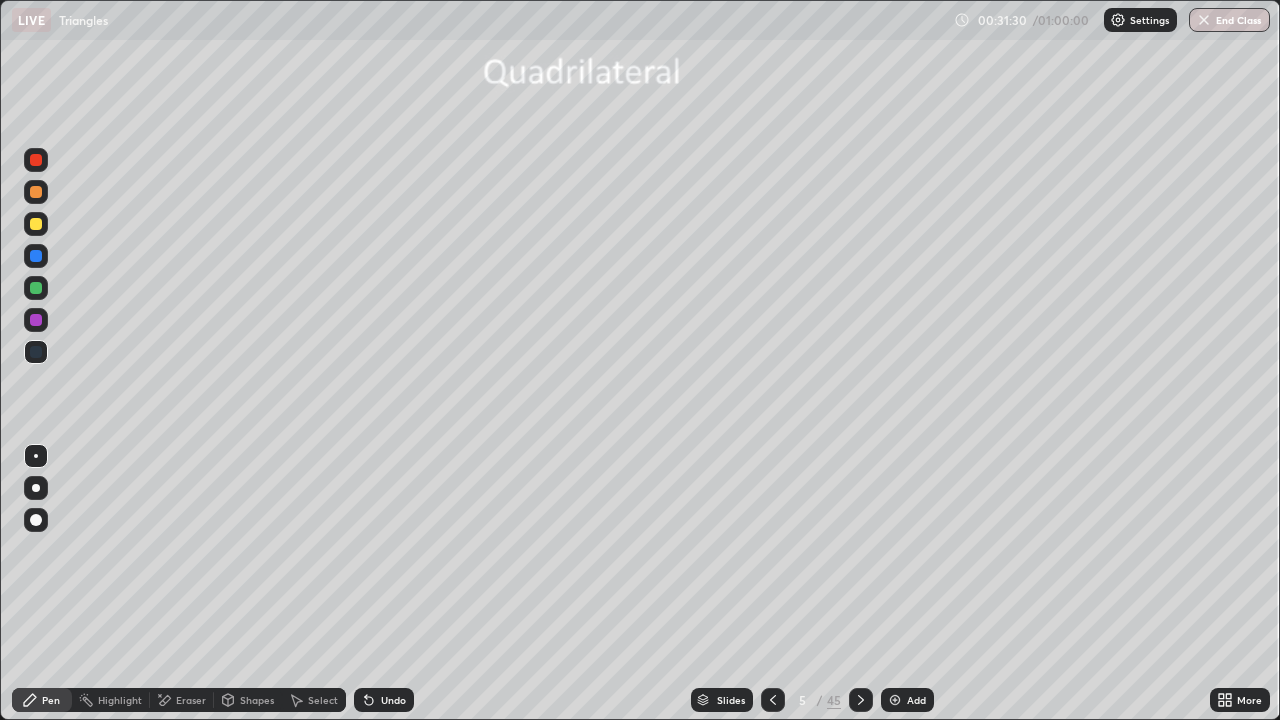scroll, scrollTop: 99280, scrollLeft: 98720, axis: both 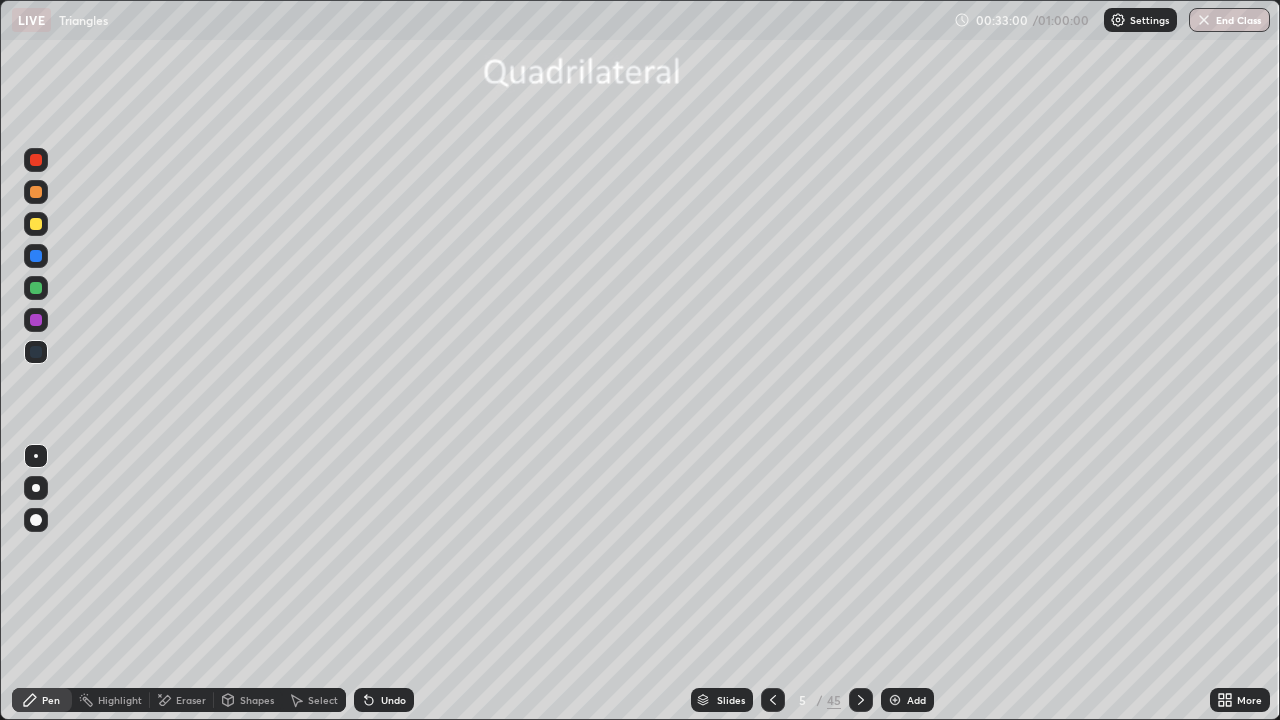 click at bounding box center [861, 700] 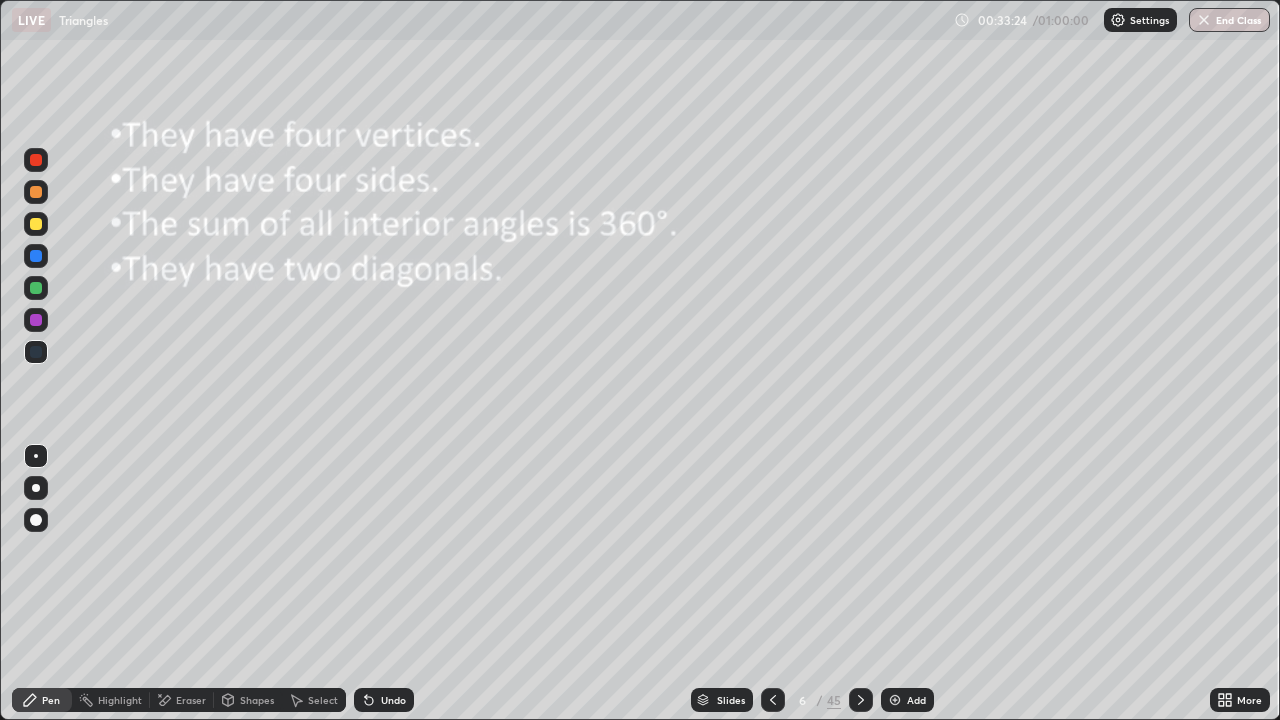 click at bounding box center (36, 224) 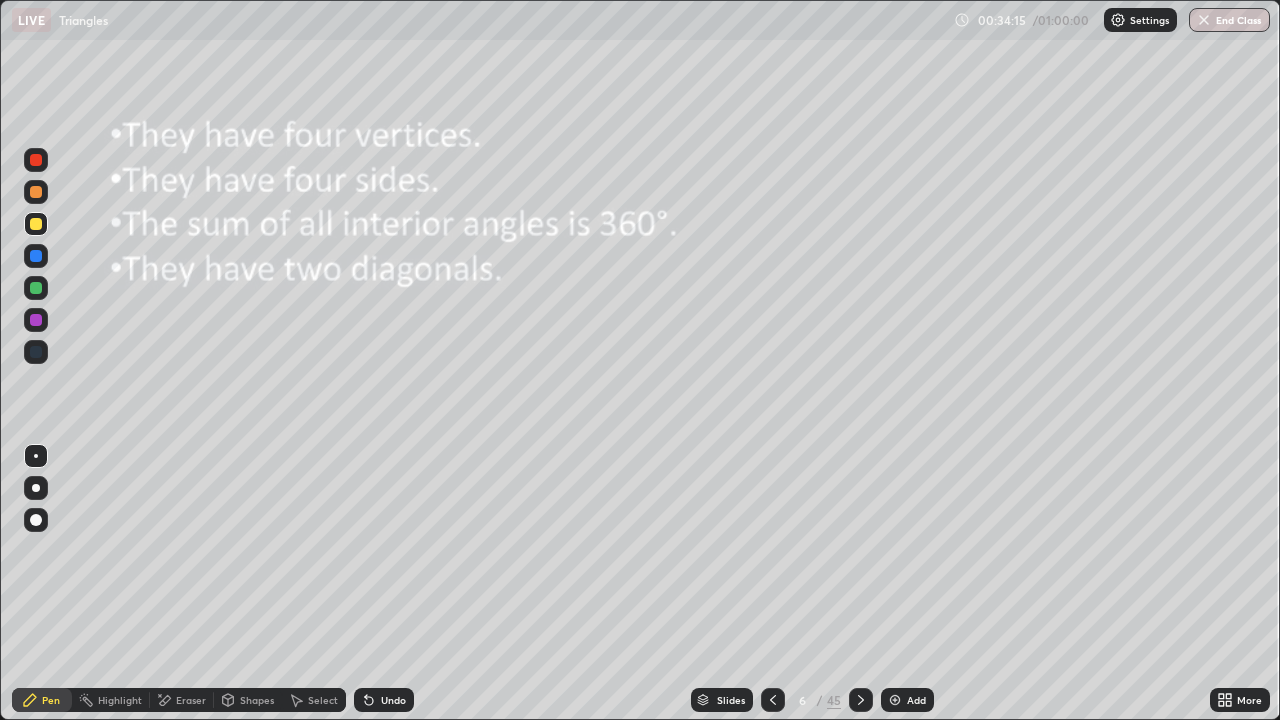 click 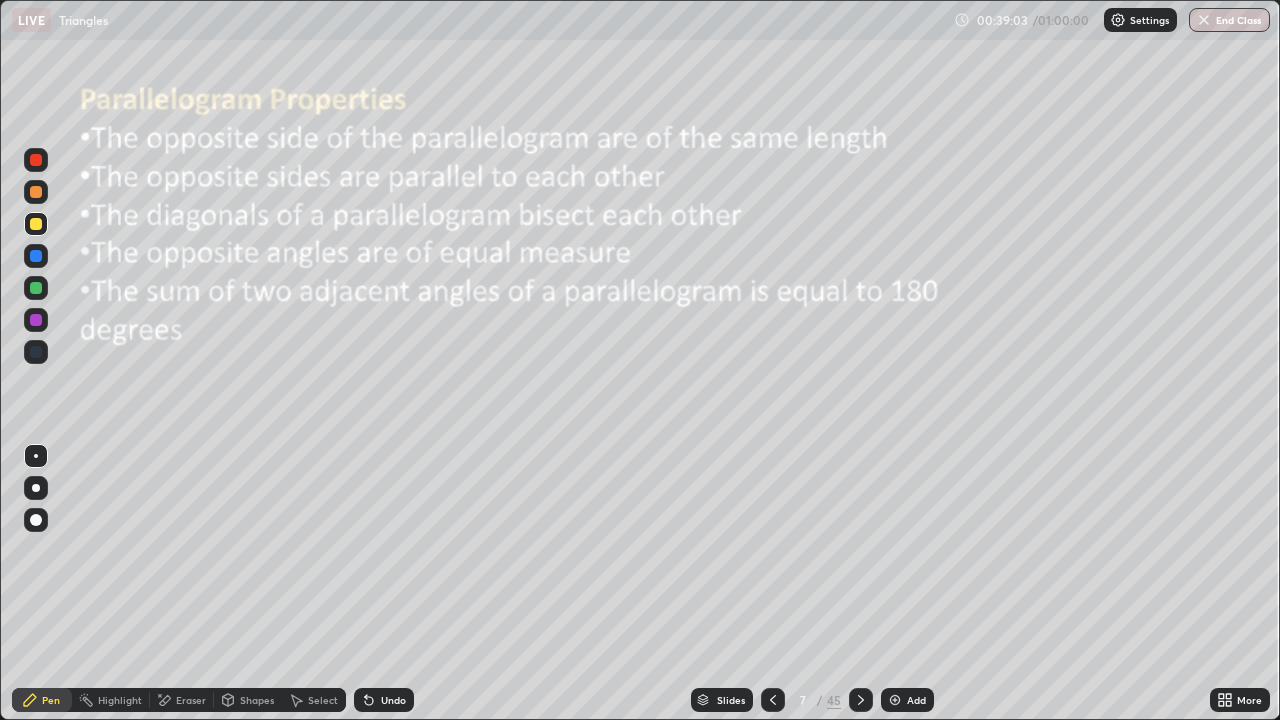 click at bounding box center (861, 700) 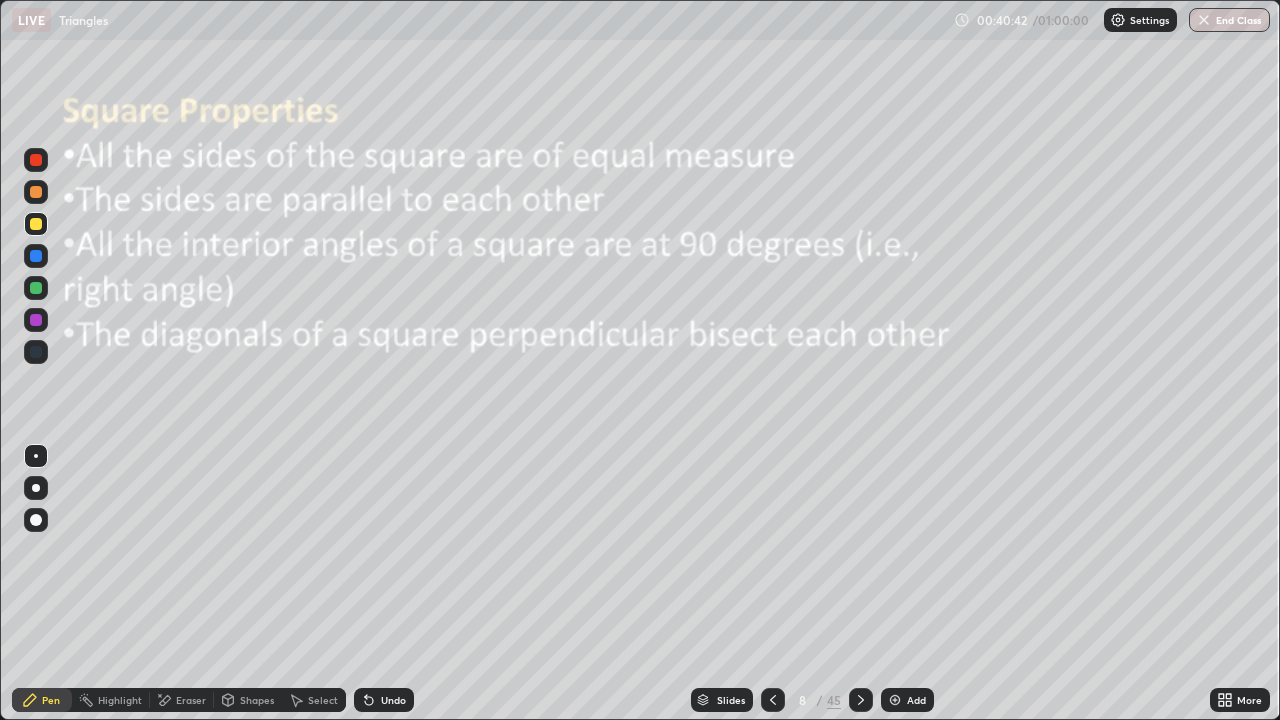 click at bounding box center [861, 700] 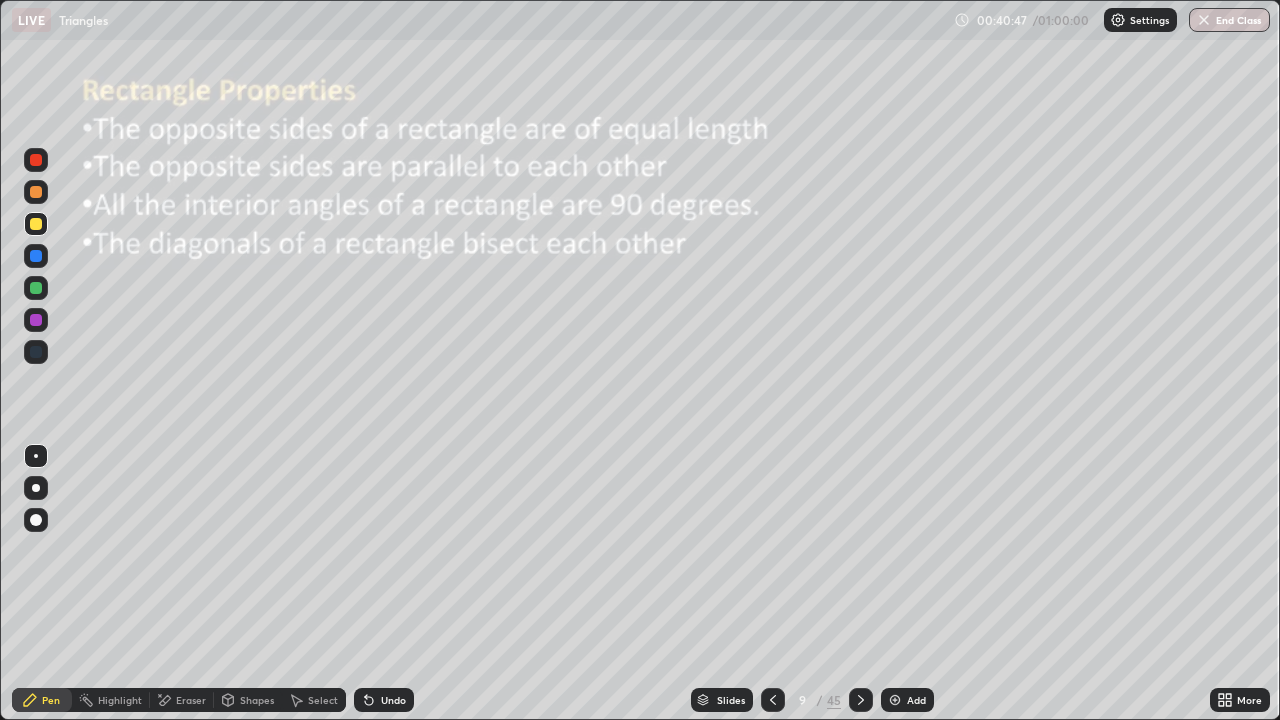 click 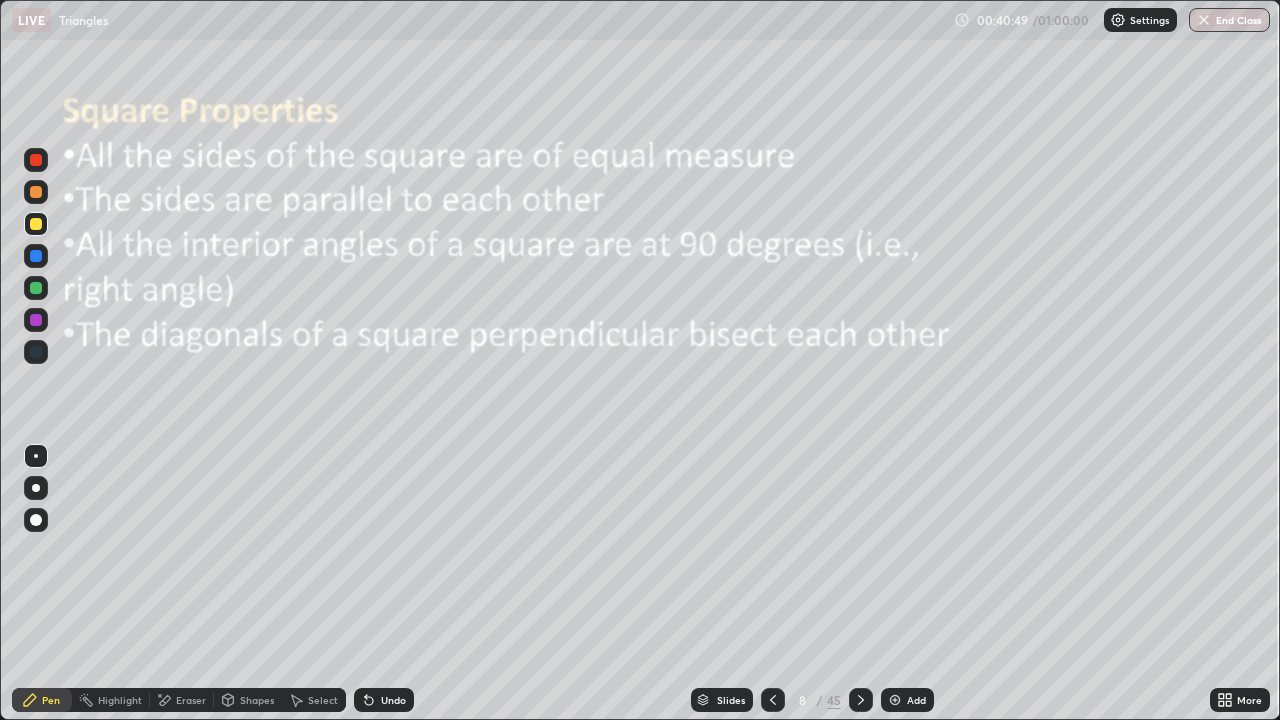 click at bounding box center [773, 700] 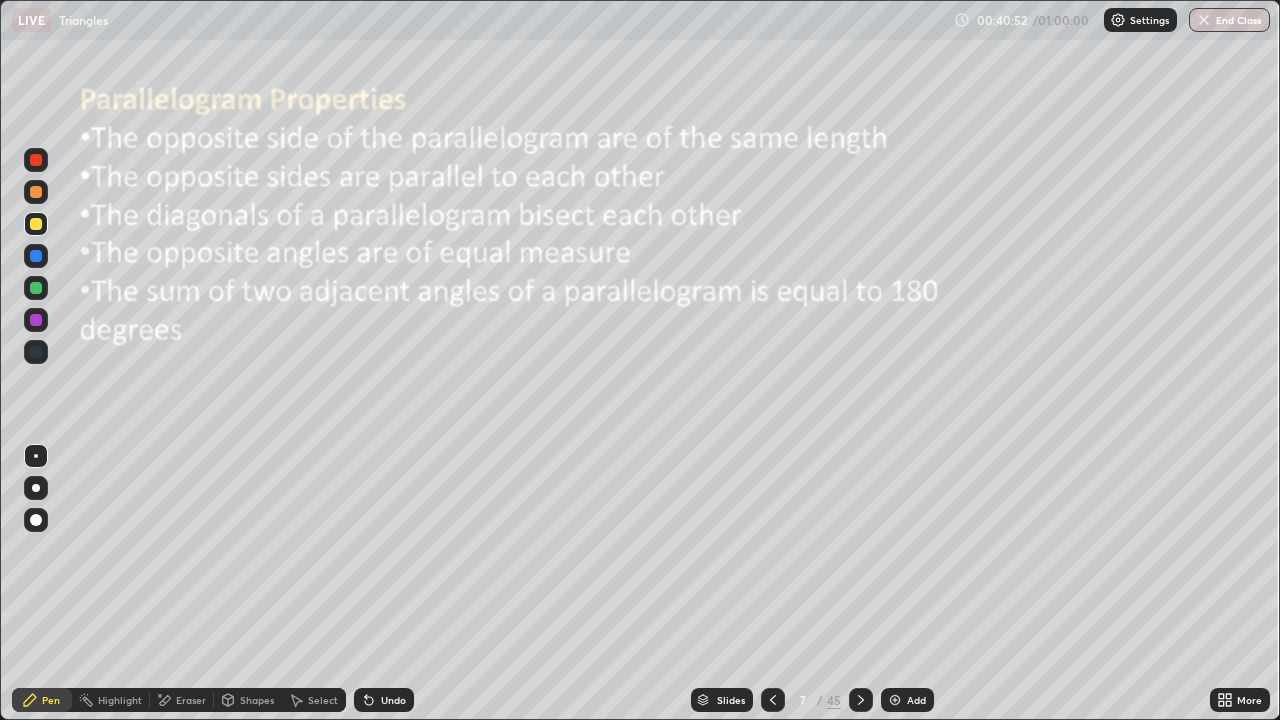 click at bounding box center [861, 700] 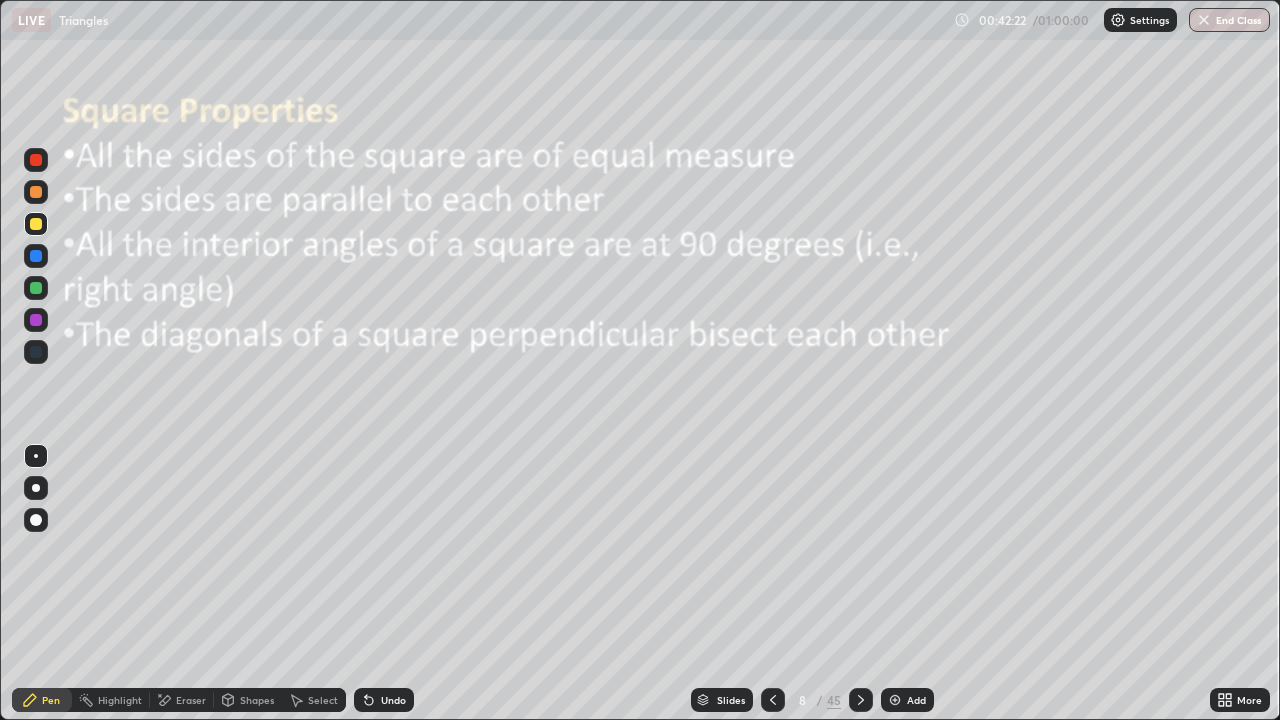 click on "Slides" at bounding box center [731, 700] 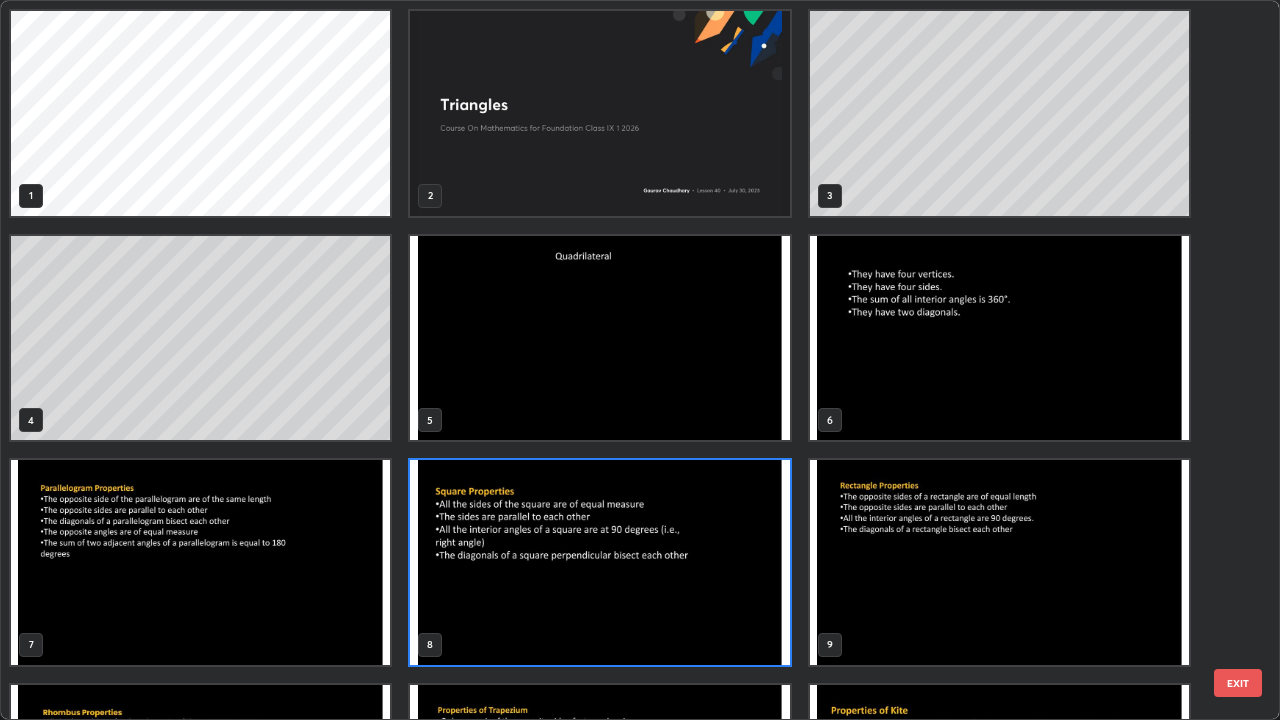 scroll, scrollTop: 7, scrollLeft: 11, axis: both 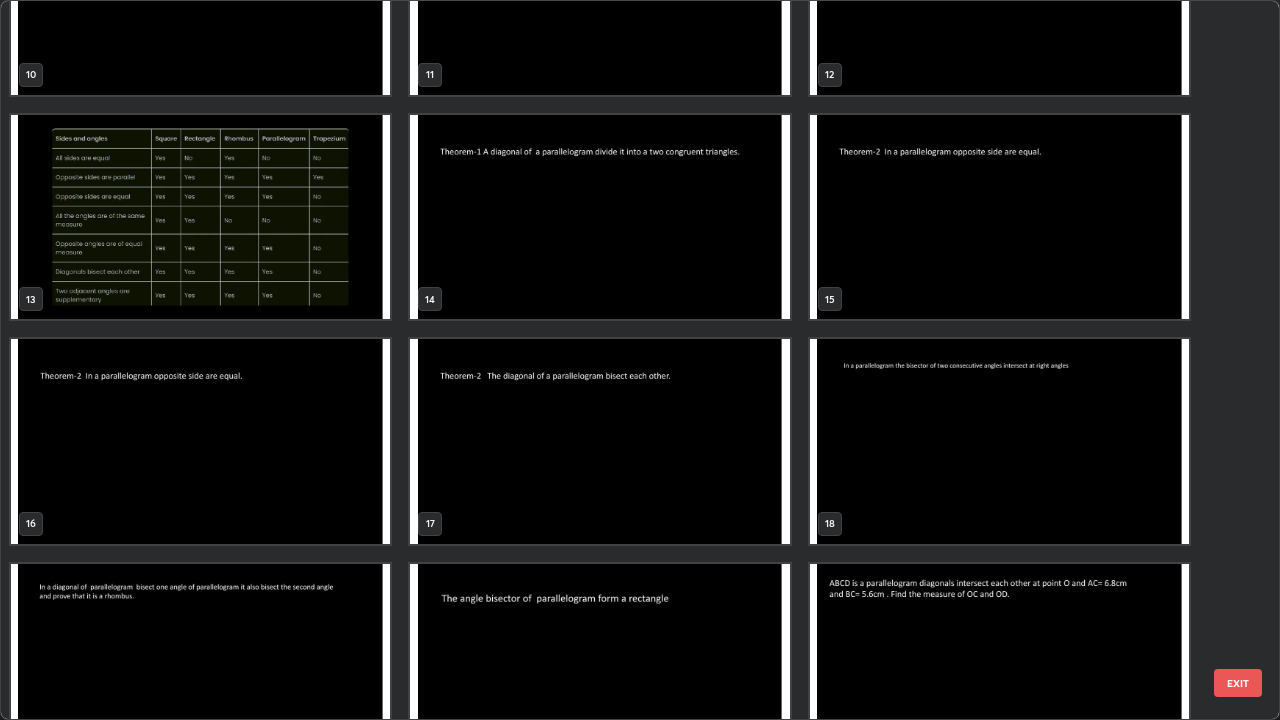 click at bounding box center [200, 217] 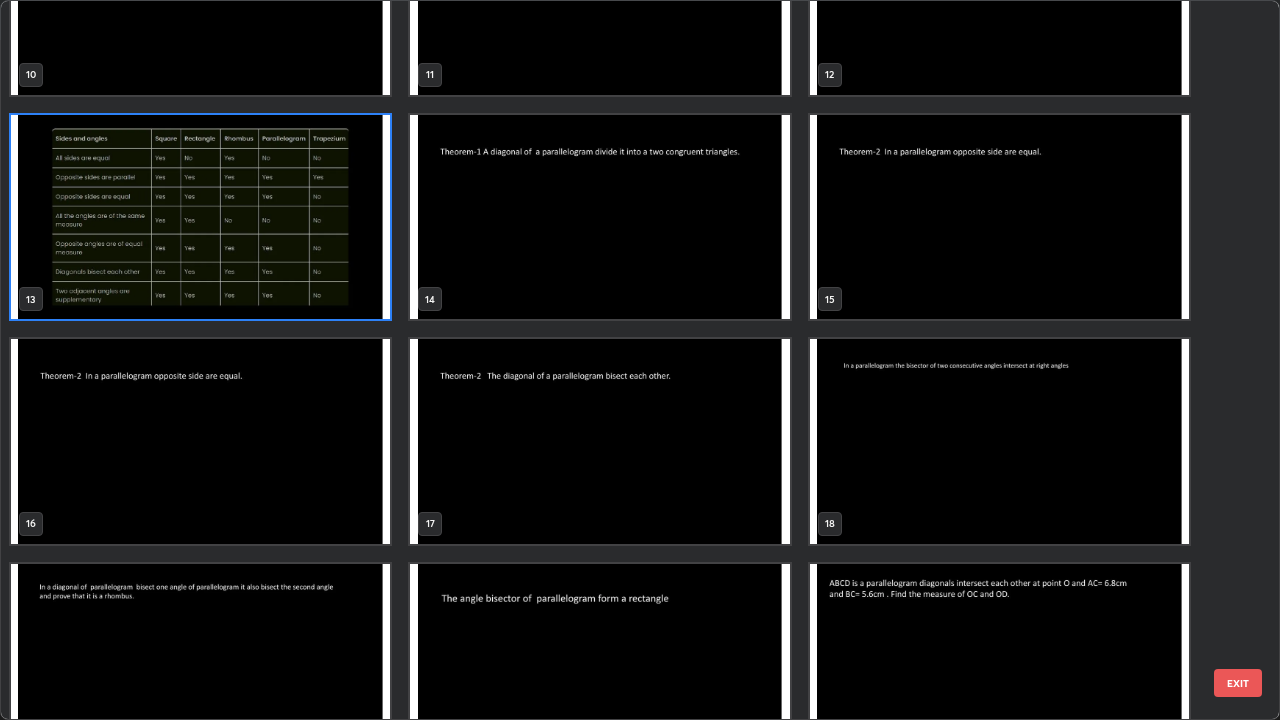 click at bounding box center [200, 217] 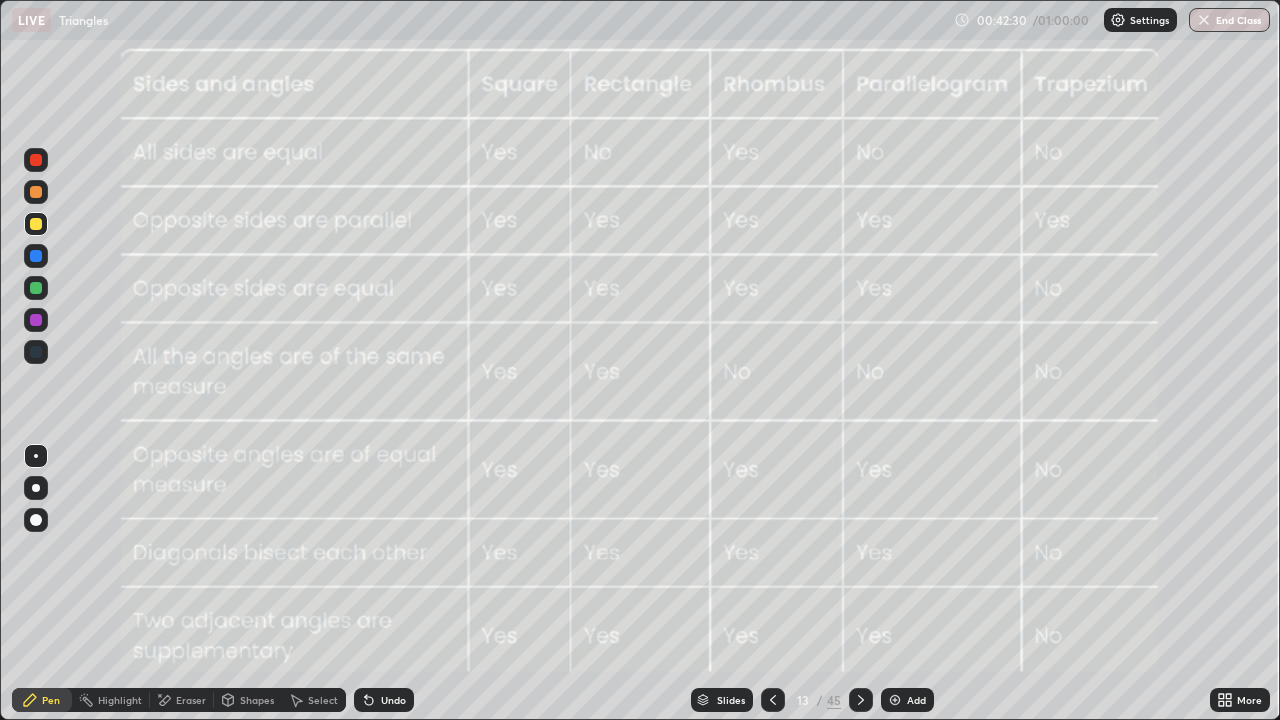 click on "Slides" at bounding box center (722, 700) 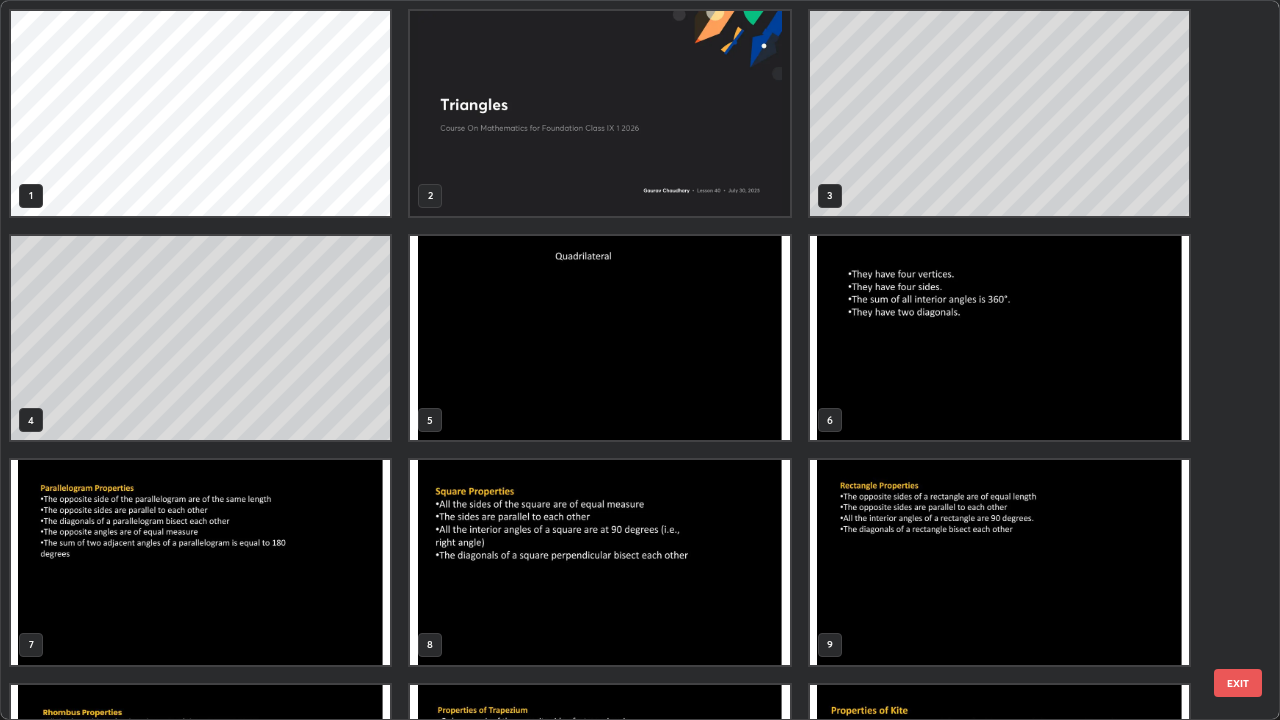 scroll, scrollTop: 405, scrollLeft: 0, axis: vertical 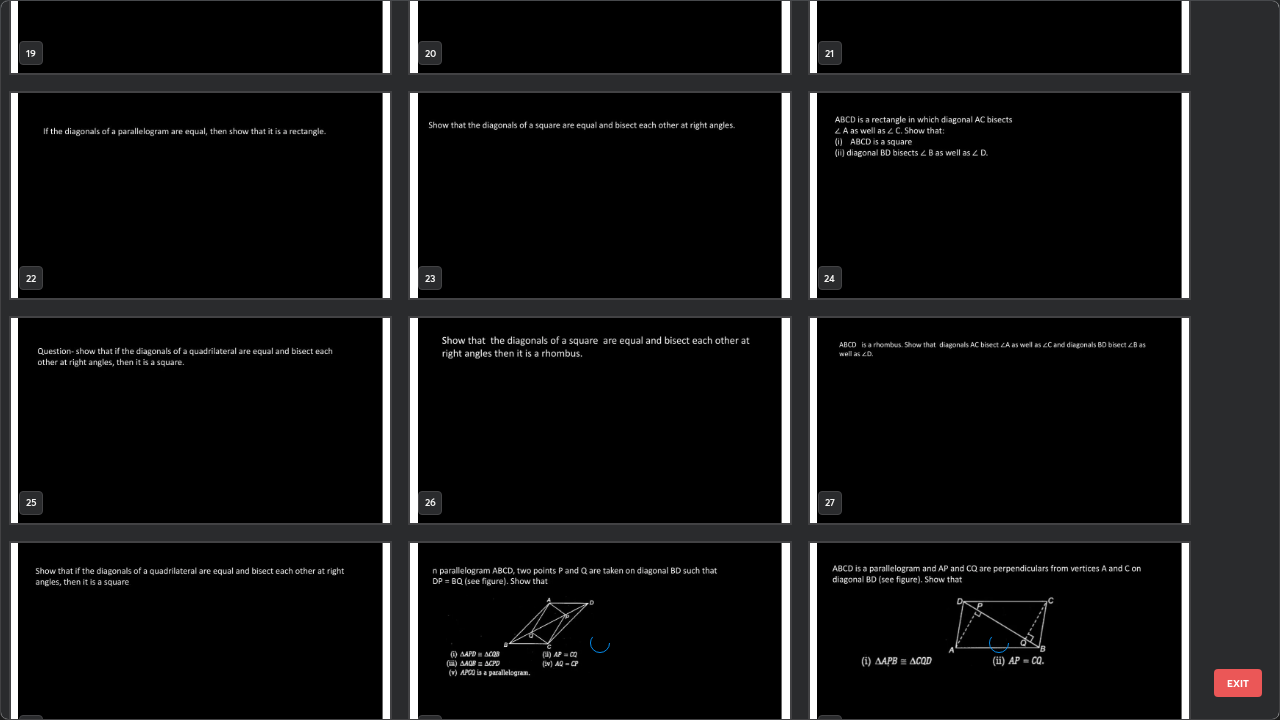 click at bounding box center [999, 195] 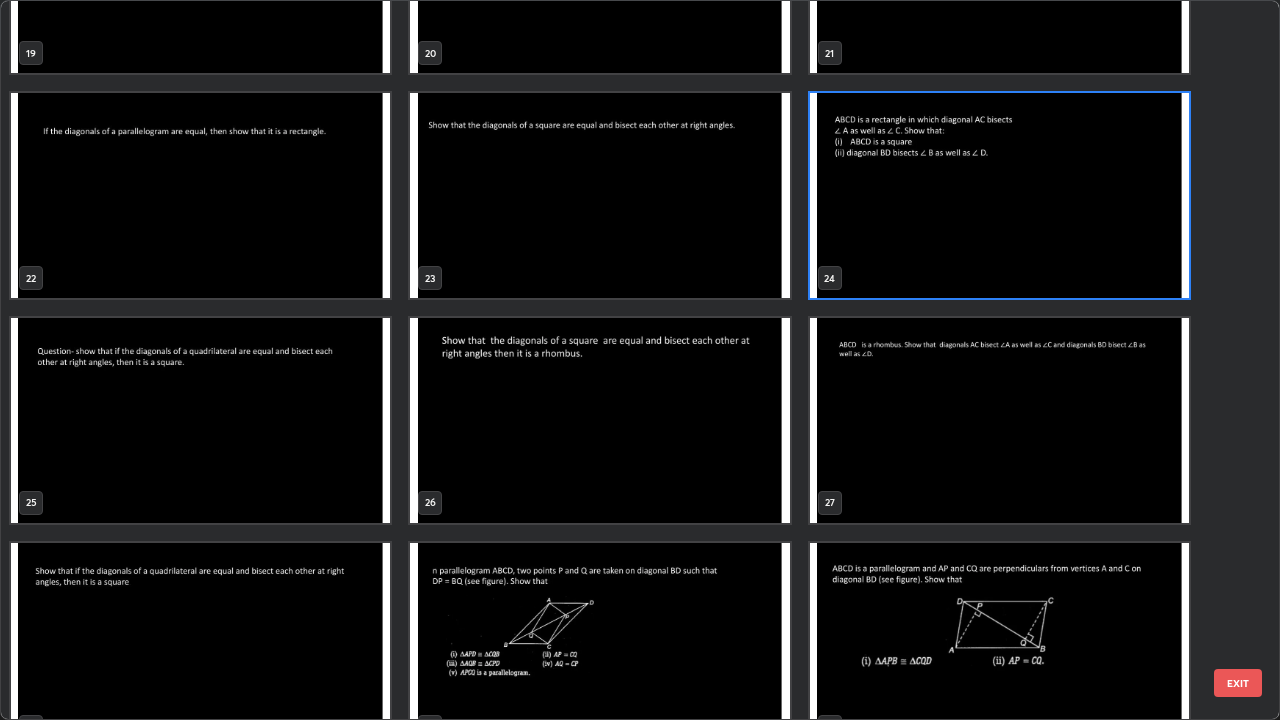 click at bounding box center (999, 195) 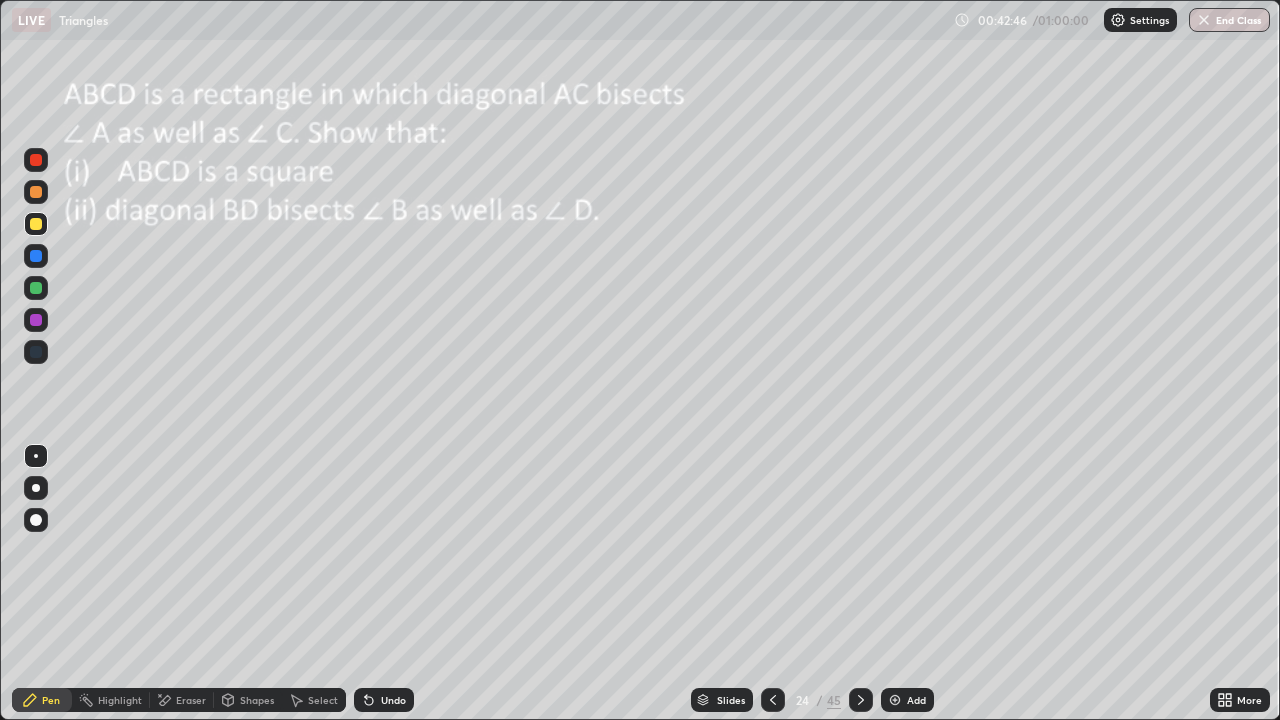 click on "End Class" at bounding box center (1229, 20) 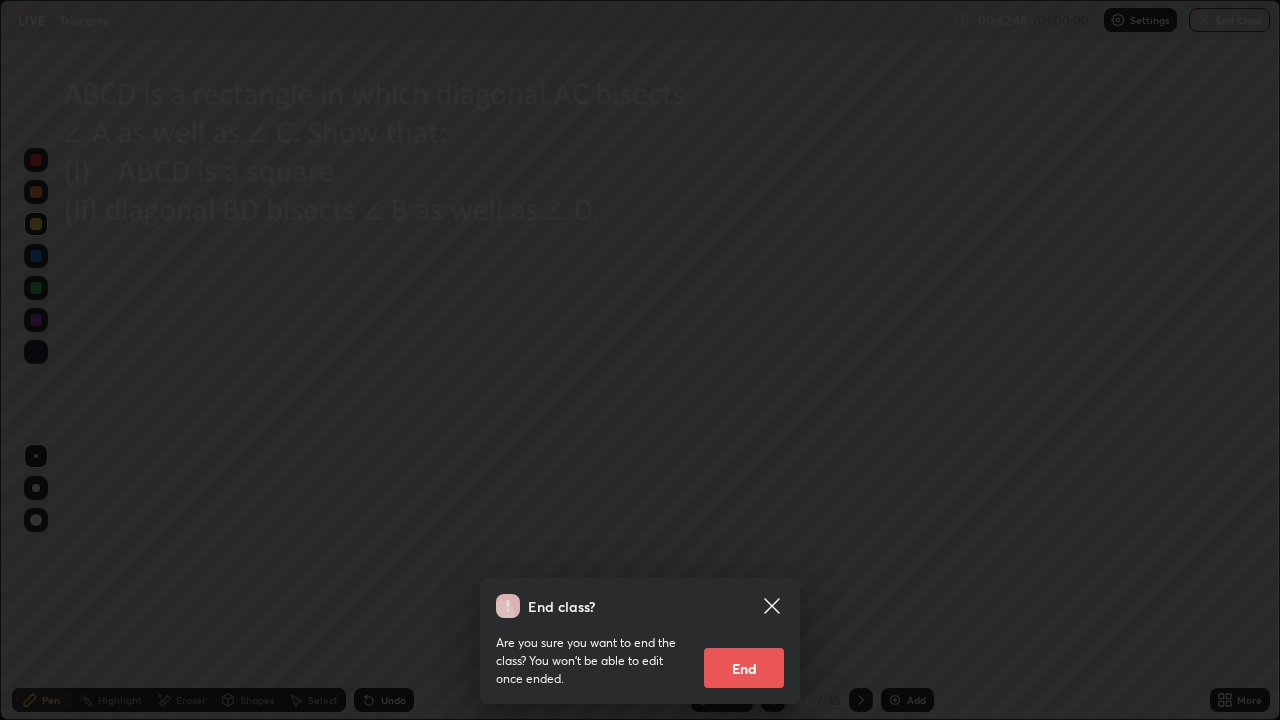 click on "End" at bounding box center (744, 668) 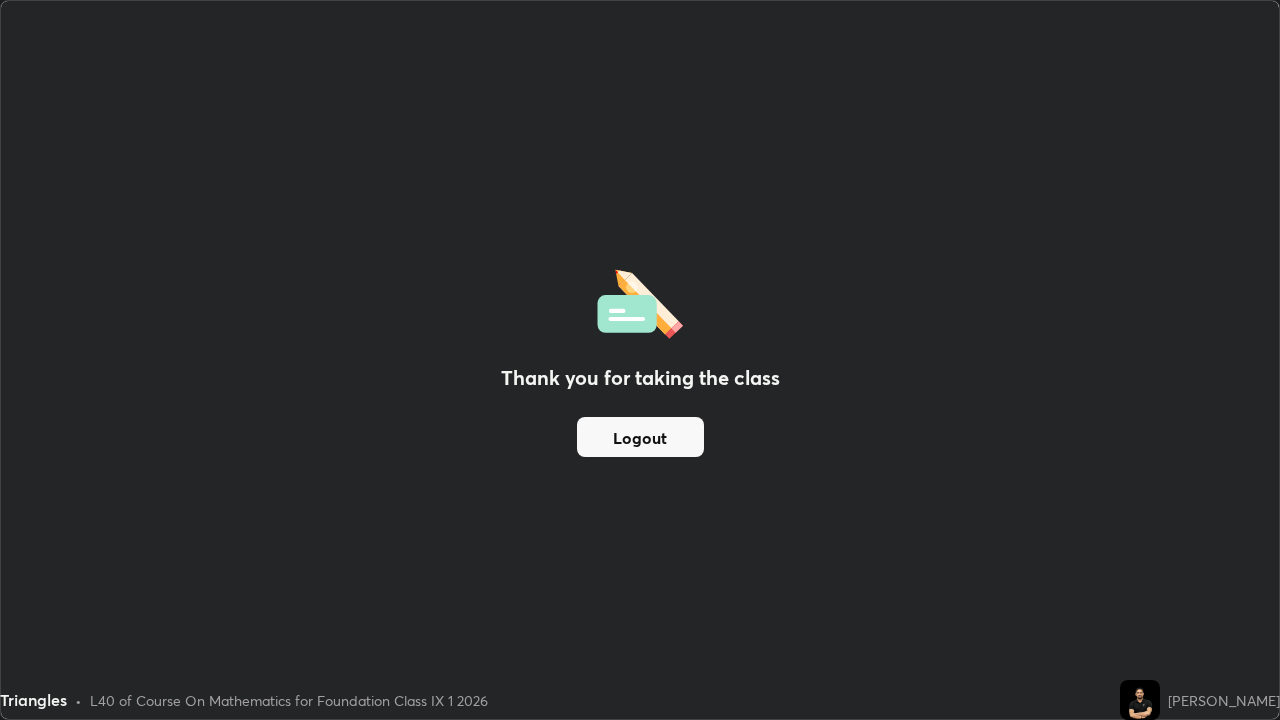 click on "Logout" at bounding box center (640, 437) 